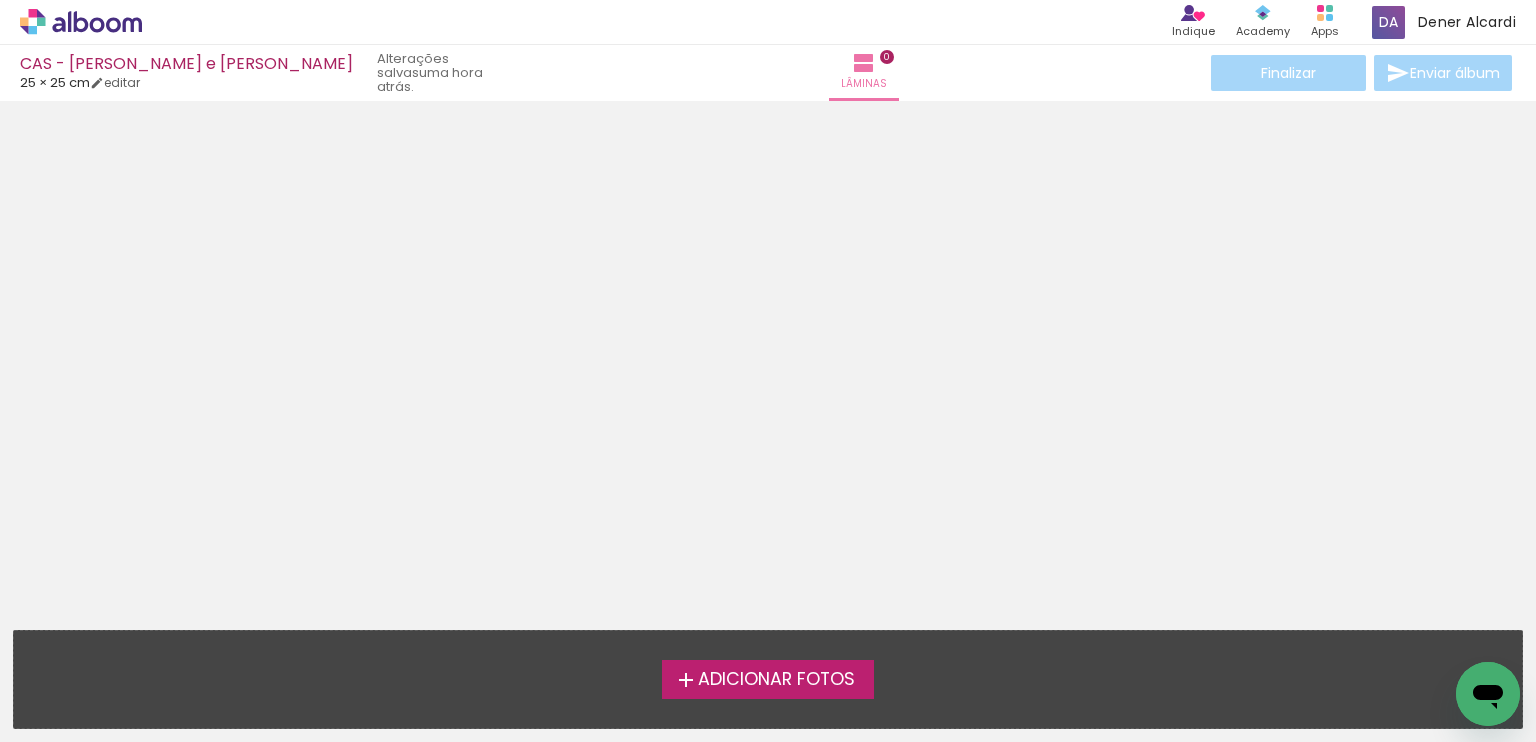 scroll, scrollTop: 0, scrollLeft: 0, axis: both 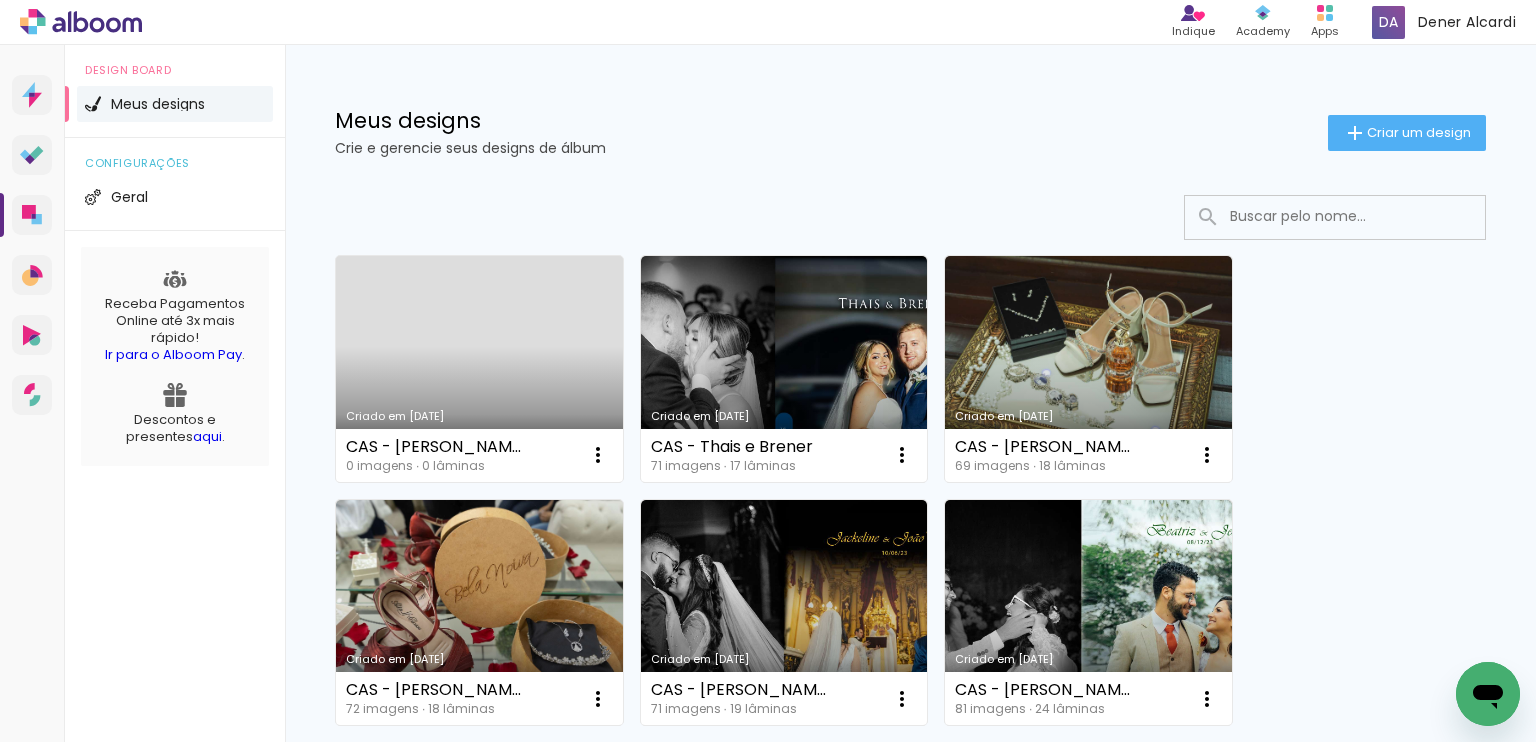 click on "Criado em 30/07/25" at bounding box center [479, 369] 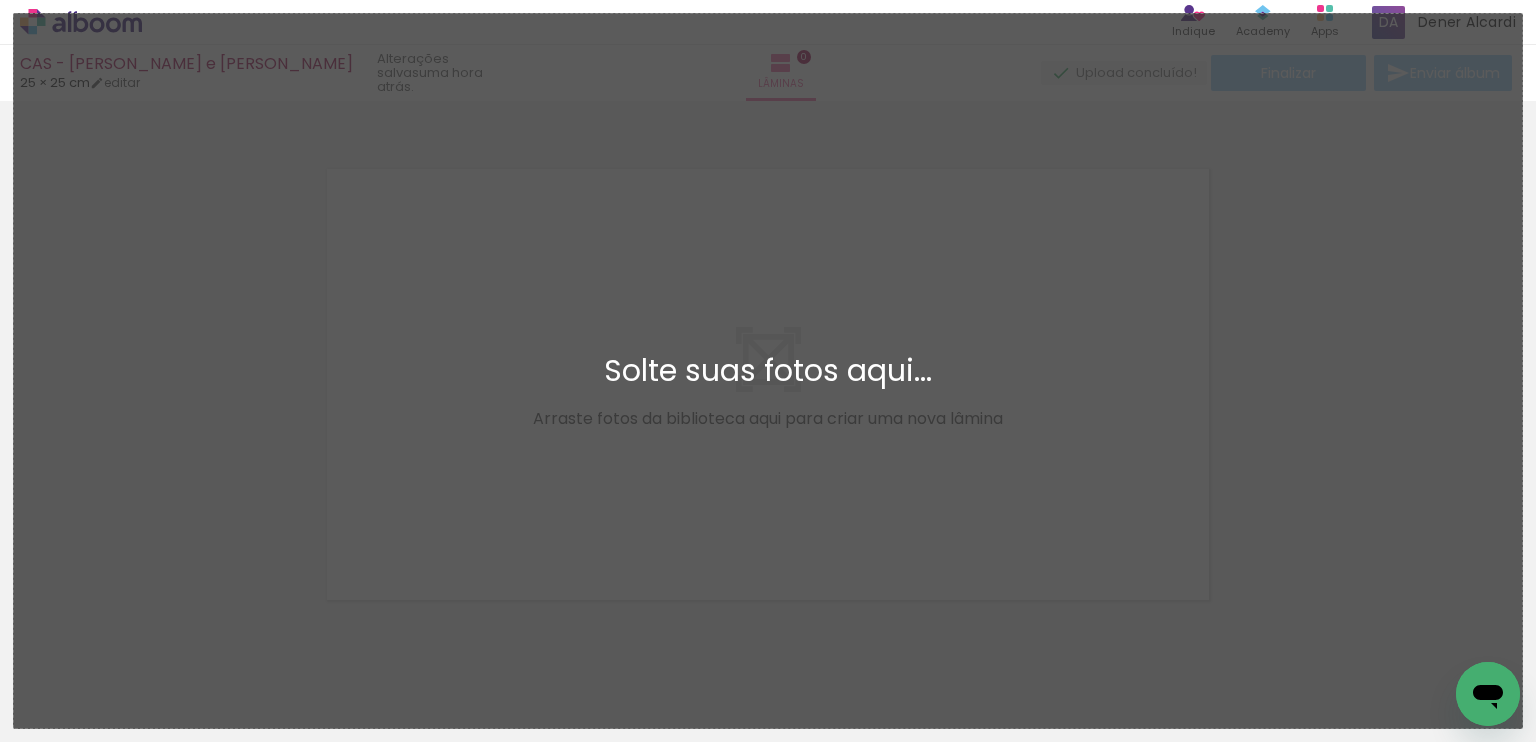 scroll, scrollTop: 25, scrollLeft: 0, axis: vertical 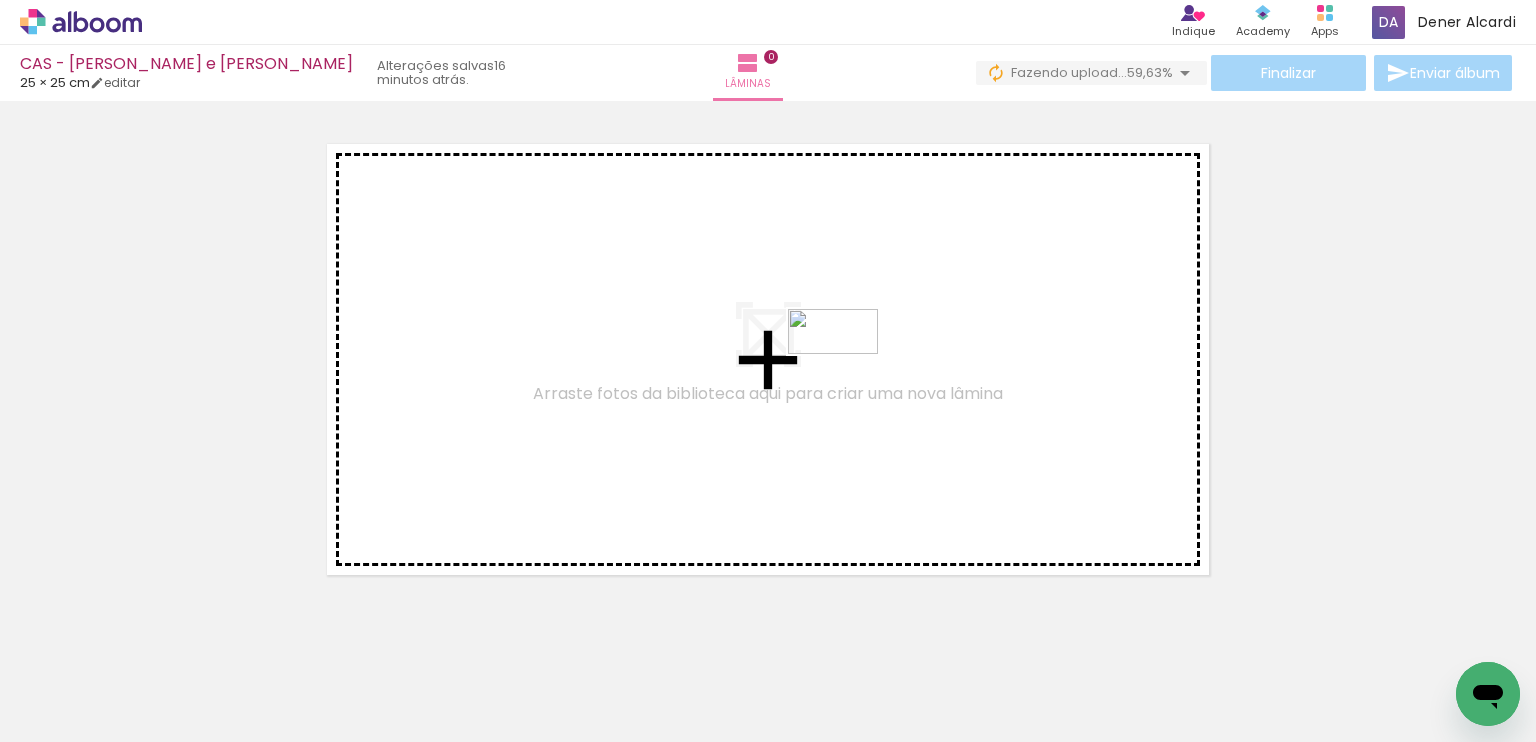 drag, startPoint x: 1420, startPoint y: 672, endPoint x: 848, endPoint y: 369, distance: 647.2967 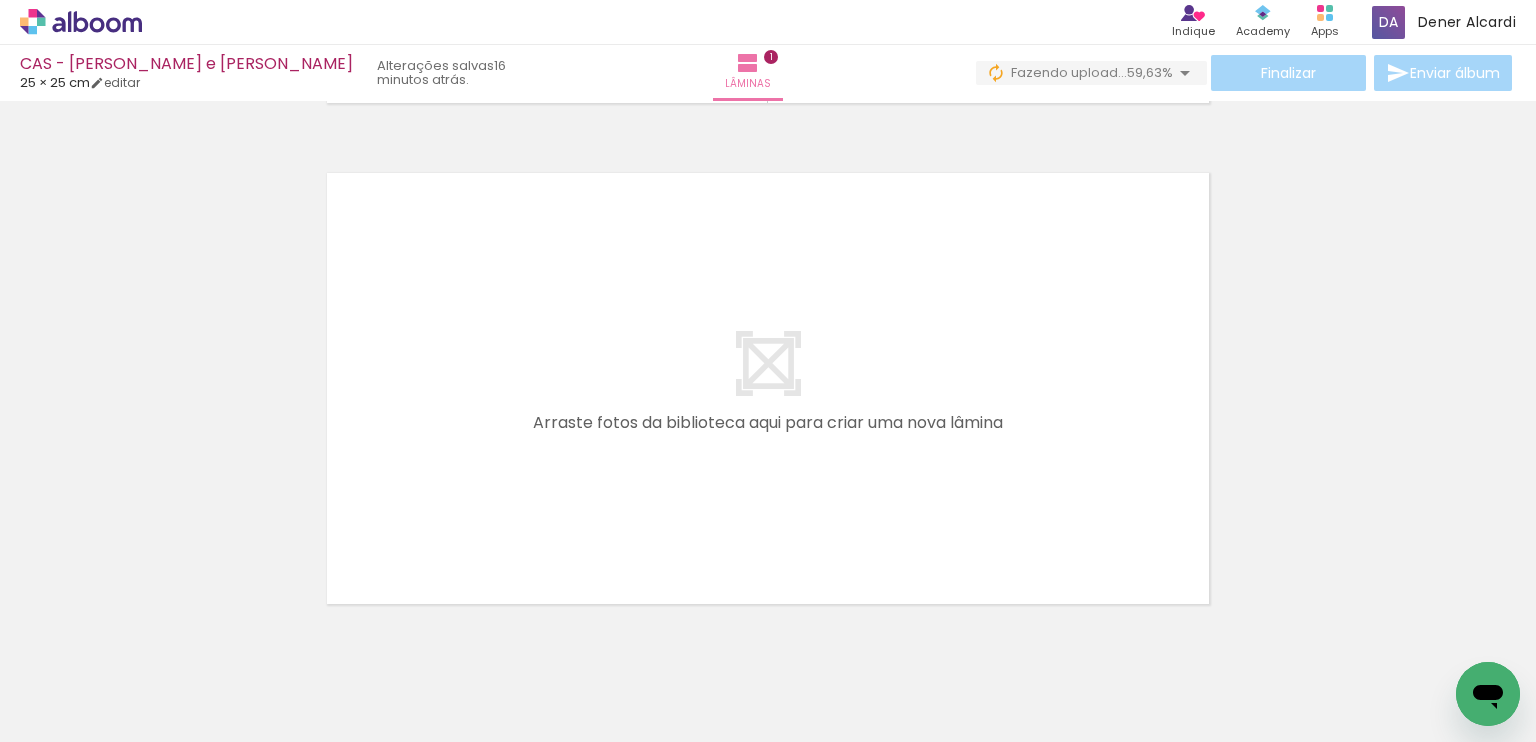 scroll, scrollTop: 463, scrollLeft: 0, axis: vertical 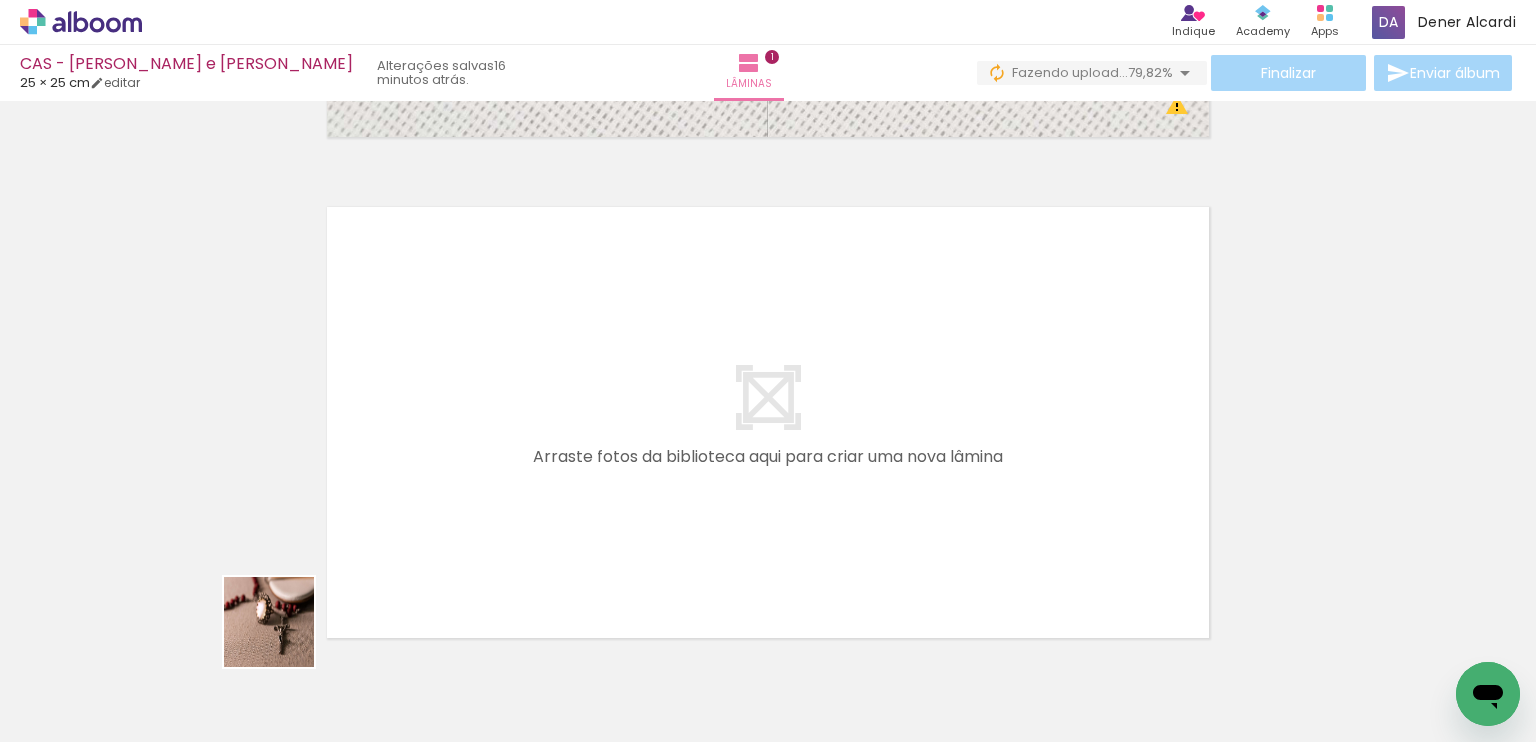 drag, startPoint x: 211, startPoint y: 674, endPoint x: 438, endPoint y: 515, distance: 277.14618 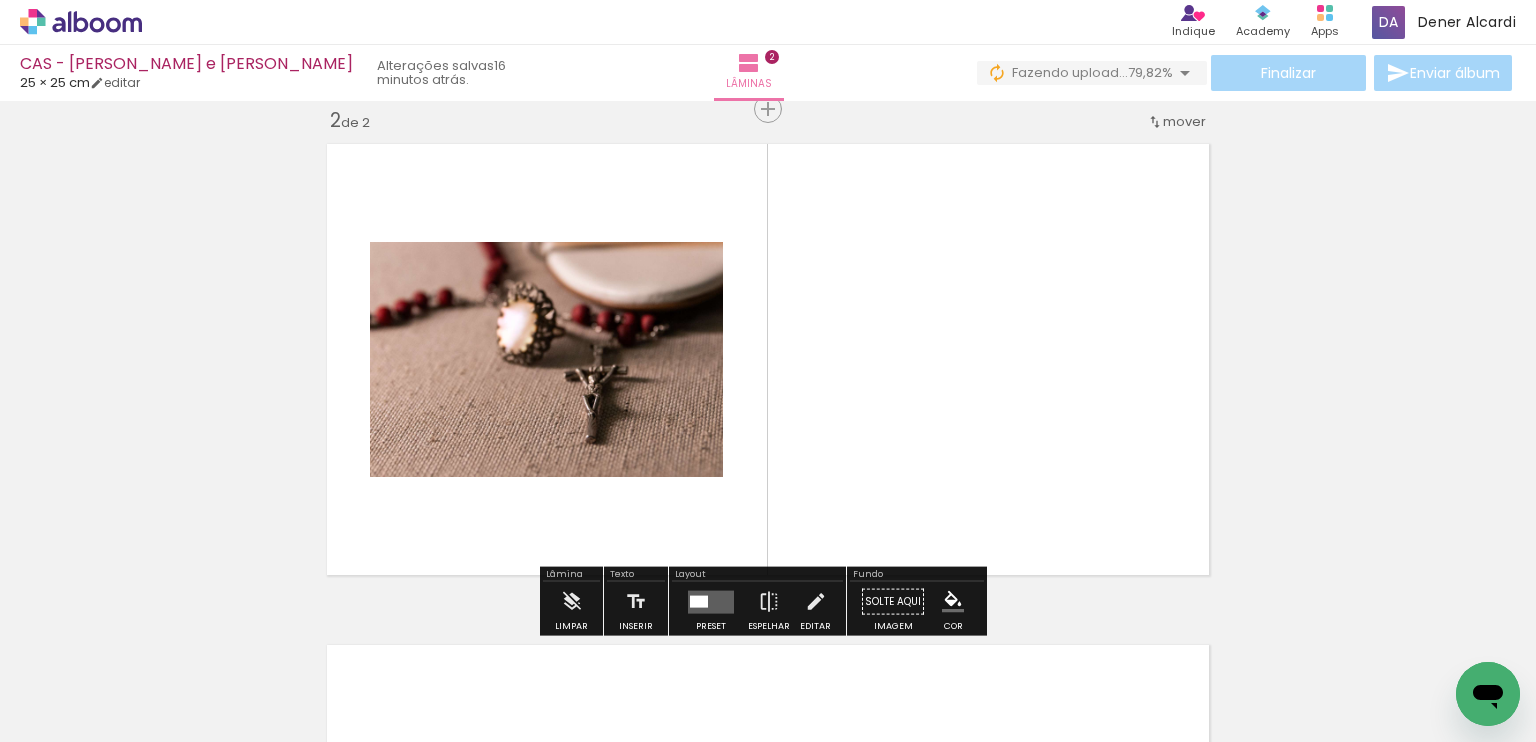 scroll, scrollTop: 526, scrollLeft: 0, axis: vertical 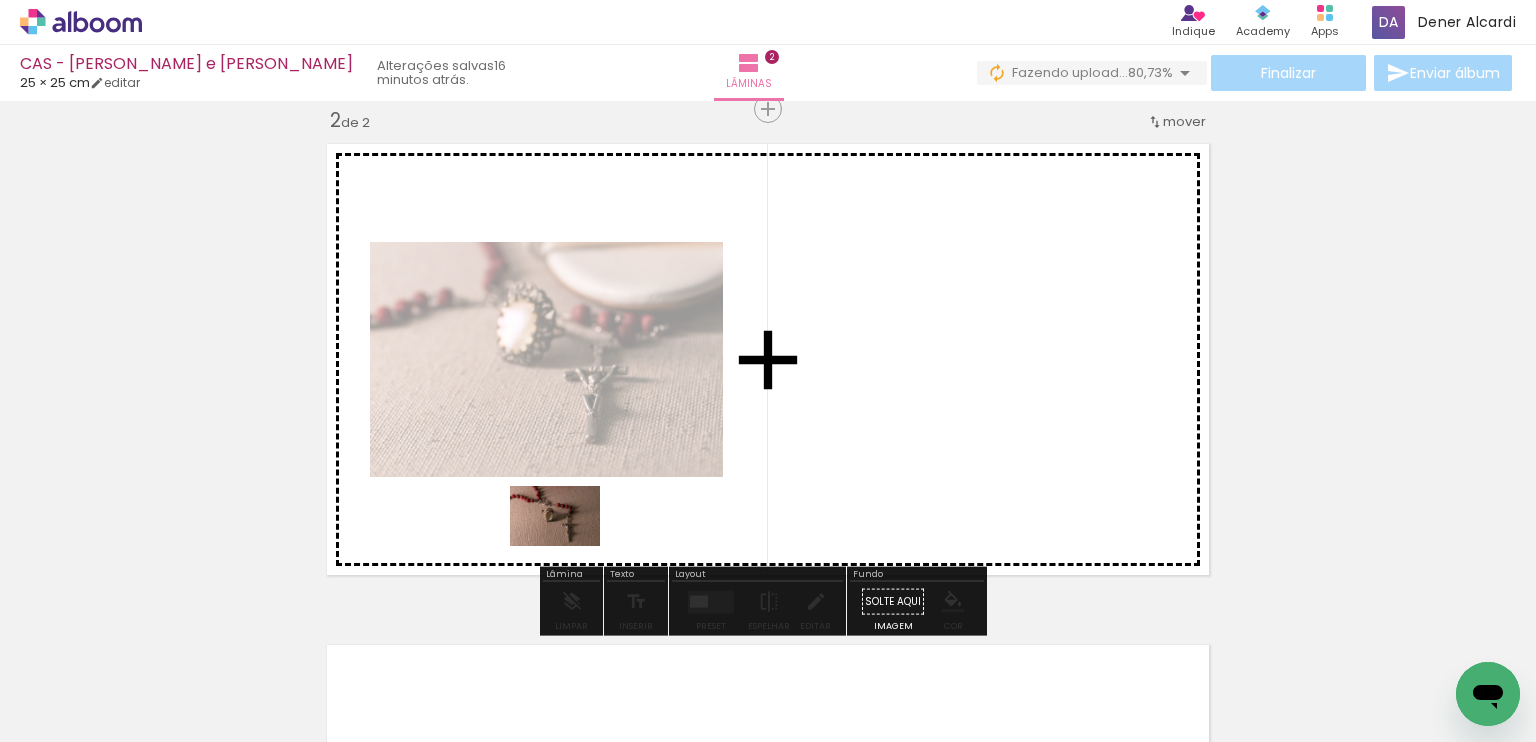 drag, startPoint x: 327, startPoint y: 674, endPoint x: 681, endPoint y: 514, distance: 388.4791 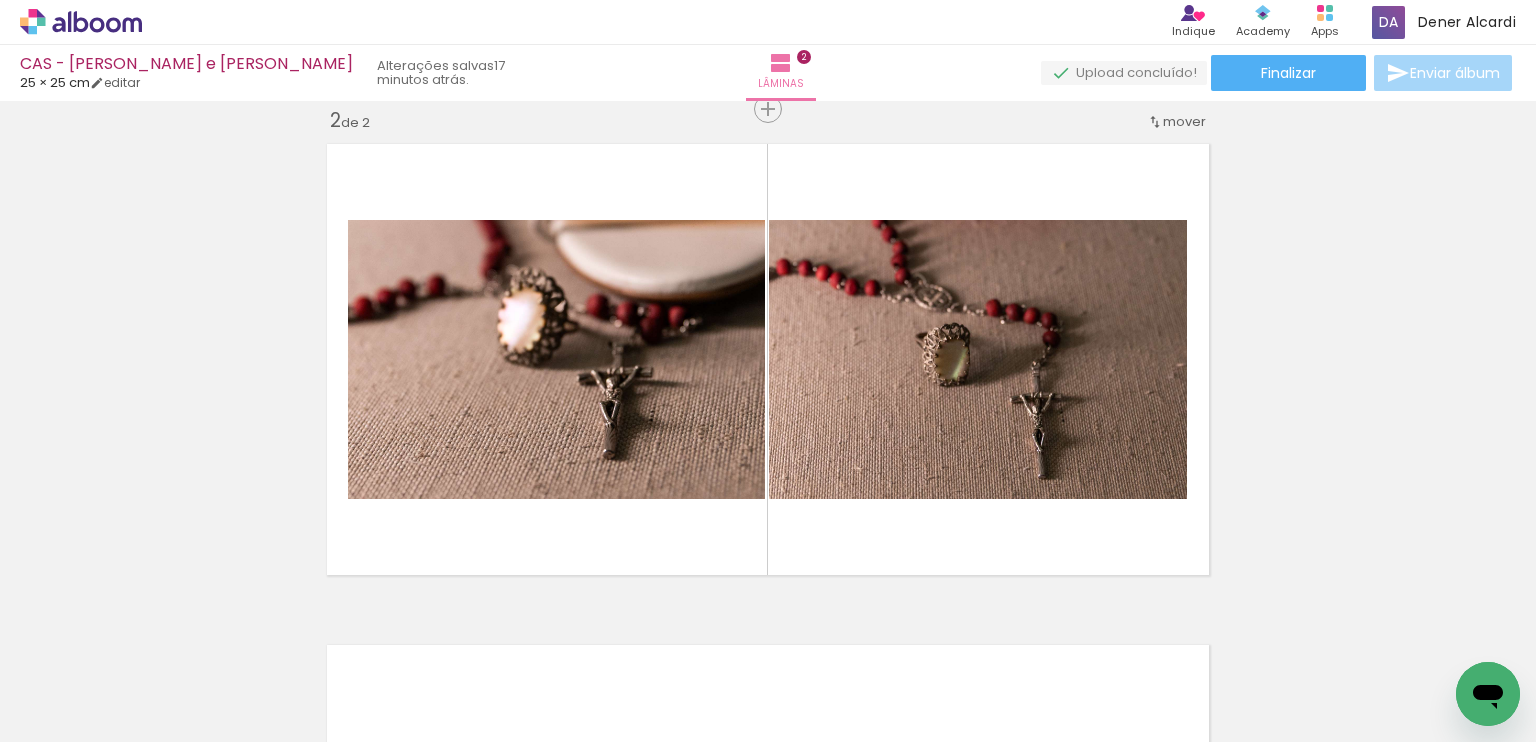 scroll, scrollTop: 0, scrollLeft: 0, axis: both 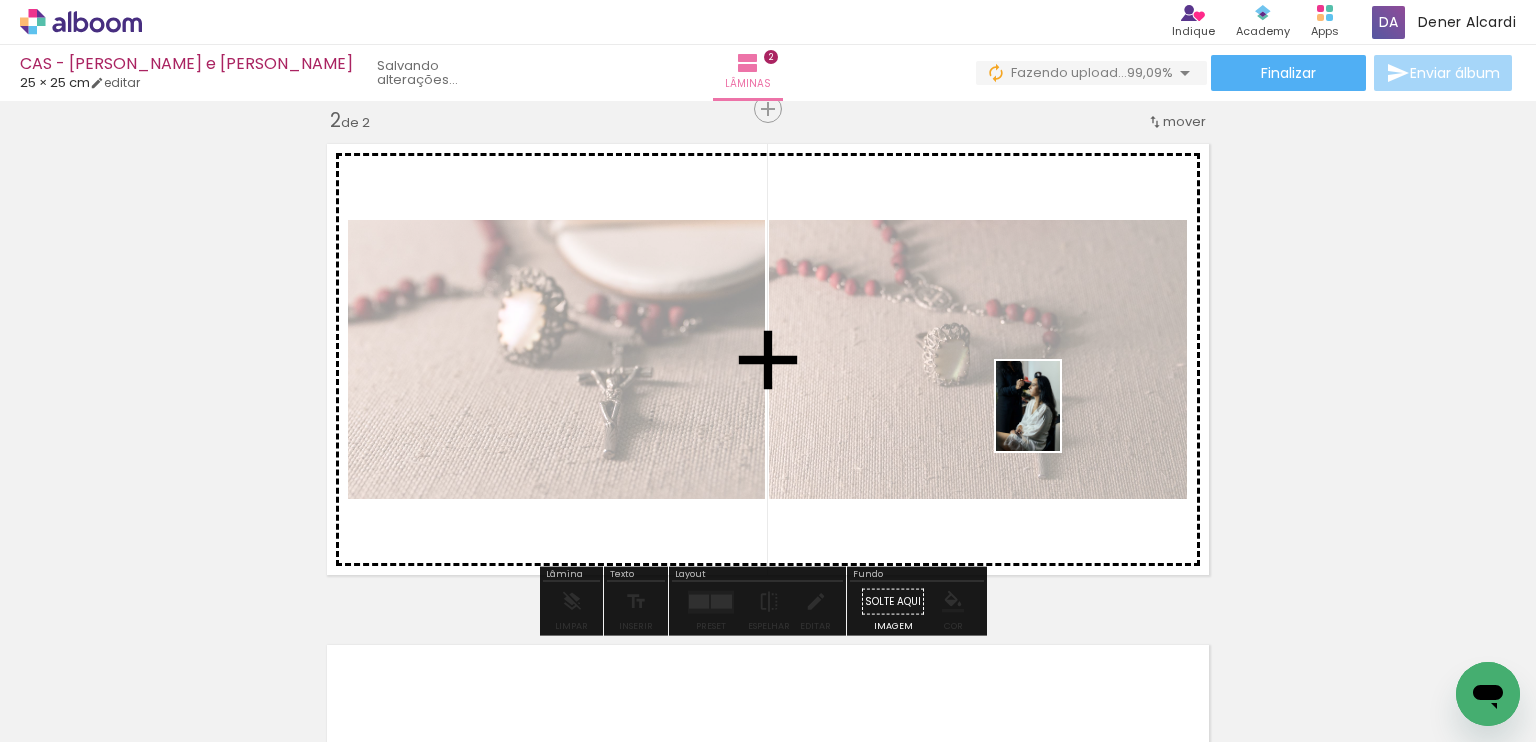 drag, startPoint x: 1412, startPoint y: 657, endPoint x: 1049, endPoint y: 414, distance: 436.8272 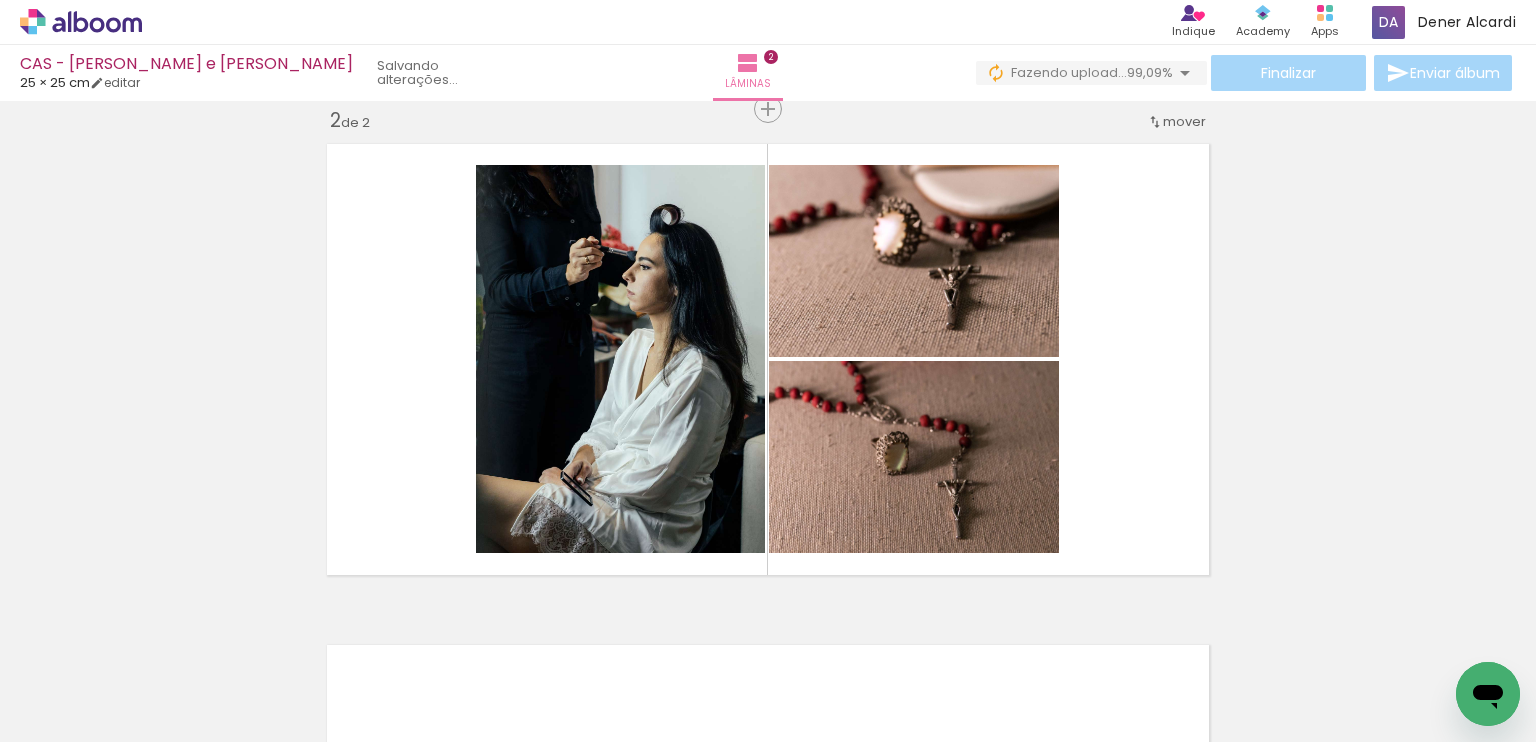 scroll, scrollTop: 0, scrollLeft: 0, axis: both 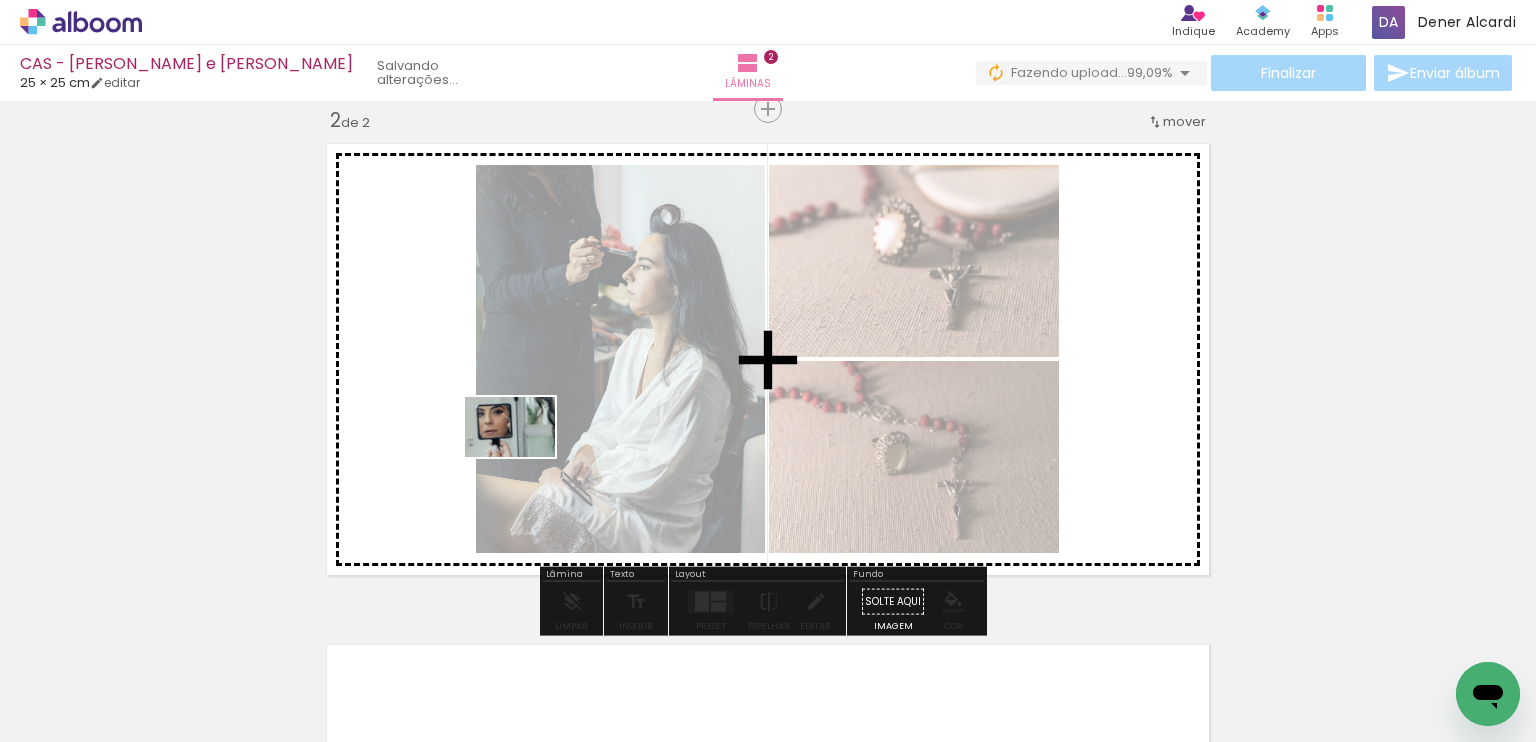 drag, startPoint x: 416, startPoint y: 683, endPoint x: 532, endPoint y: 471, distance: 241.66092 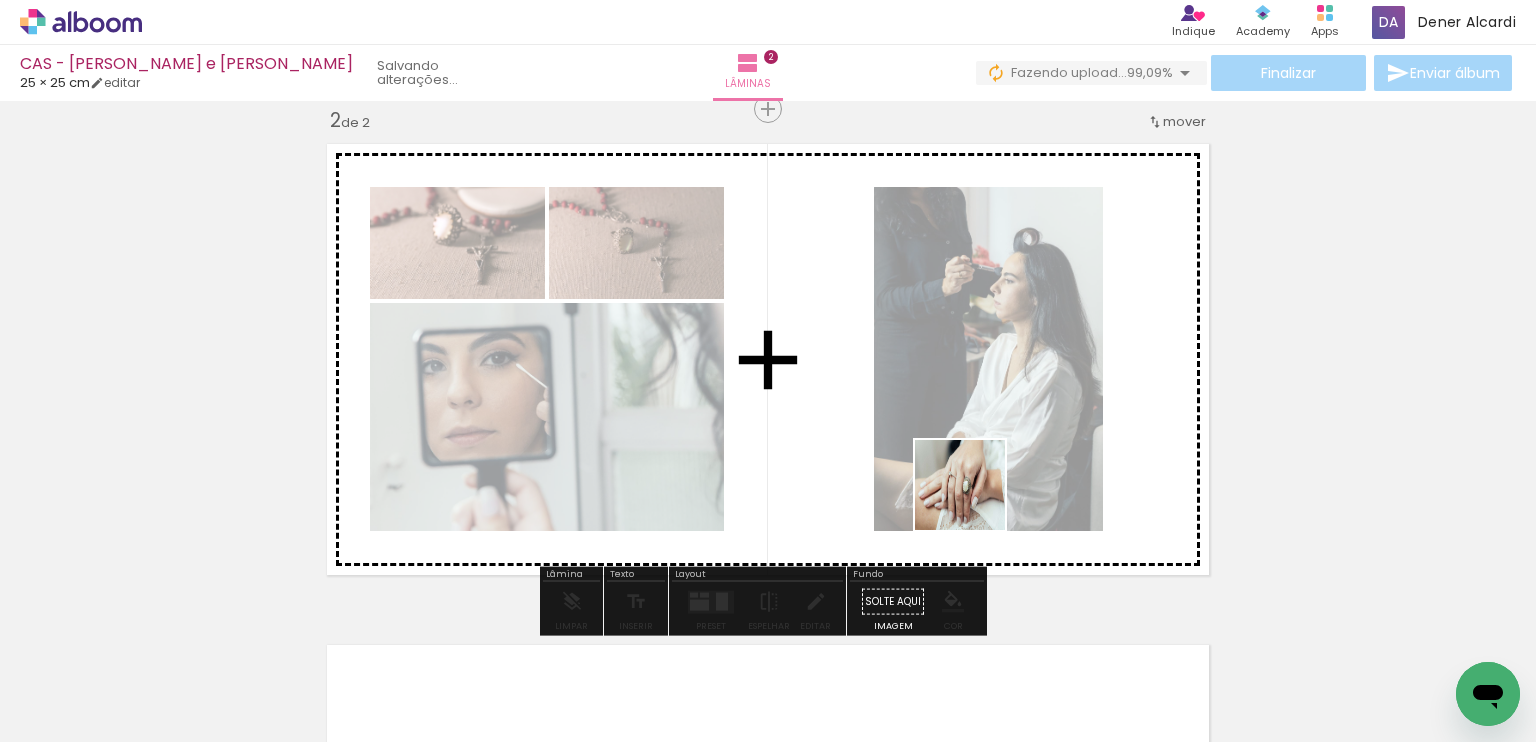 drag, startPoint x: 1108, startPoint y: 692, endPoint x: 960, endPoint y: 481, distance: 257.73047 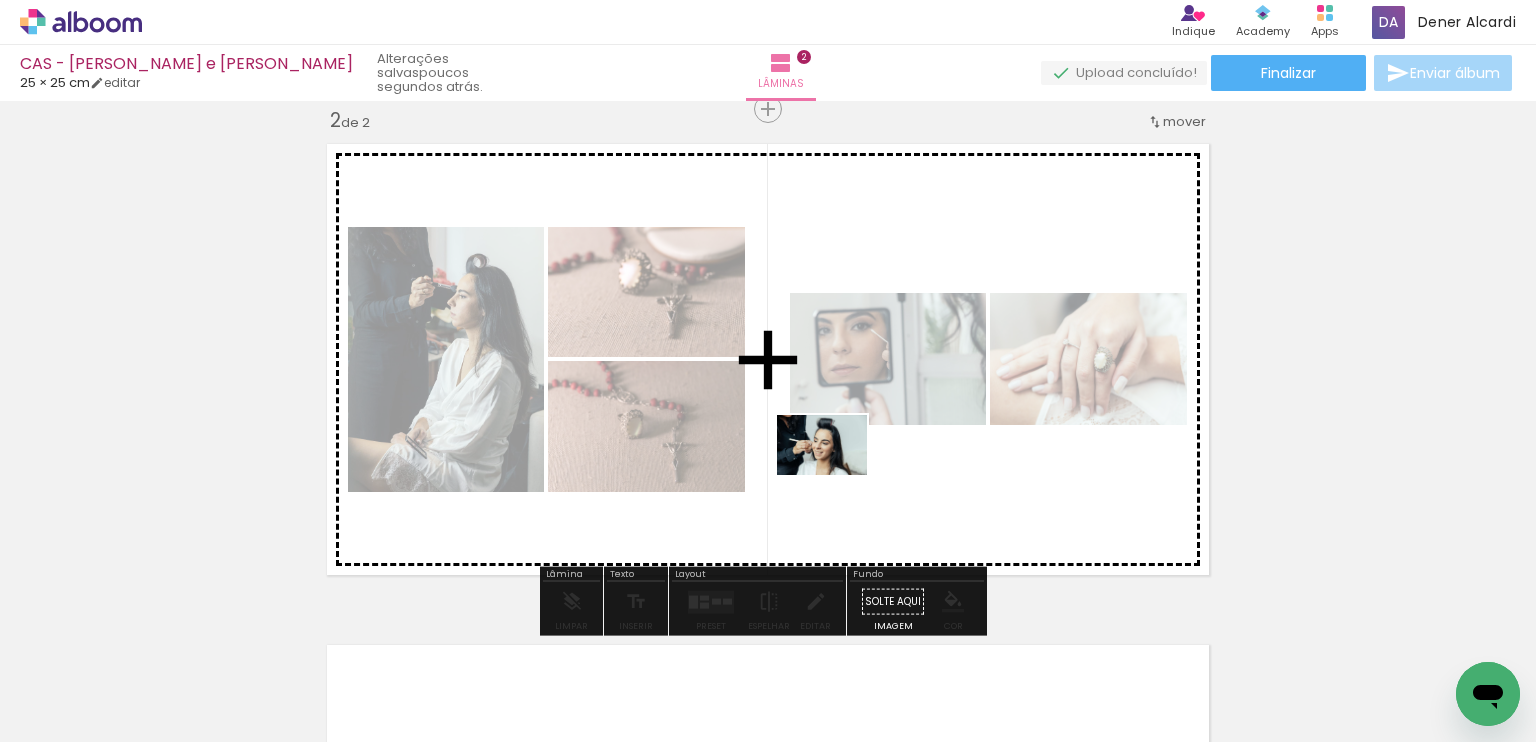 drag, startPoint x: 522, startPoint y: 681, endPoint x: 841, endPoint y: 470, distance: 382.4683 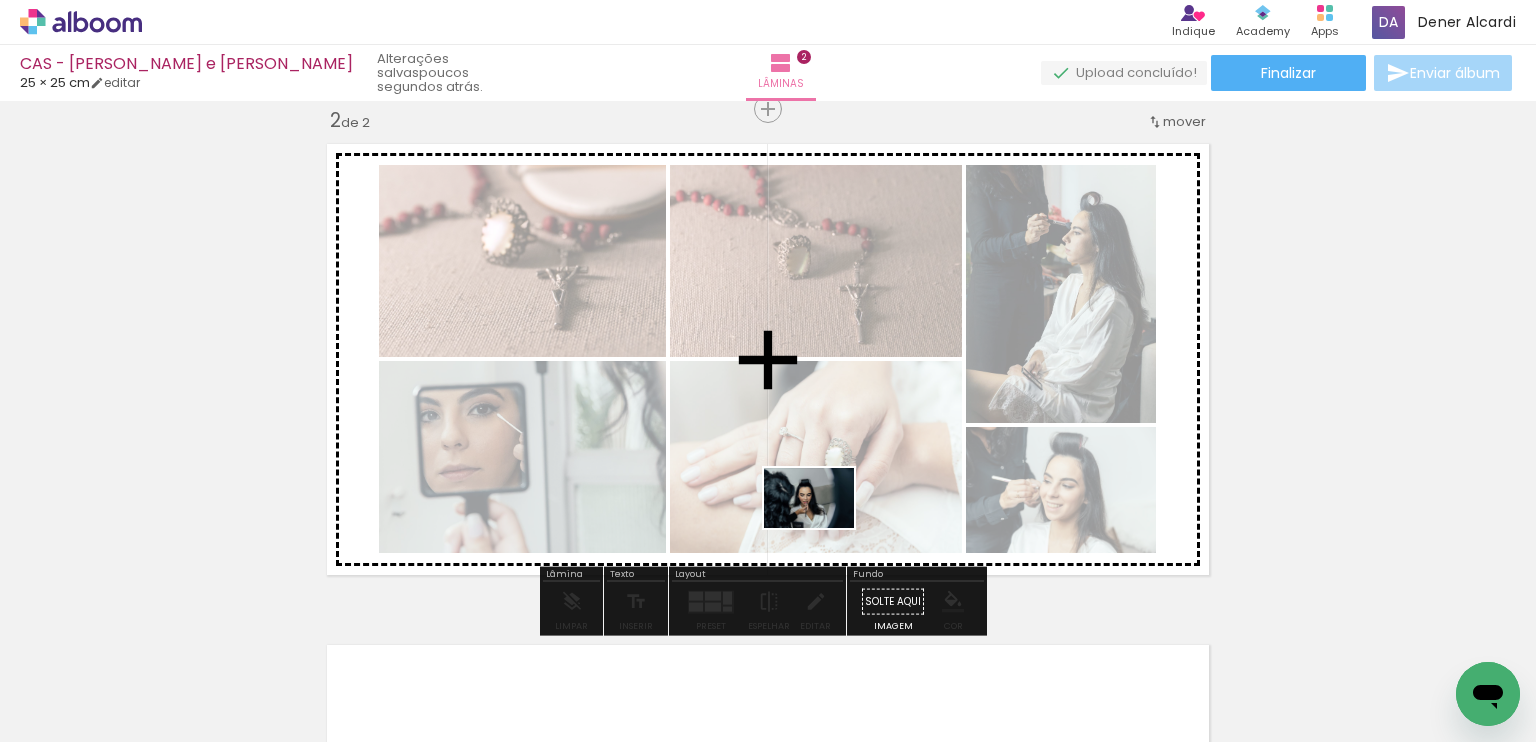 drag, startPoint x: 649, startPoint y: 681, endPoint x: 823, endPoint y: 542, distance: 222.70384 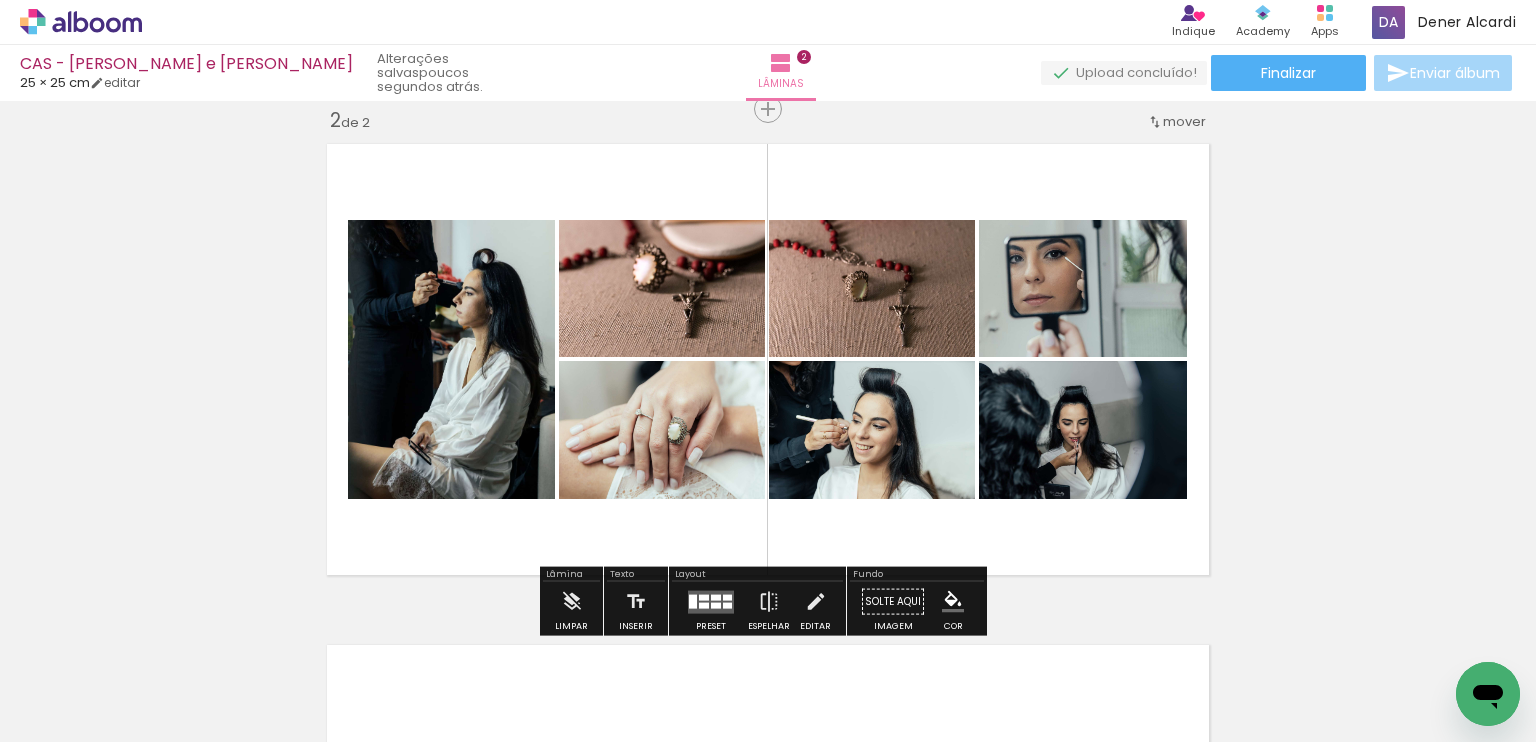 click at bounding box center [716, 597] 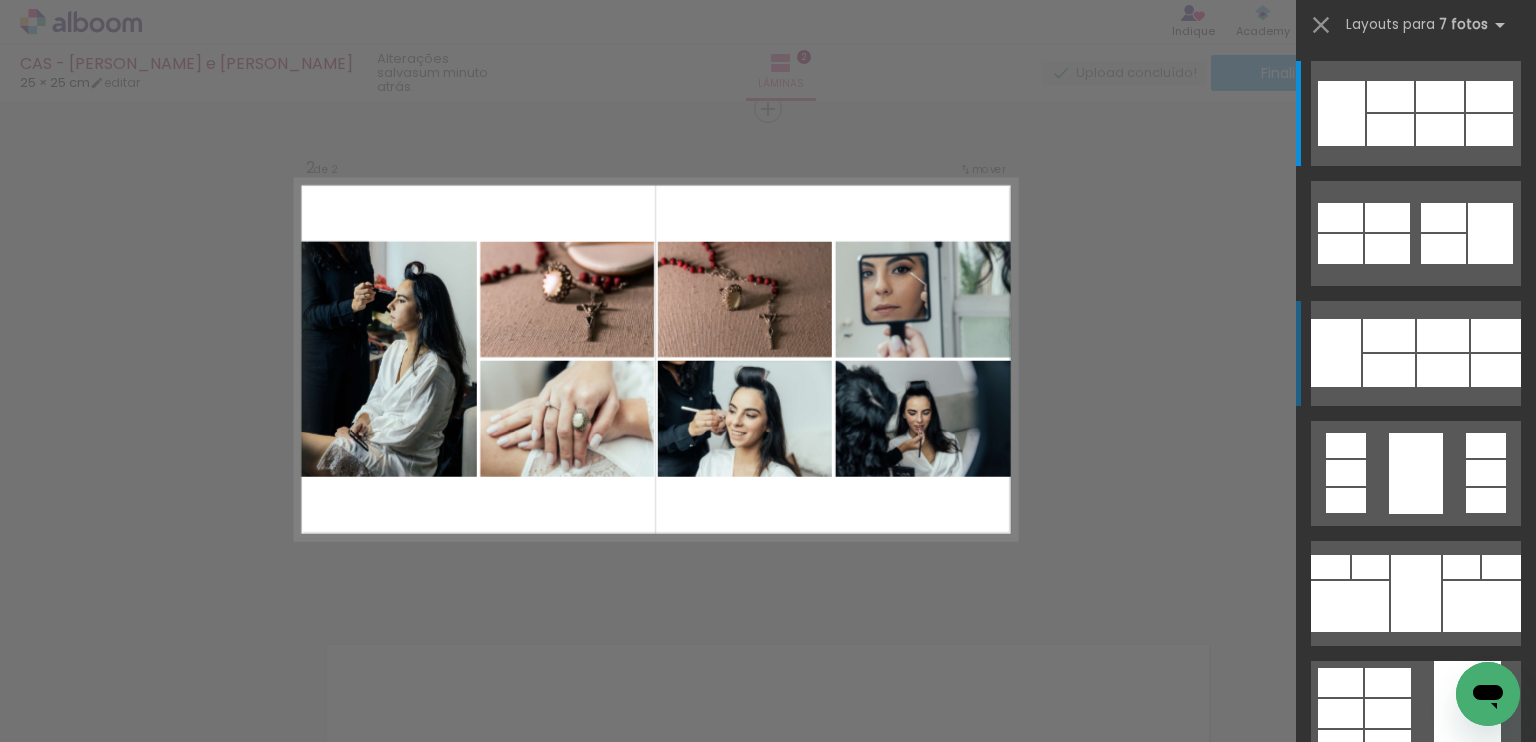 click at bounding box center [1390, 130] 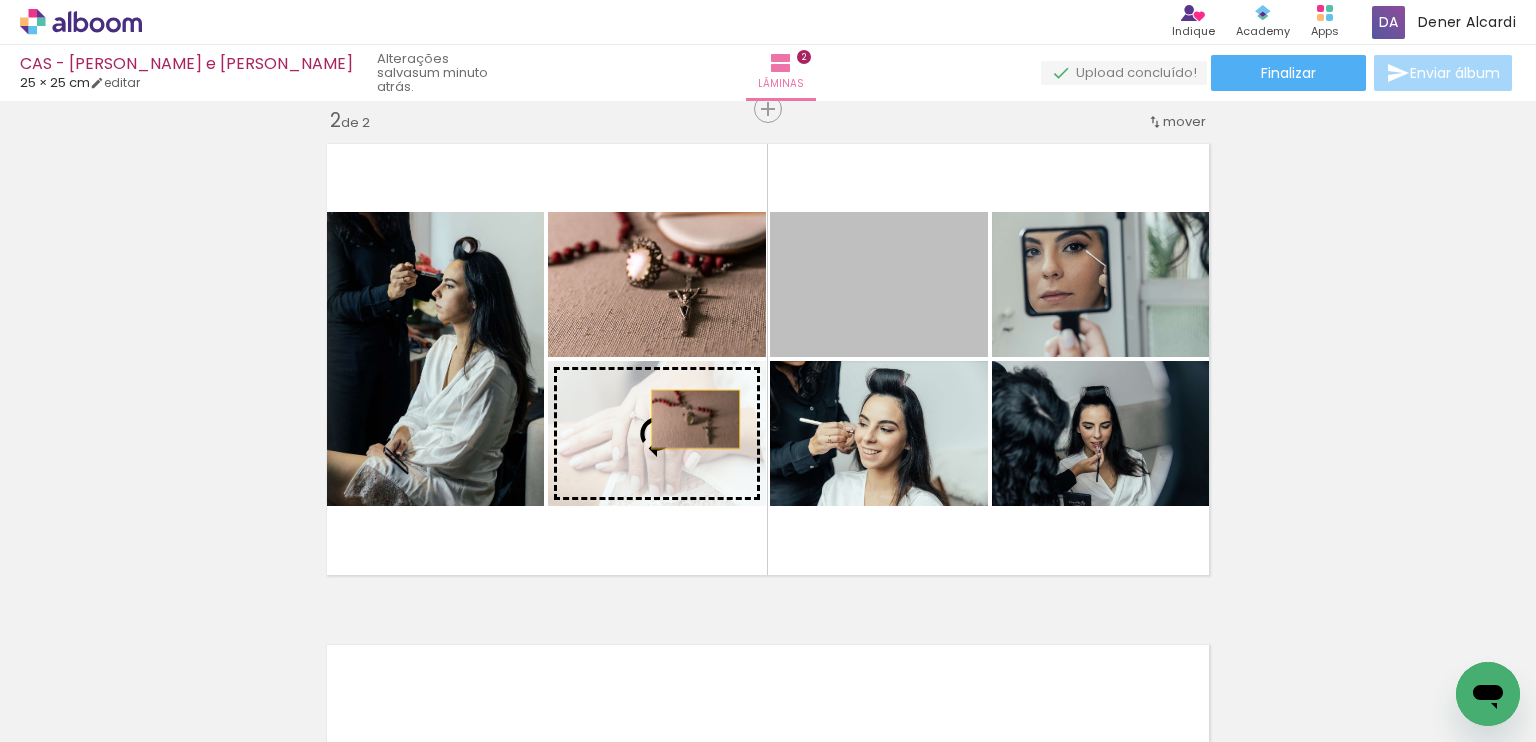 drag, startPoint x: 876, startPoint y: 302, endPoint x: 676, endPoint y: 423, distance: 233.75415 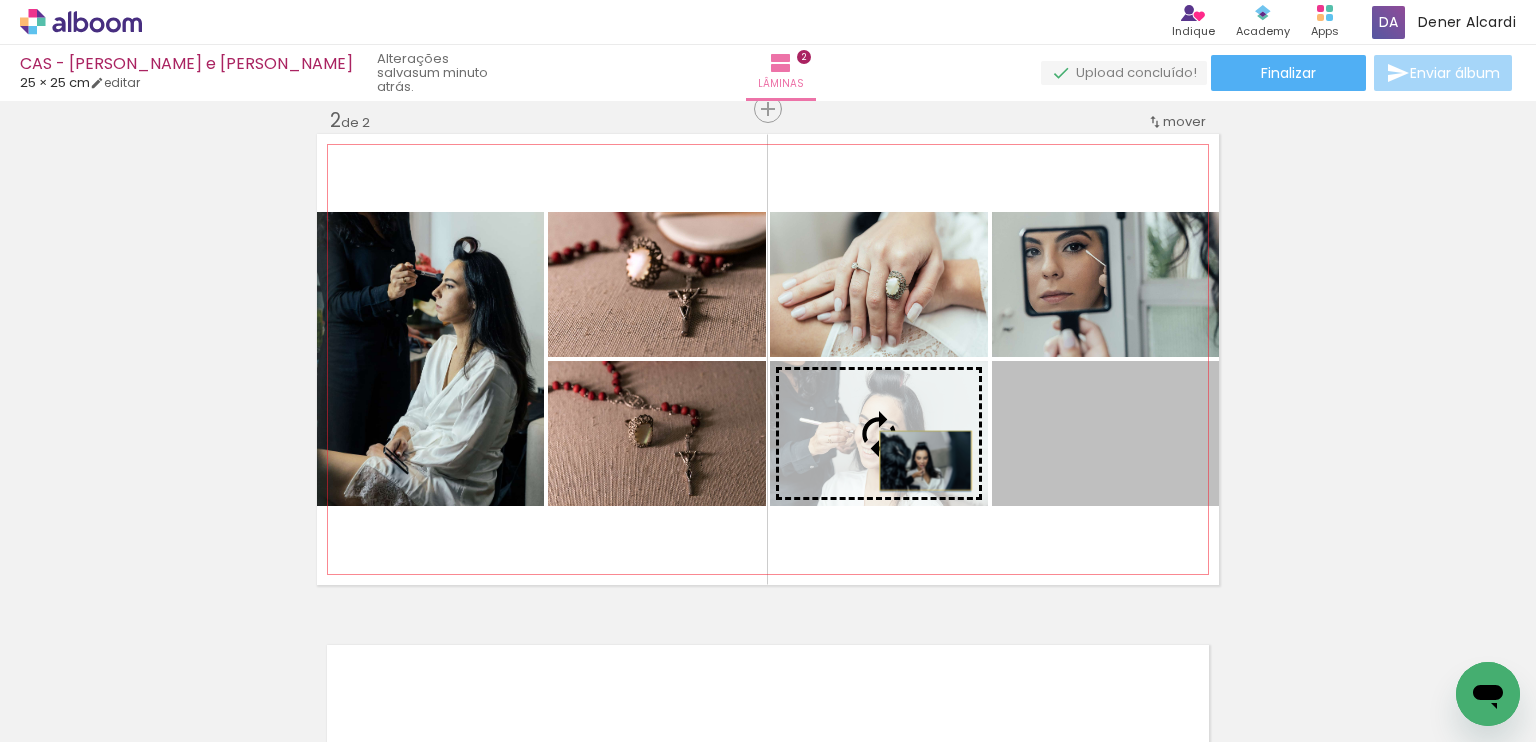 drag, startPoint x: 1060, startPoint y: 458, endPoint x: 918, endPoint y: 460, distance: 142.01408 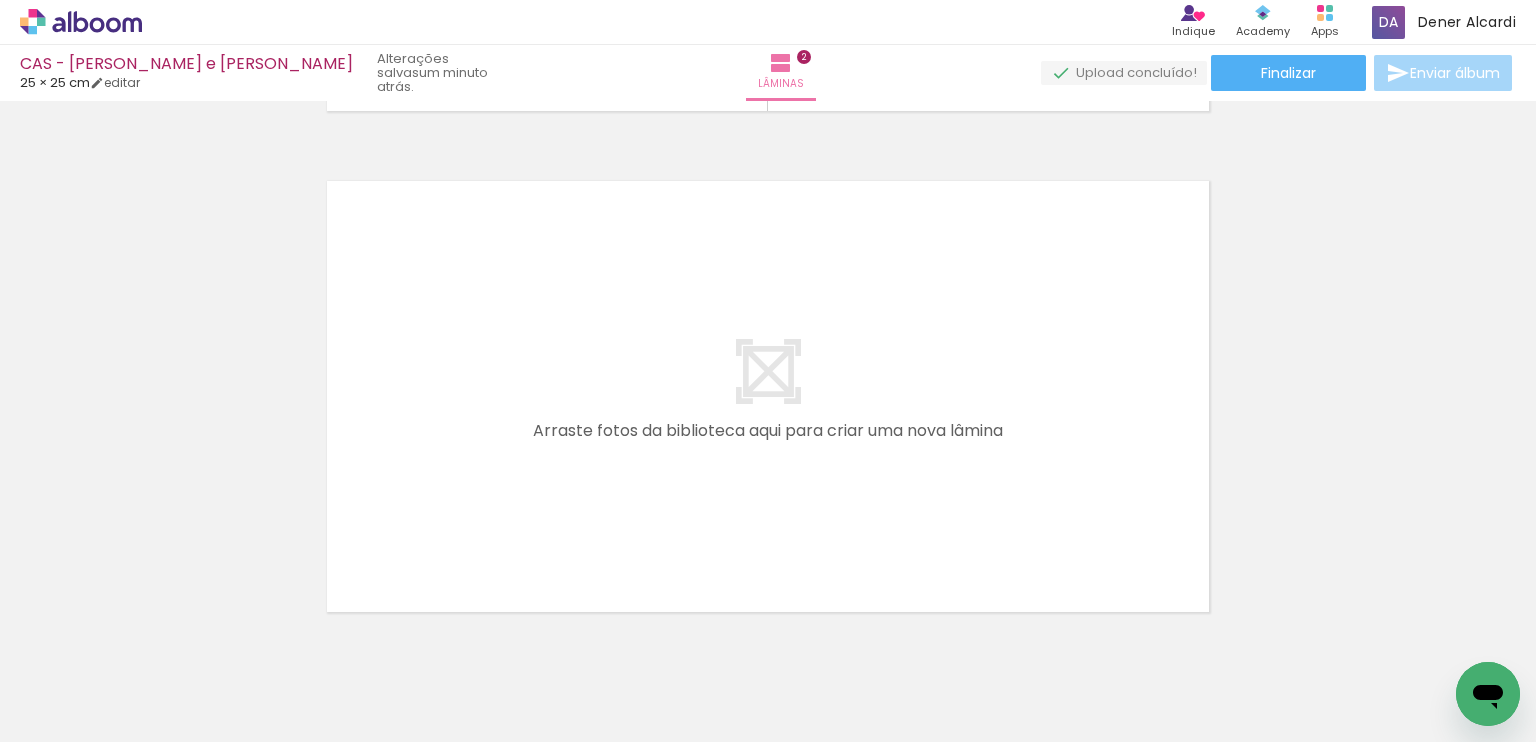 scroll, scrollTop: 1064, scrollLeft: 0, axis: vertical 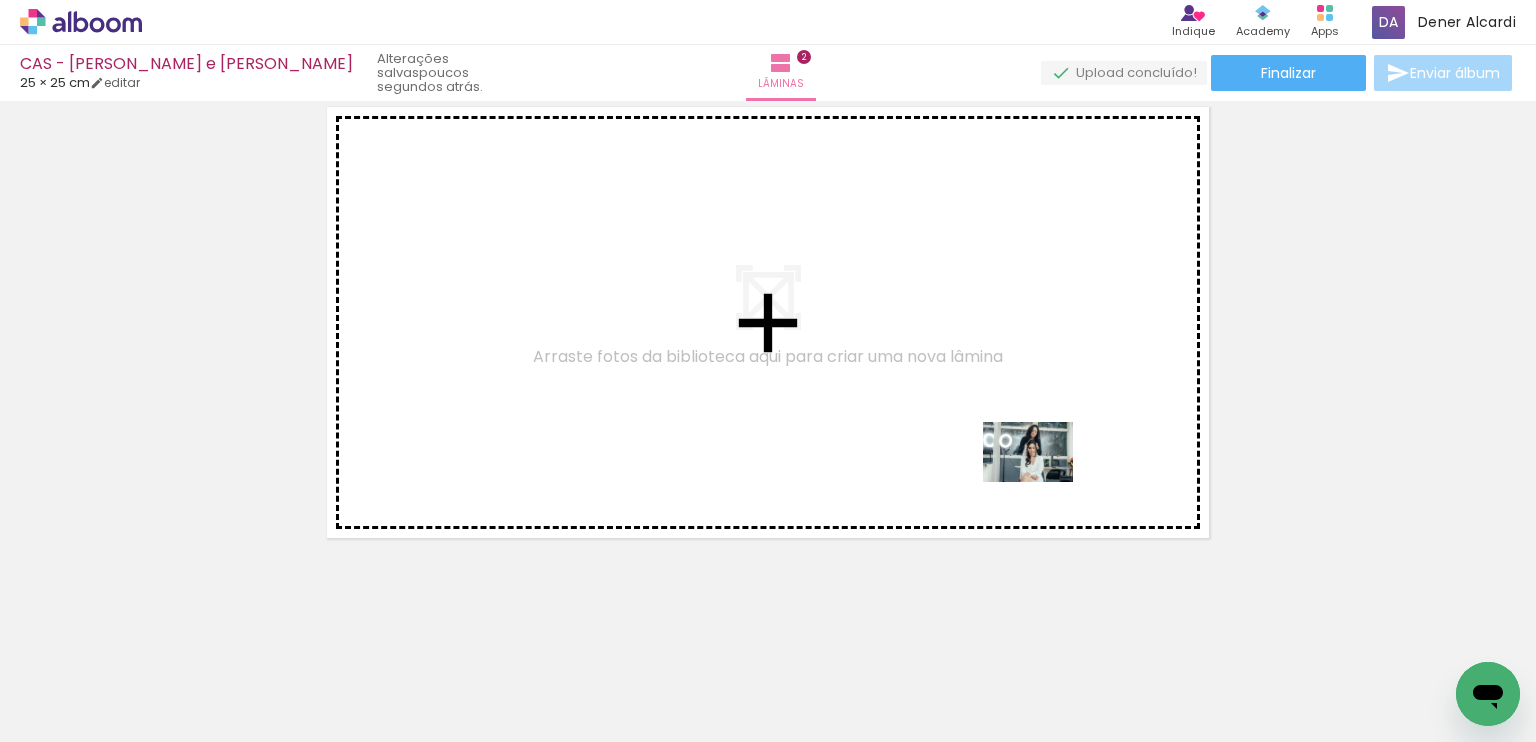 drag, startPoint x: 1203, startPoint y: 662, endPoint x: 1043, endPoint y: 482, distance: 240.8319 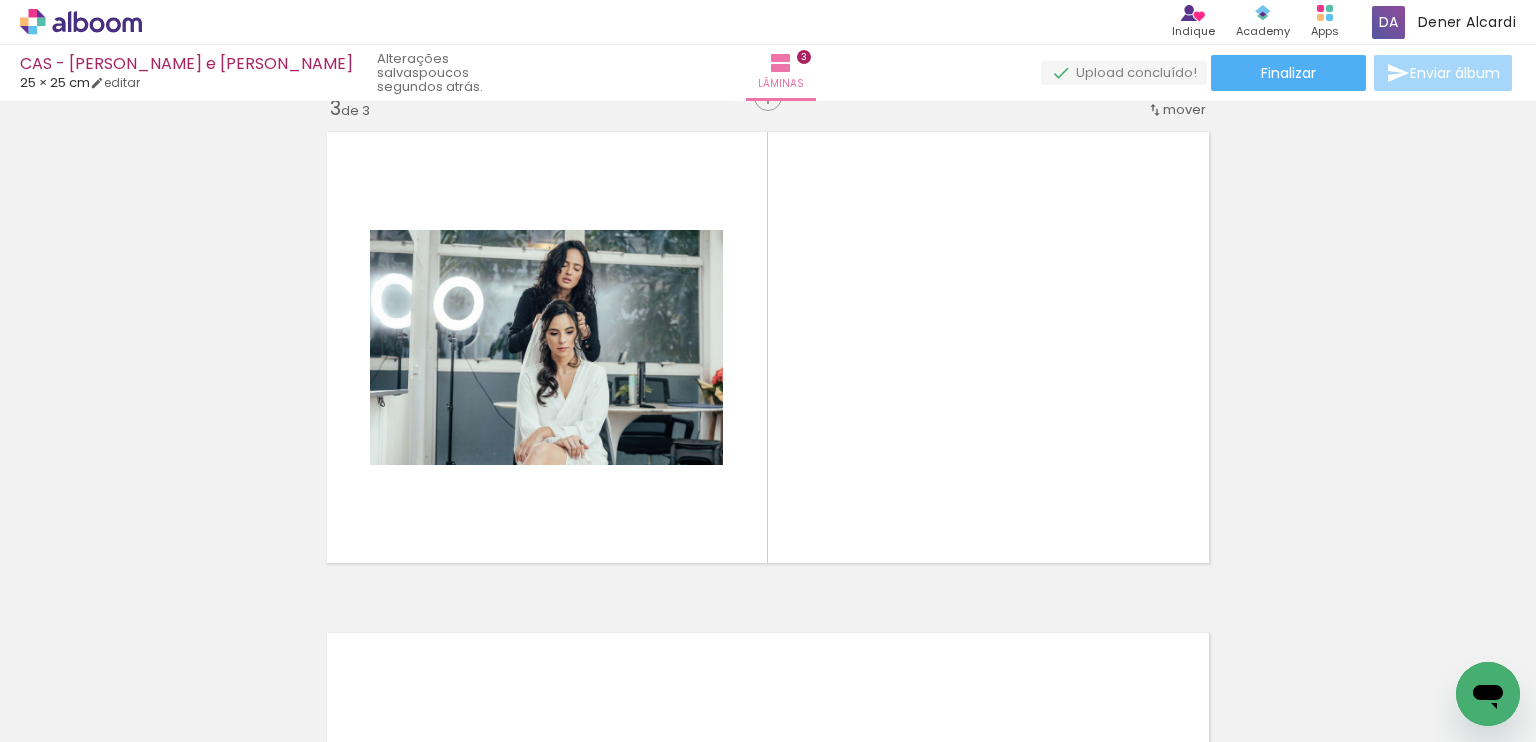 scroll, scrollTop: 1027, scrollLeft: 0, axis: vertical 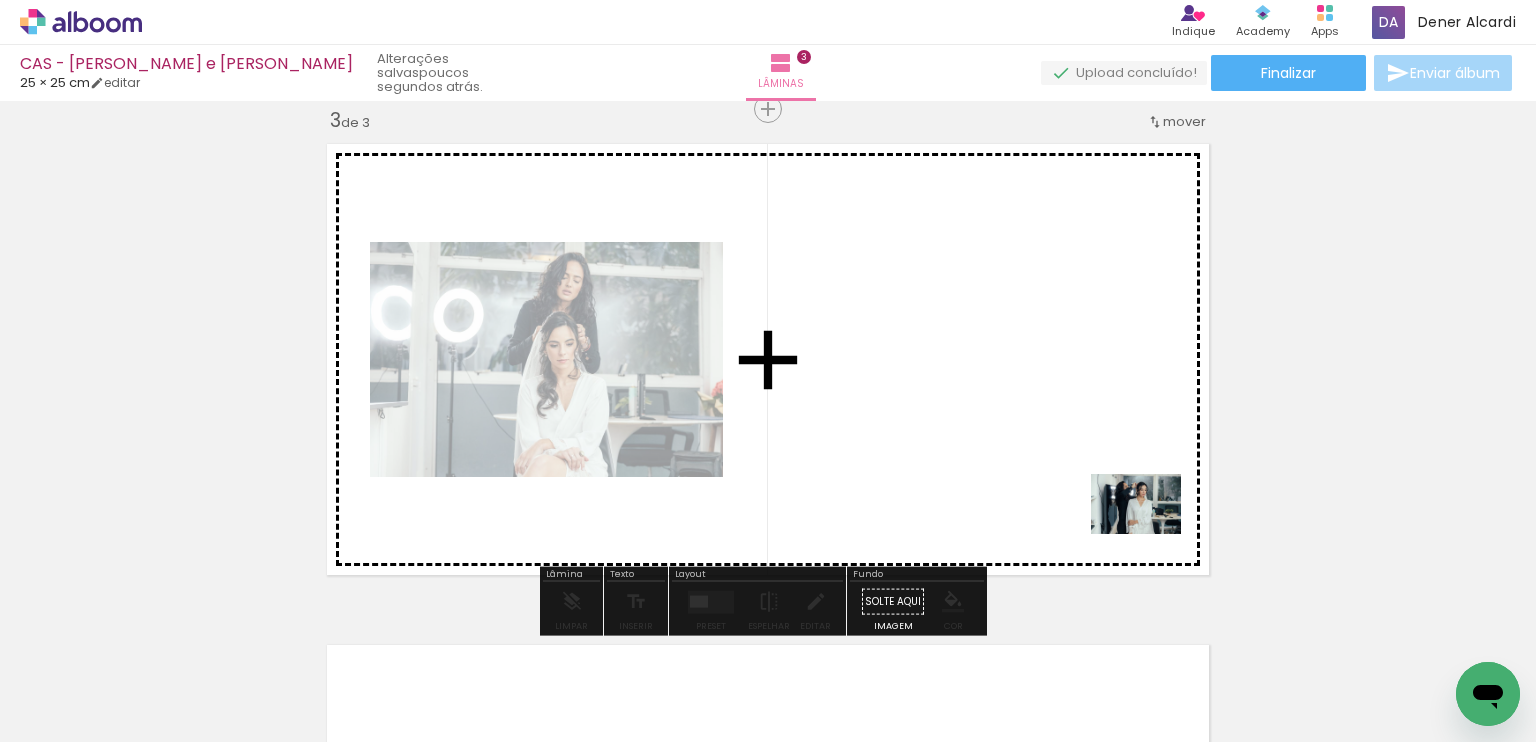 drag, startPoint x: 1323, startPoint y: 671, endPoint x: 1277, endPoint y: 579, distance: 102.85912 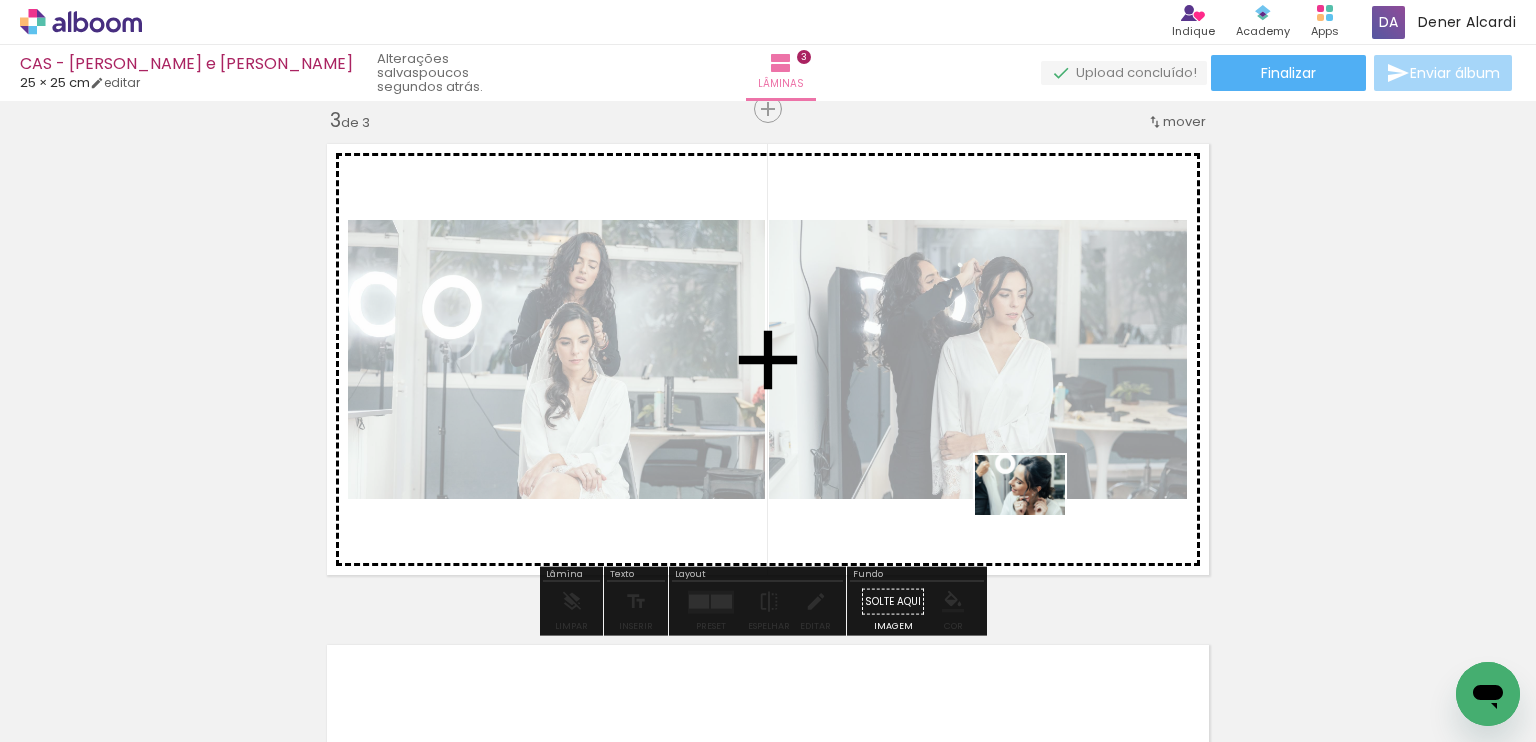drag, startPoint x: 994, startPoint y: 685, endPoint x: 1117, endPoint y: 556, distance: 178.24141 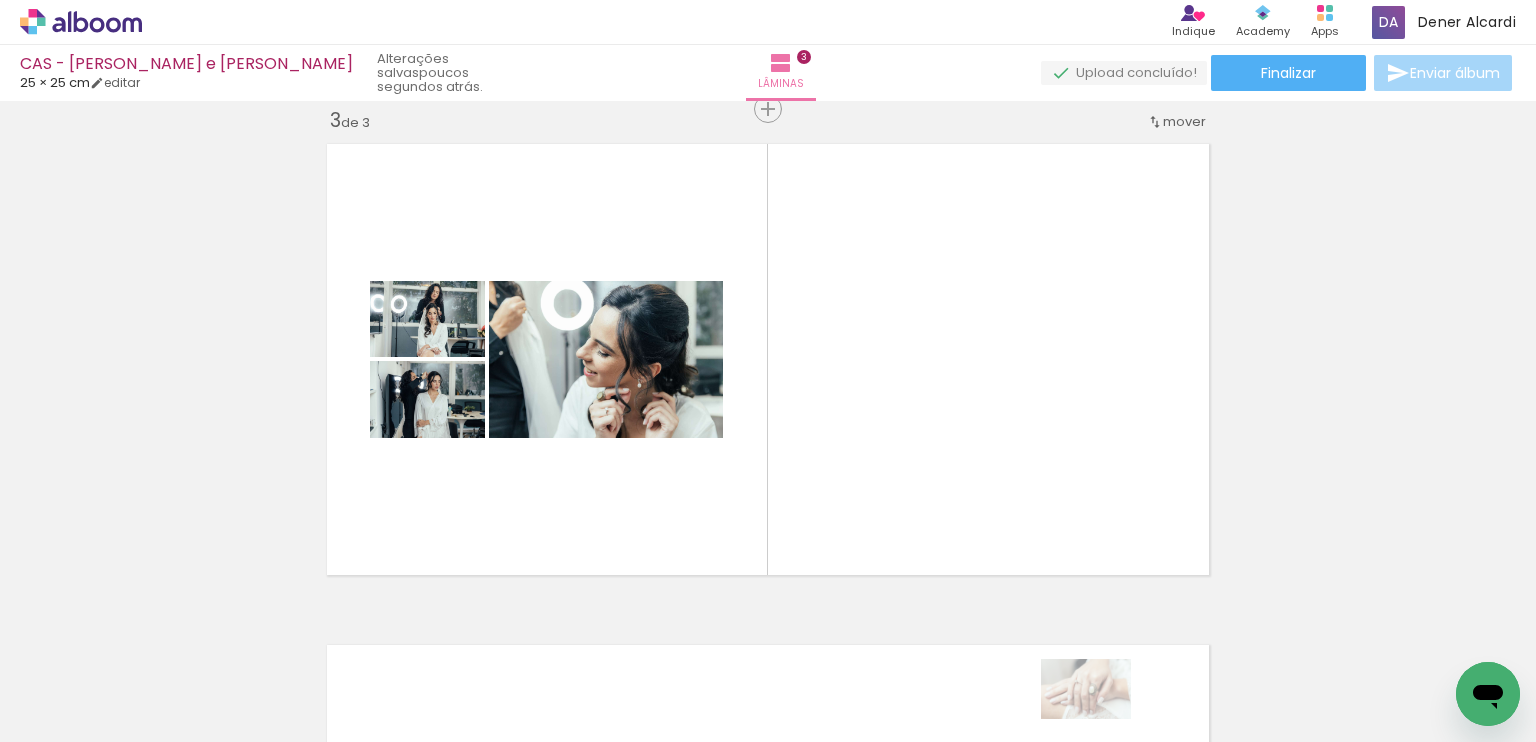 drag, startPoint x: 1097, startPoint y: 671, endPoint x: 1112, endPoint y: 705, distance: 37.161808 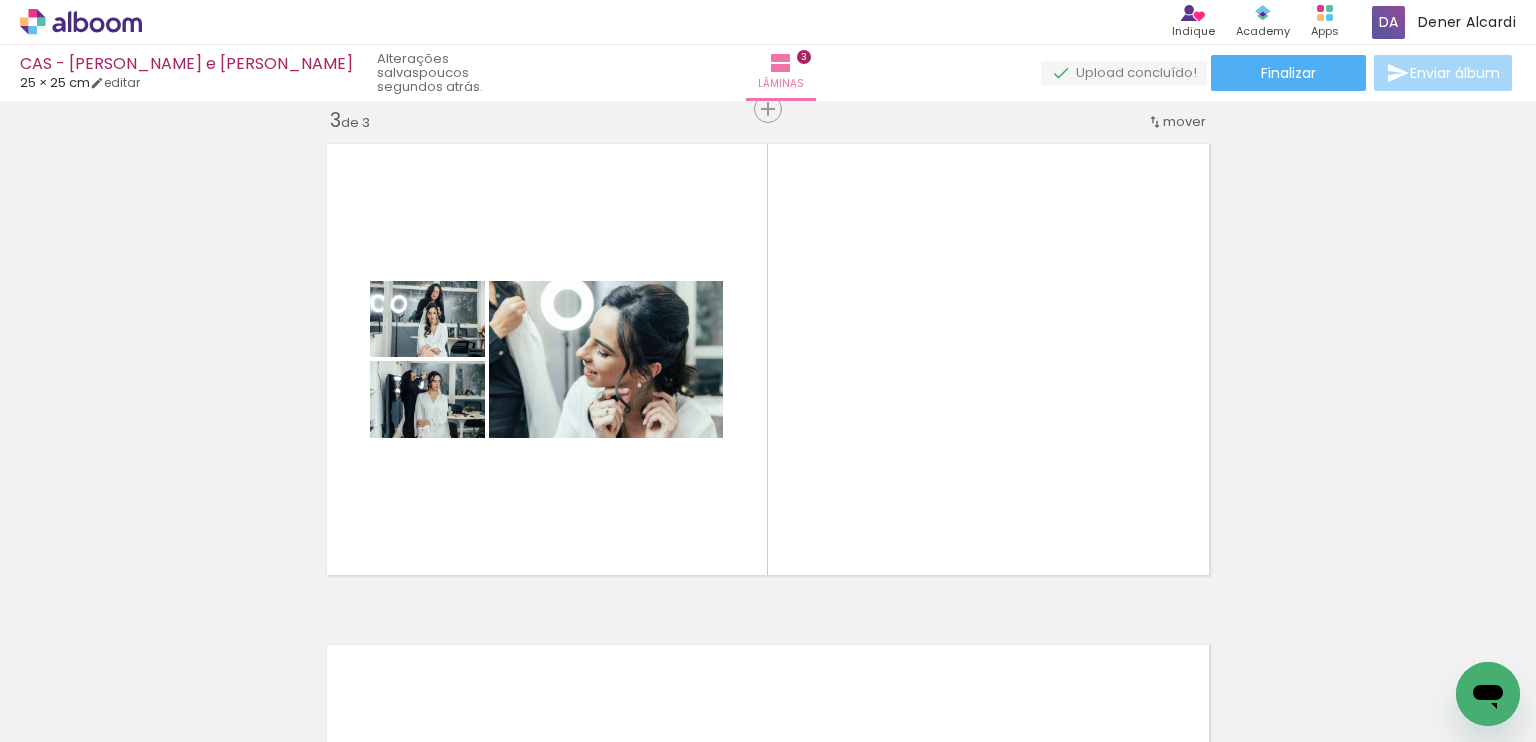 scroll, scrollTop: 0, scrollLeft: 310, axis: horizontal 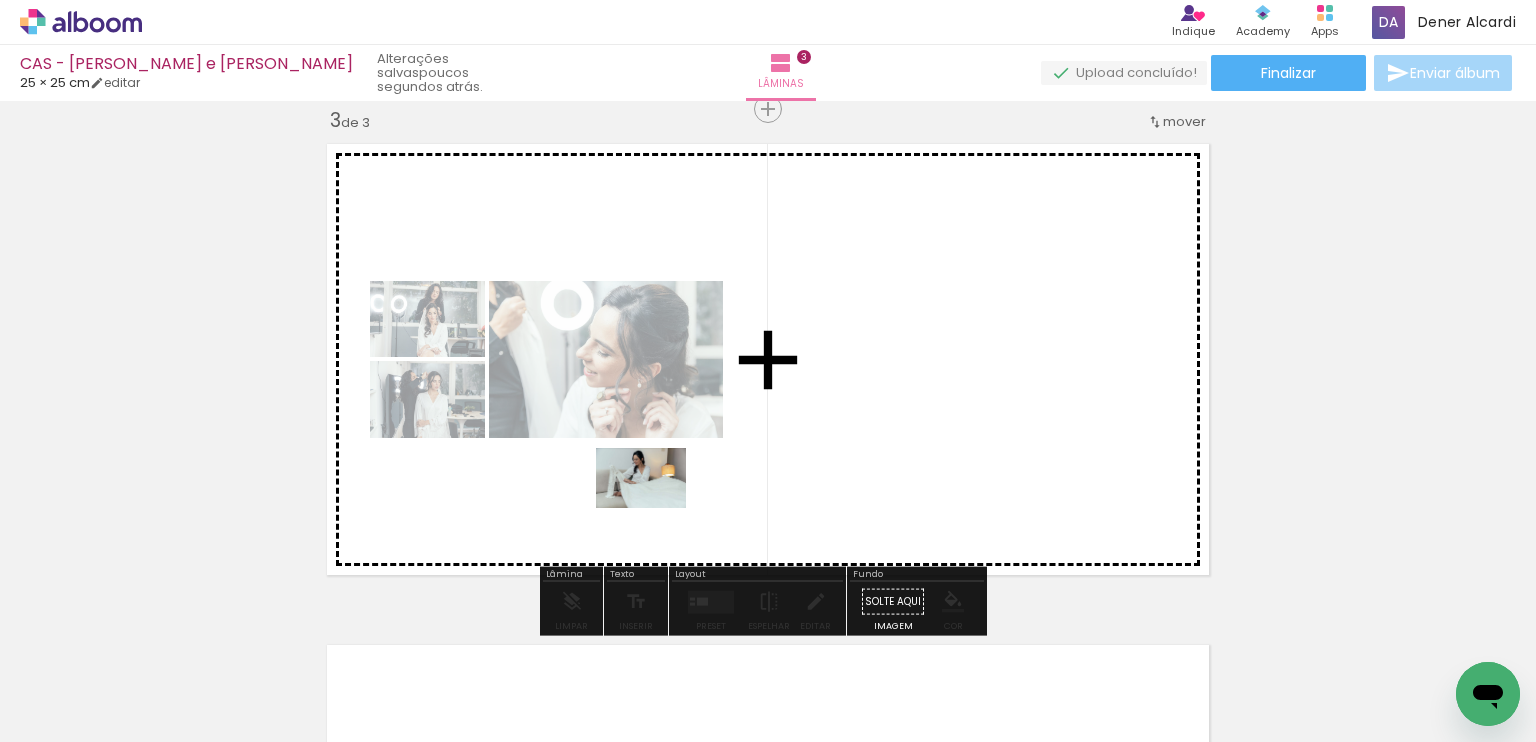 drag, startPoint x: 455, startPoint y: 674, endPoint x: 669, endPoint y: 487, distance: 284.19183 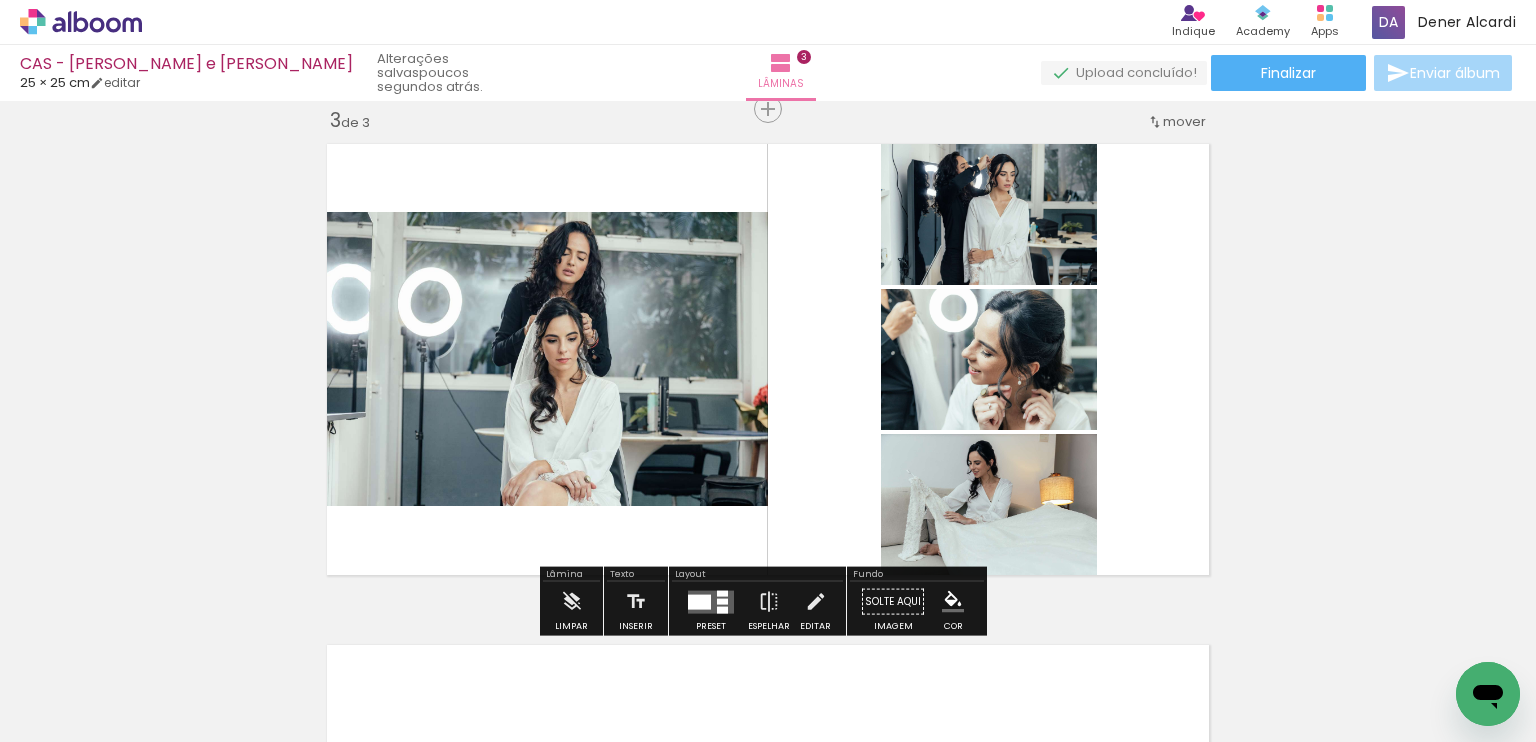 click at bounding box center (699, 601) 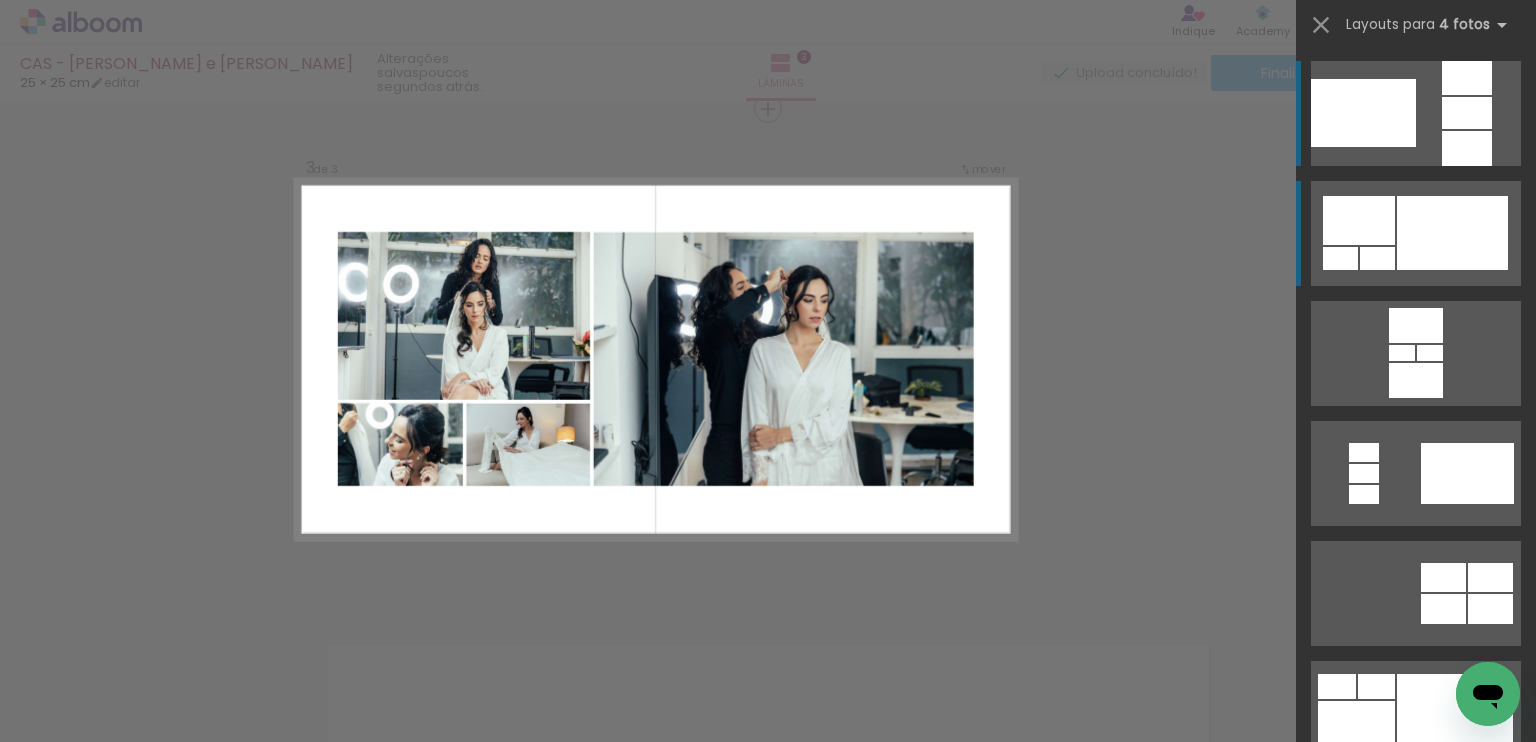 click at bounding box center (1452, 233) 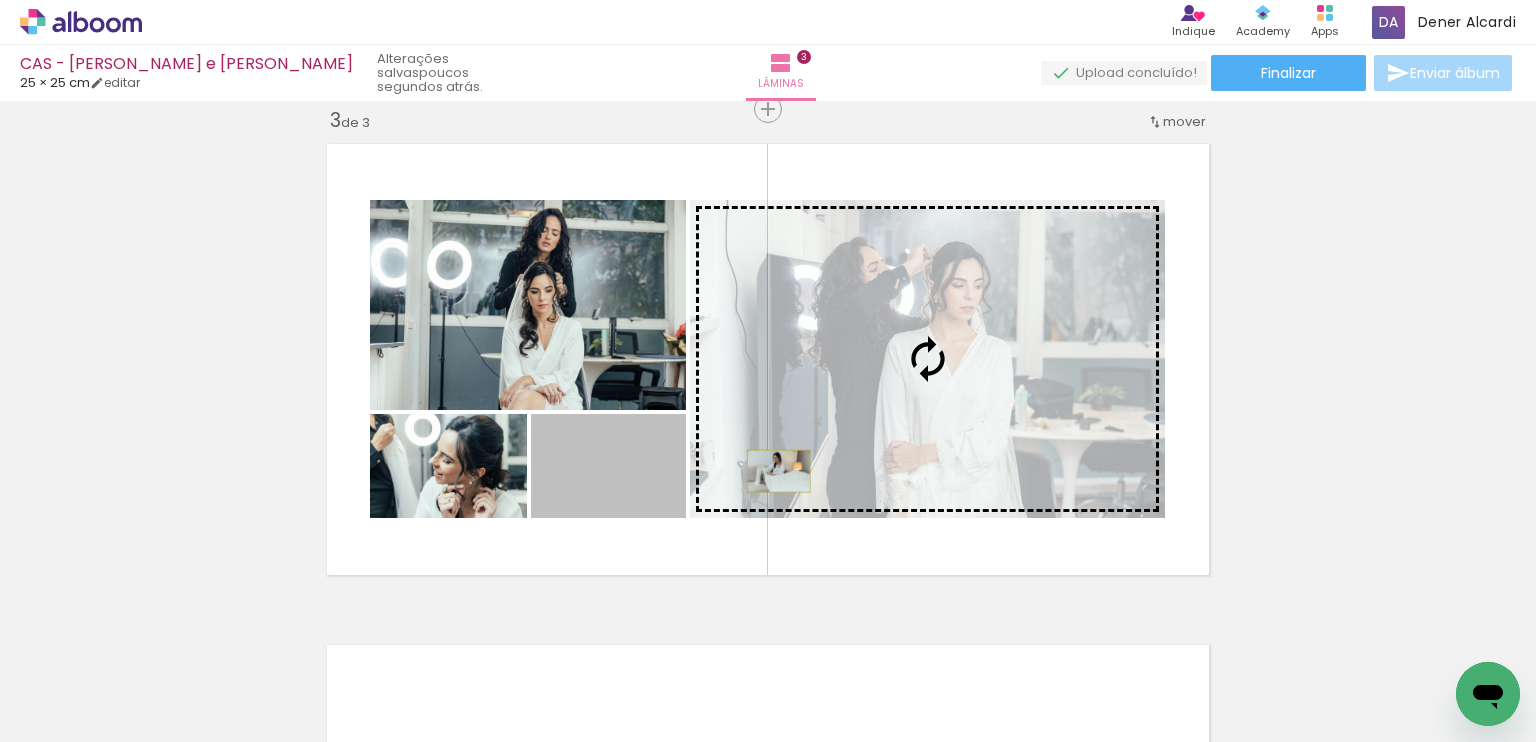 drag, startPoint x: 614, startPoint y: 484, endPoint x: 771, endPoint y: 471, distance: 157.5373 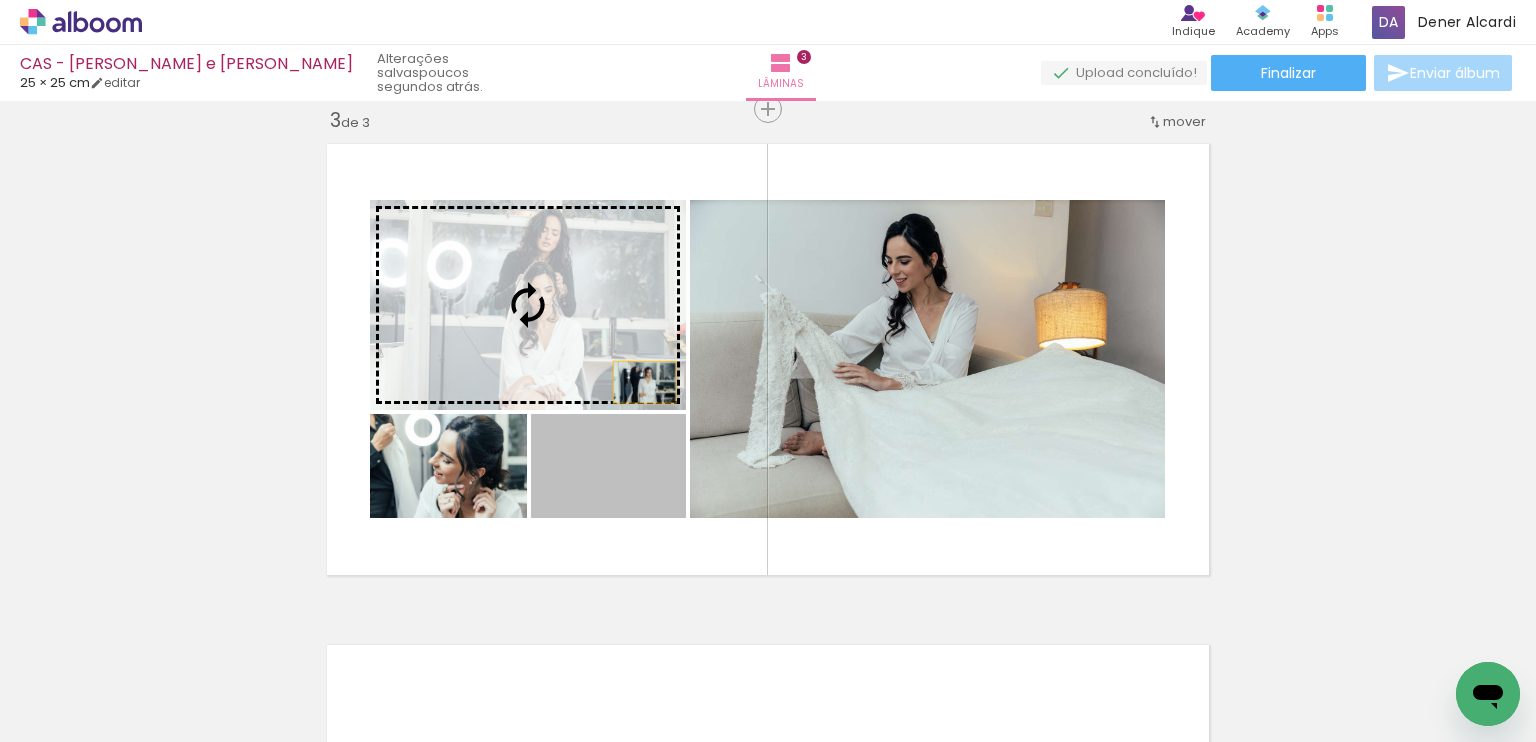 drag, startPoint x: 646, startPoint y: 499, endPoint x: 636, endPoint y: 379, distance: 120.41595 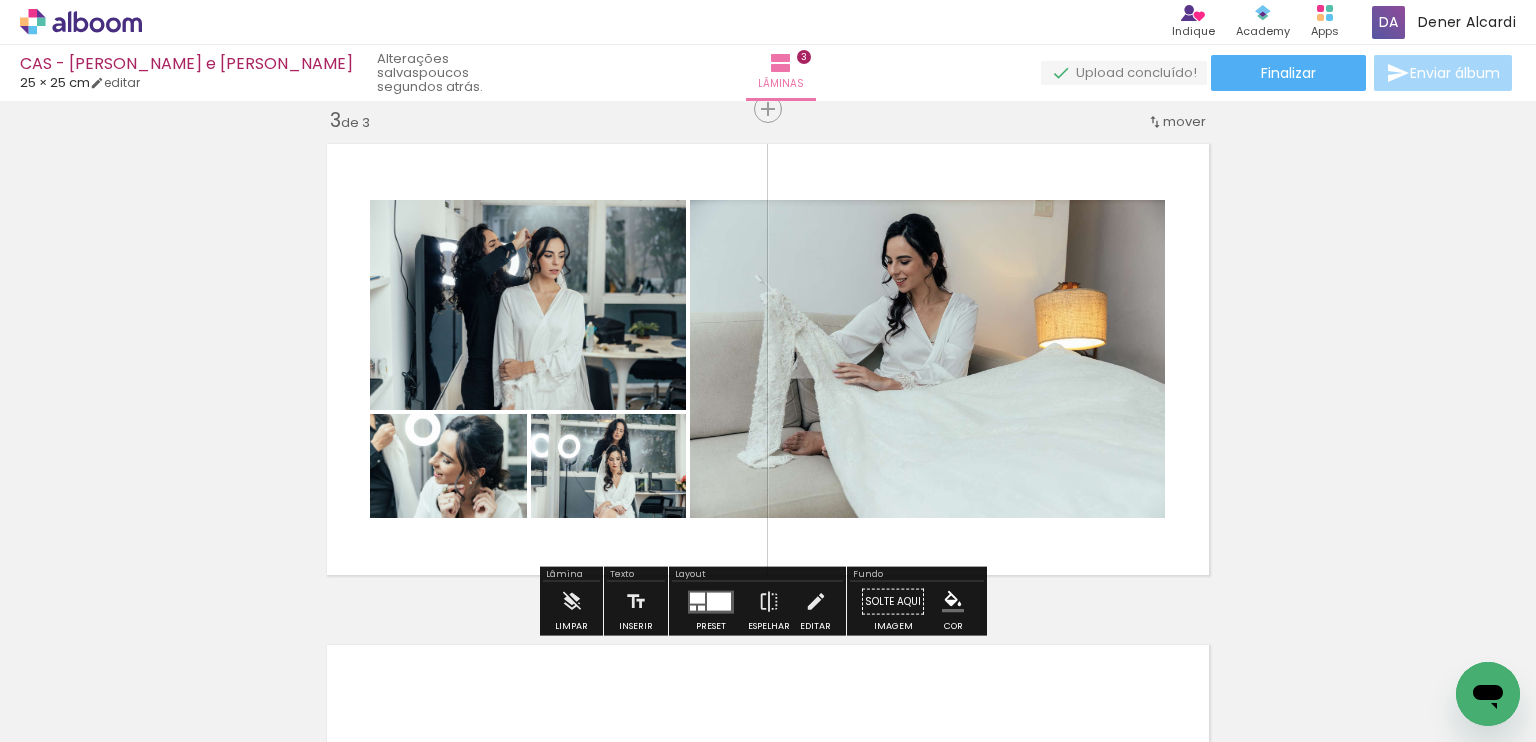click at bounding box center (711, 601) 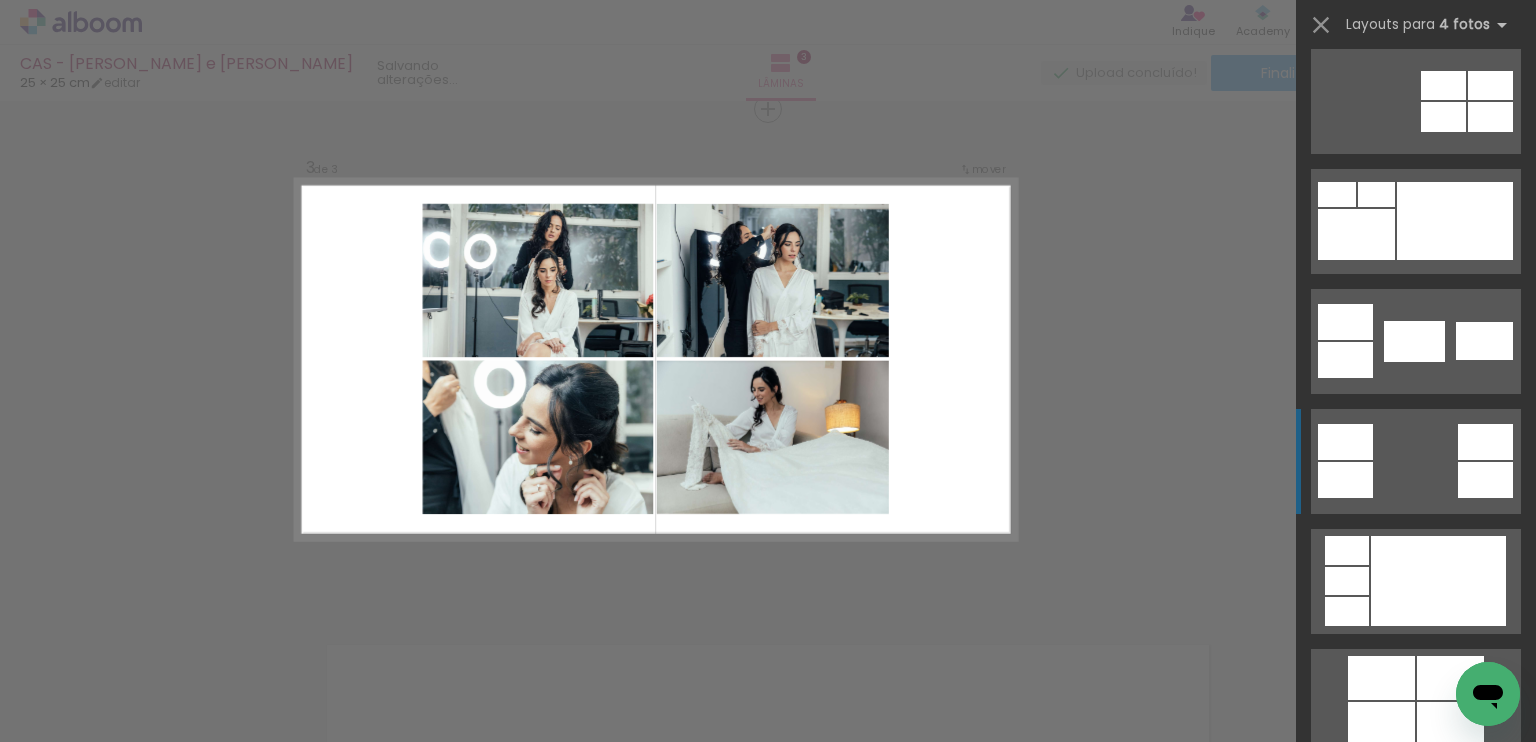 scroll, scrollTop: 620, scrollLeft: 0, axis: vertical 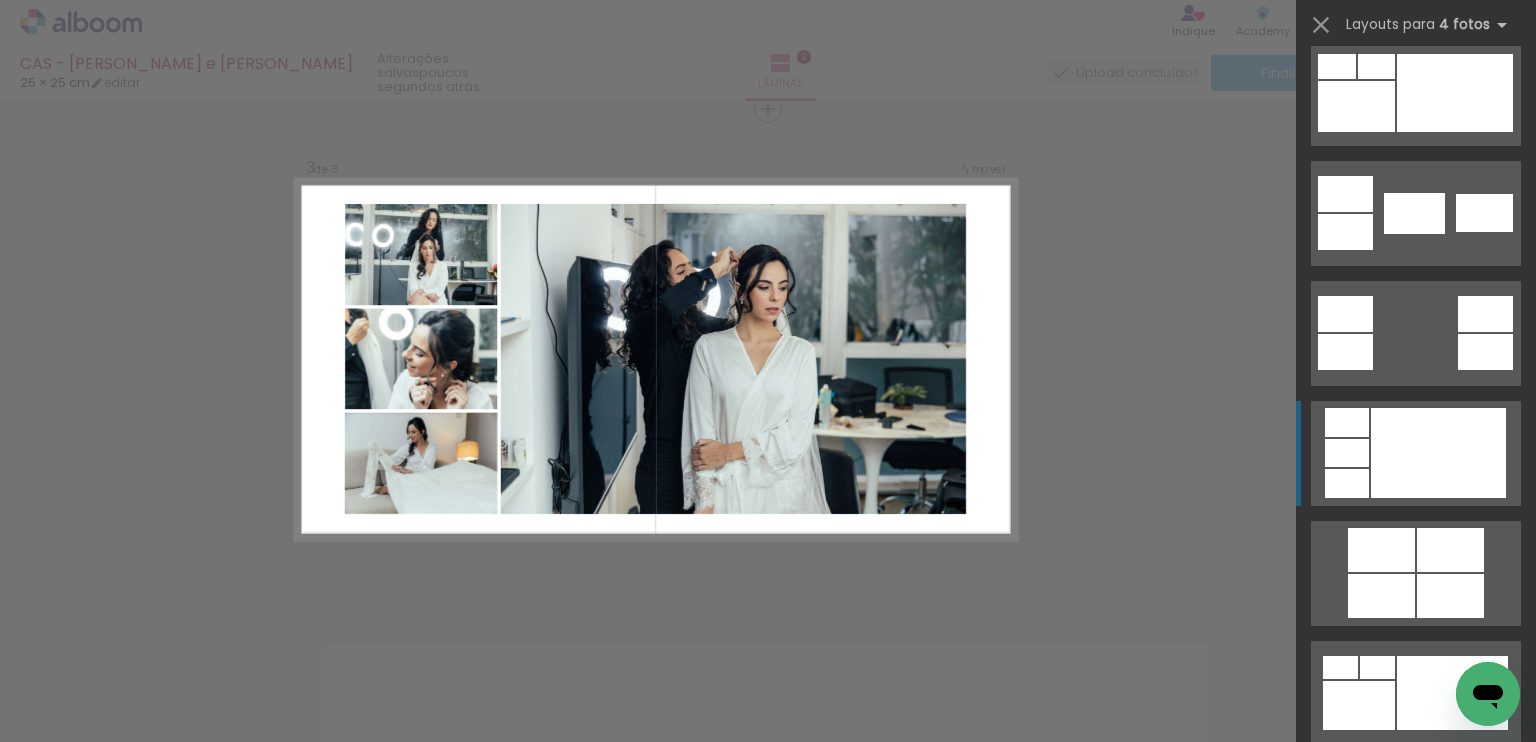 click at bounding box center [1452, -10507] 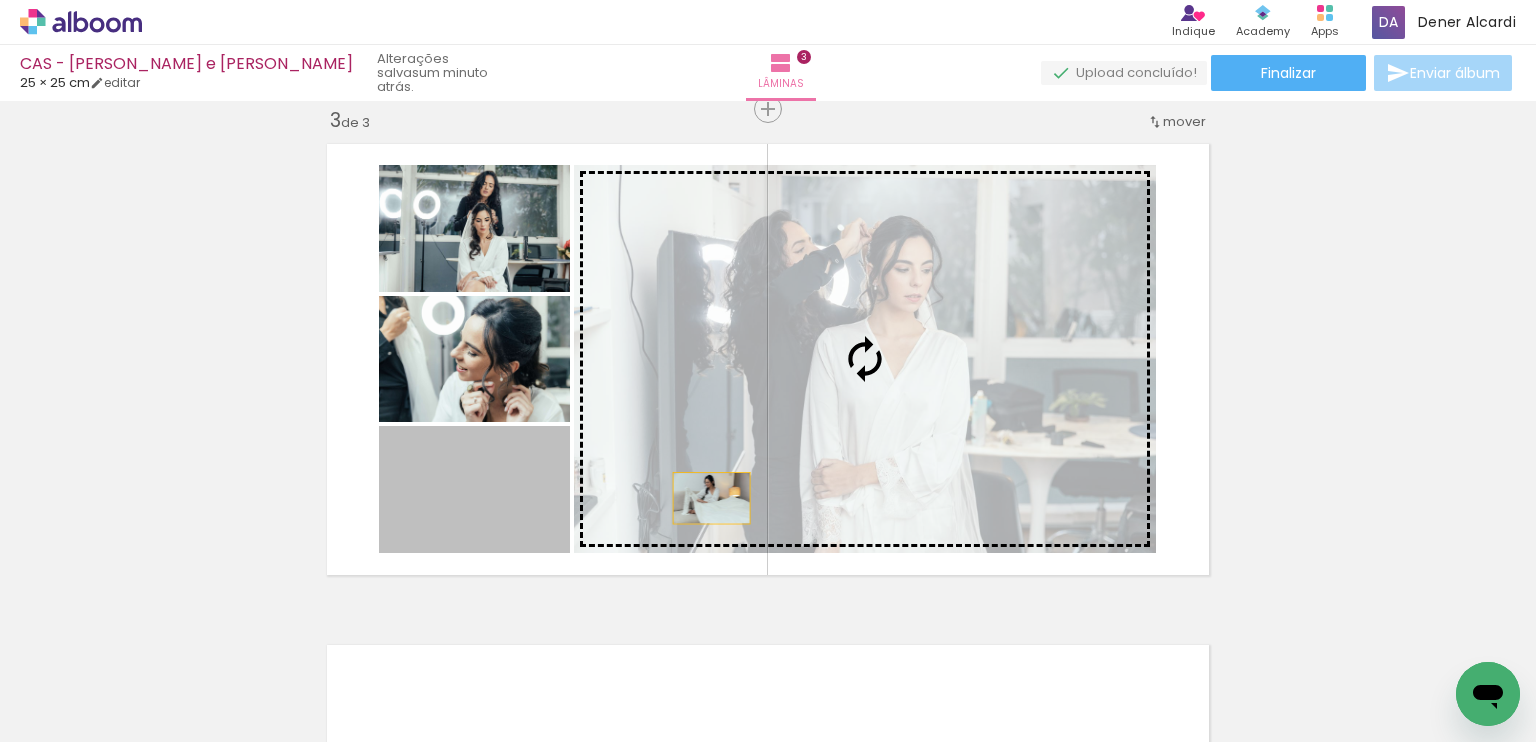 drag, startPoint x: 488, startPoint y: 512, endPoint x: 714, endPoint y: 492, distance: 226.88322 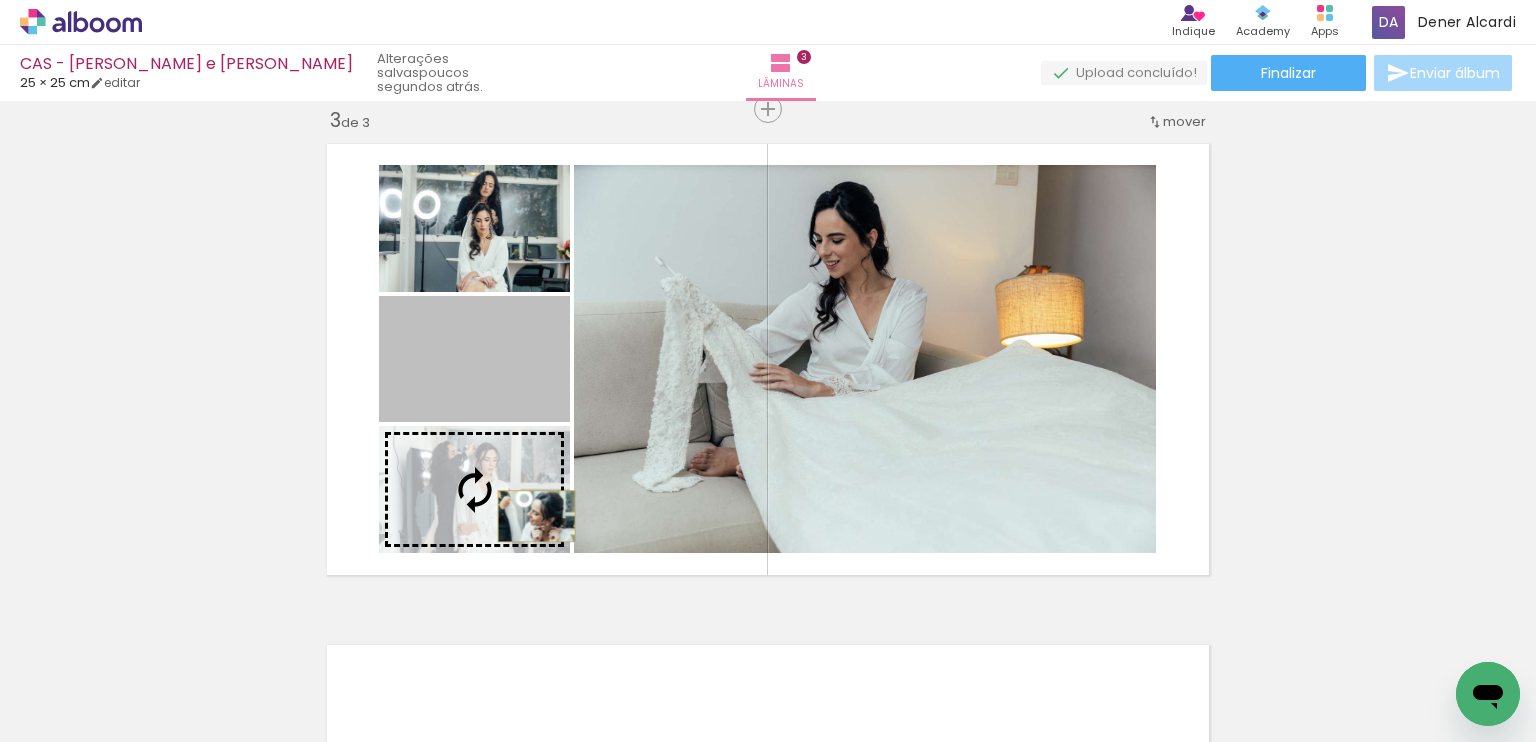 drag, startPoint x: 532, startPoint y: 393, endPoint x: 529, endPoint y: 516, distance: 123.03658 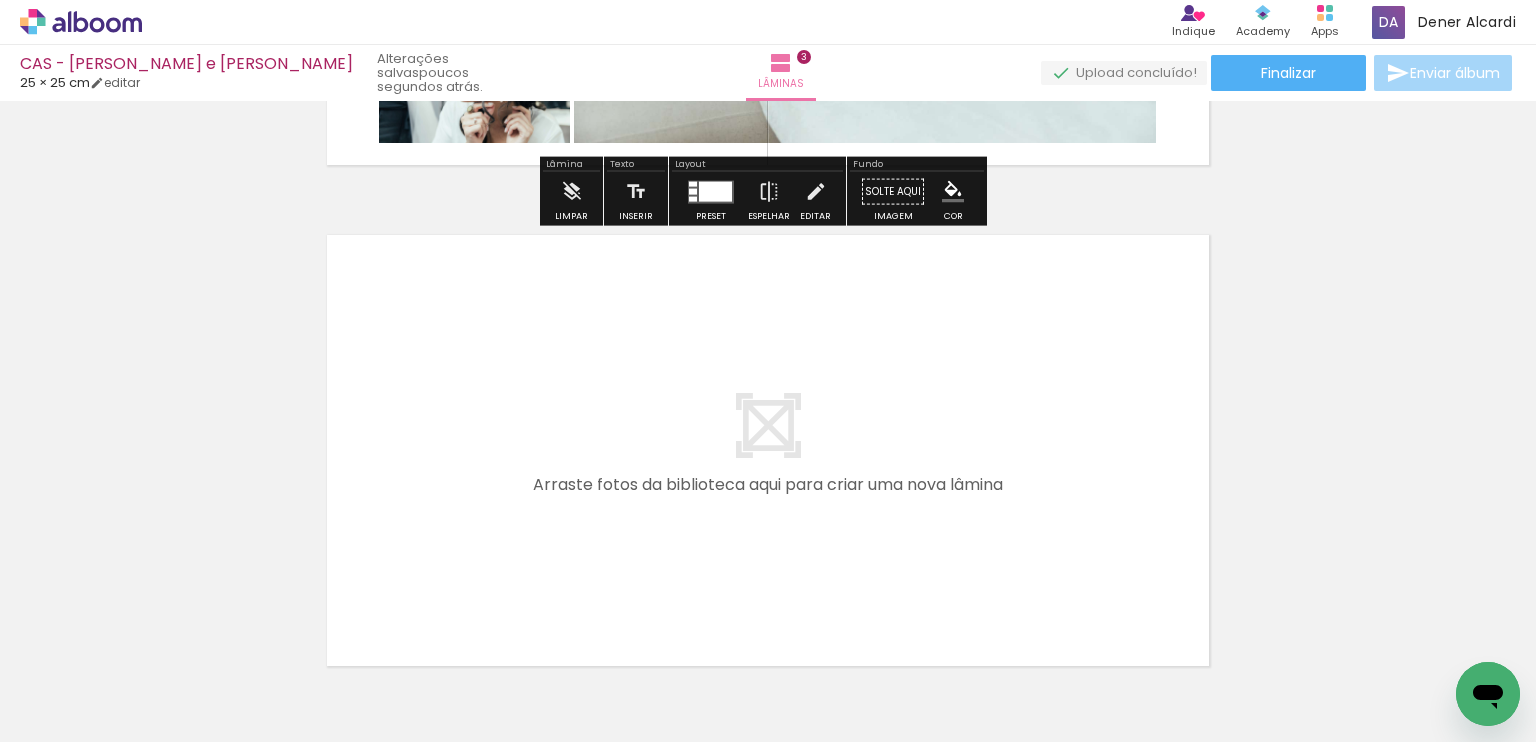 scroll, scrollTop: 1565, scrollLeft: 0, axis: vertical 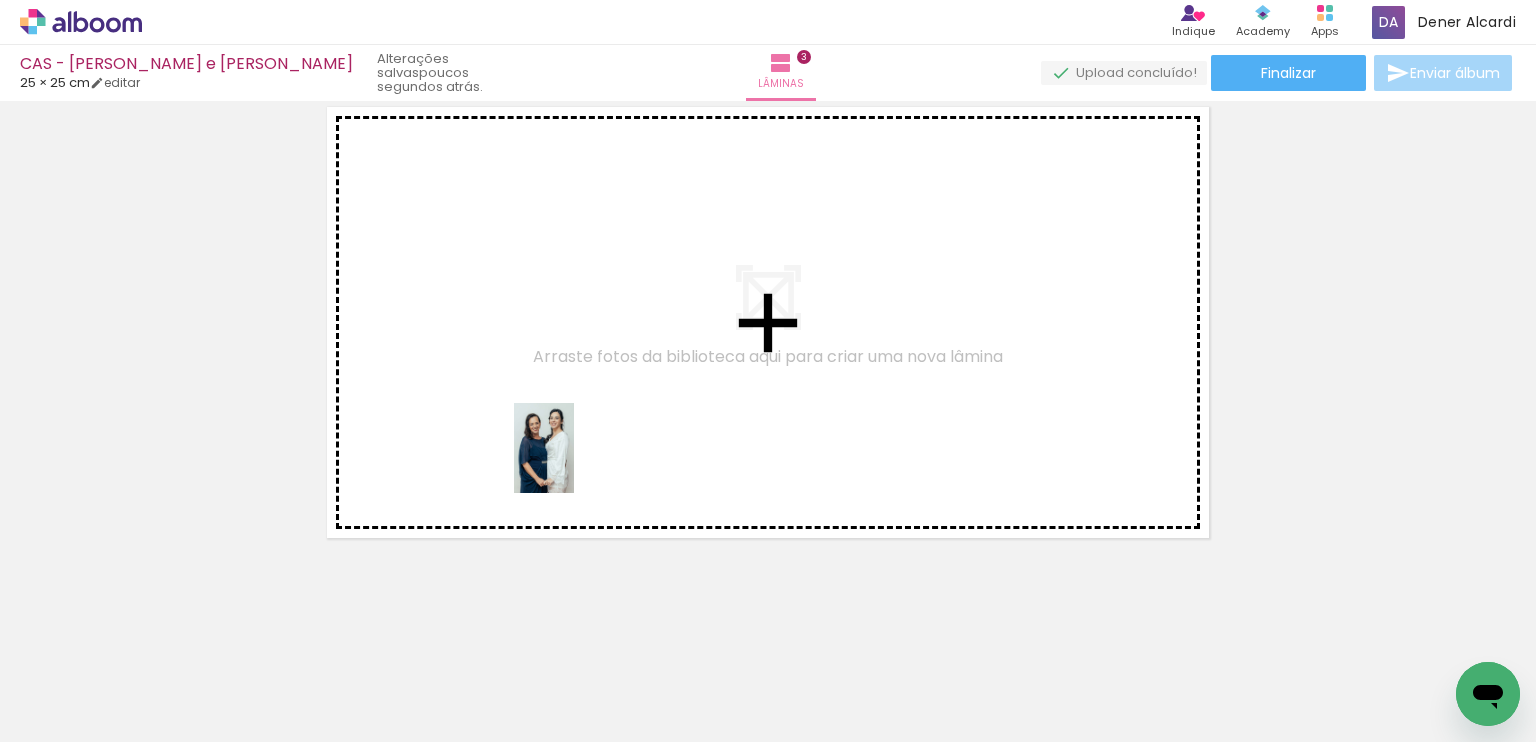 drag, startPoint x: 556, startPoint y: 667, endPoint x: 1145, endPoint y: 716, distance: 591.03467 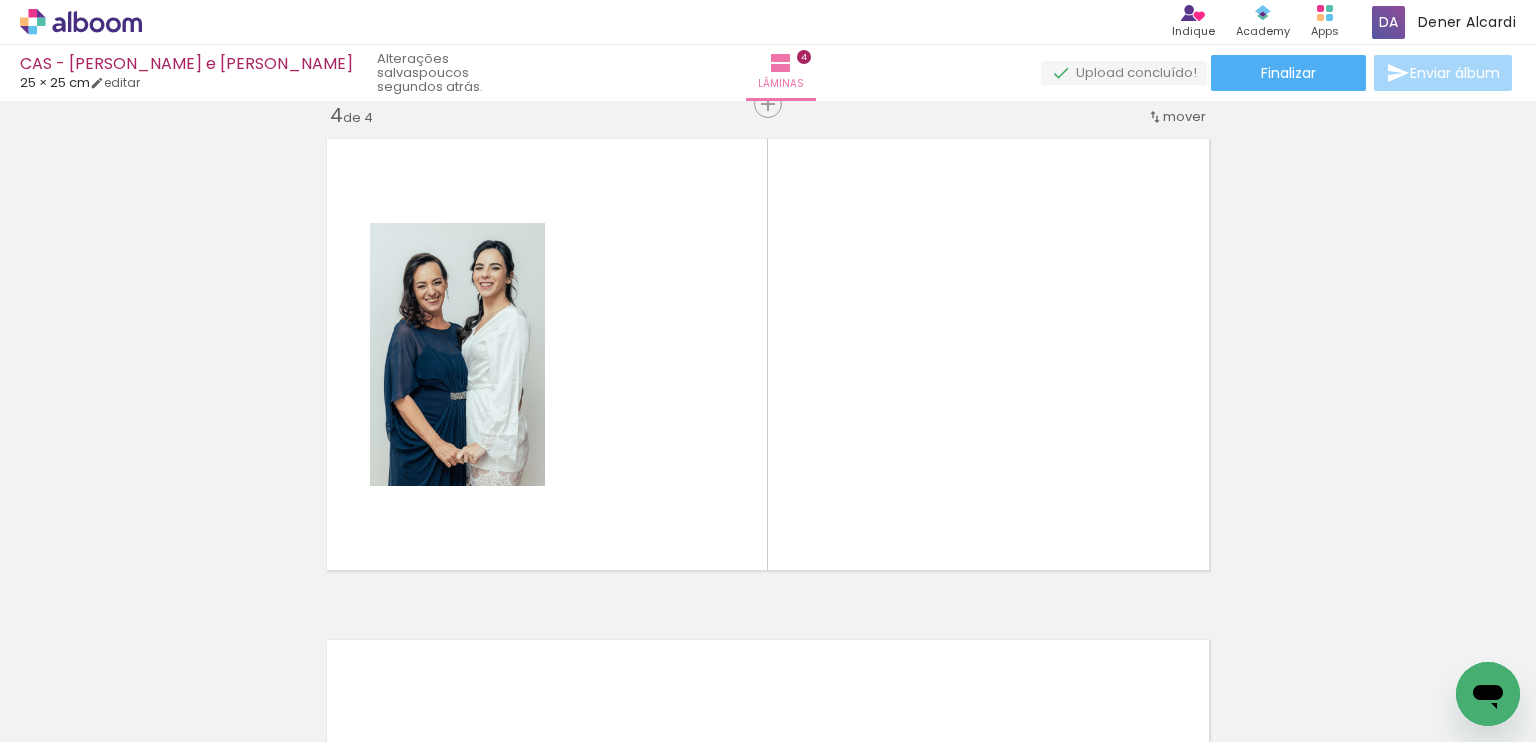 scroll, scrollTop: 1528, scrollLeft: 0, axis: vertical 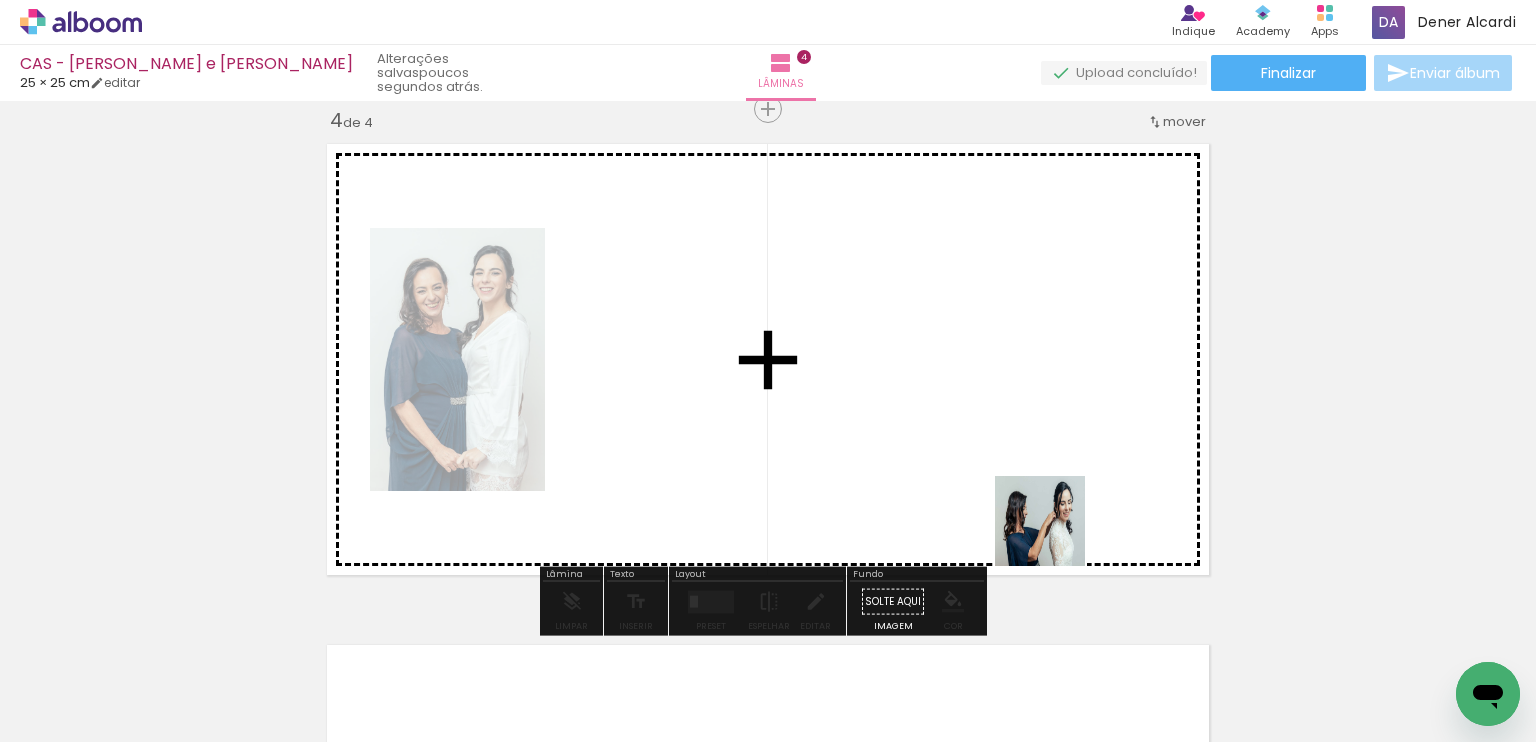 drag, startPoint x: 1117, startPoint y: 649, endPoint x: 1166, endPoint y: 579, distance: 85.44589 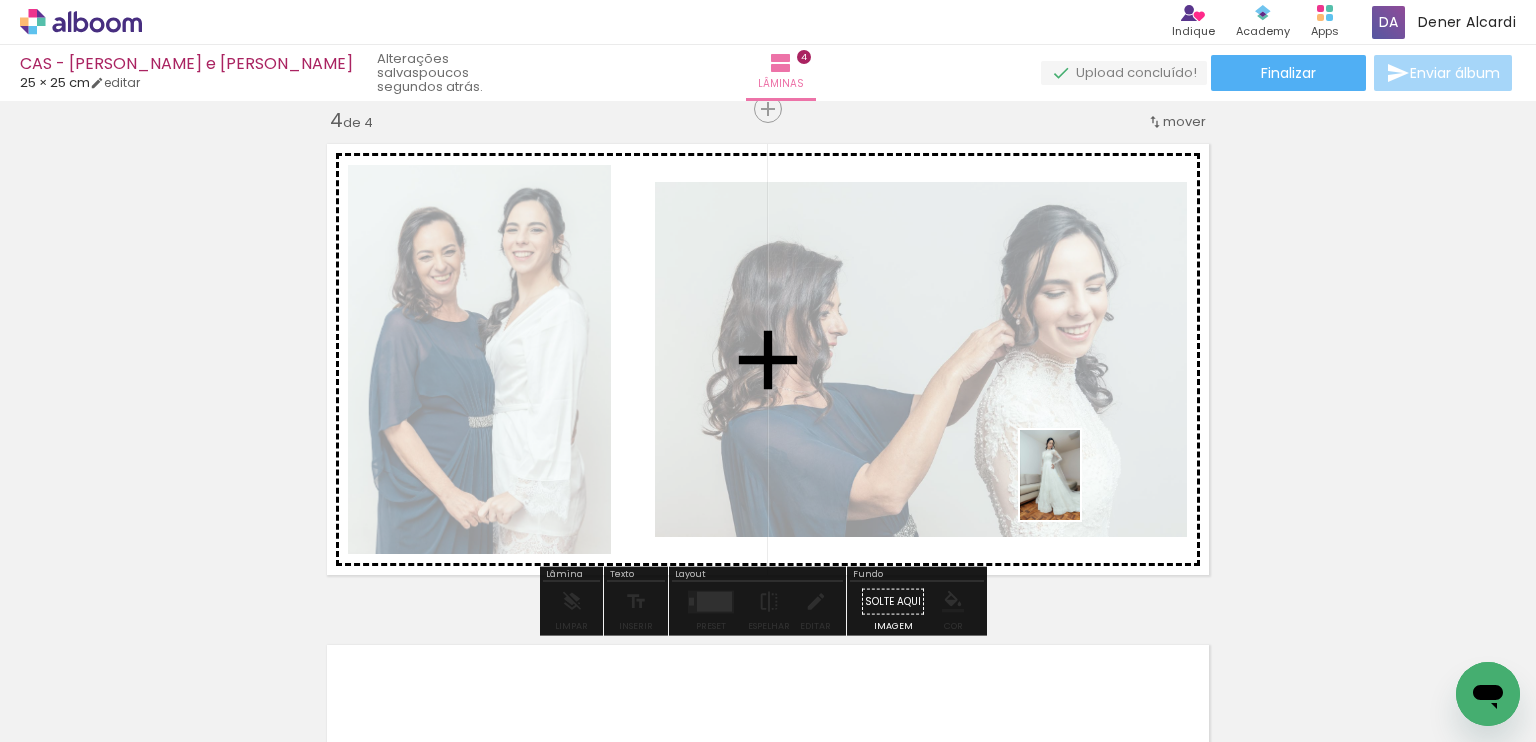 drag, startPoint x: 1247, startPoint y: 665, endPoint x: 1080, endPoint y: 490, distance: 241.89667 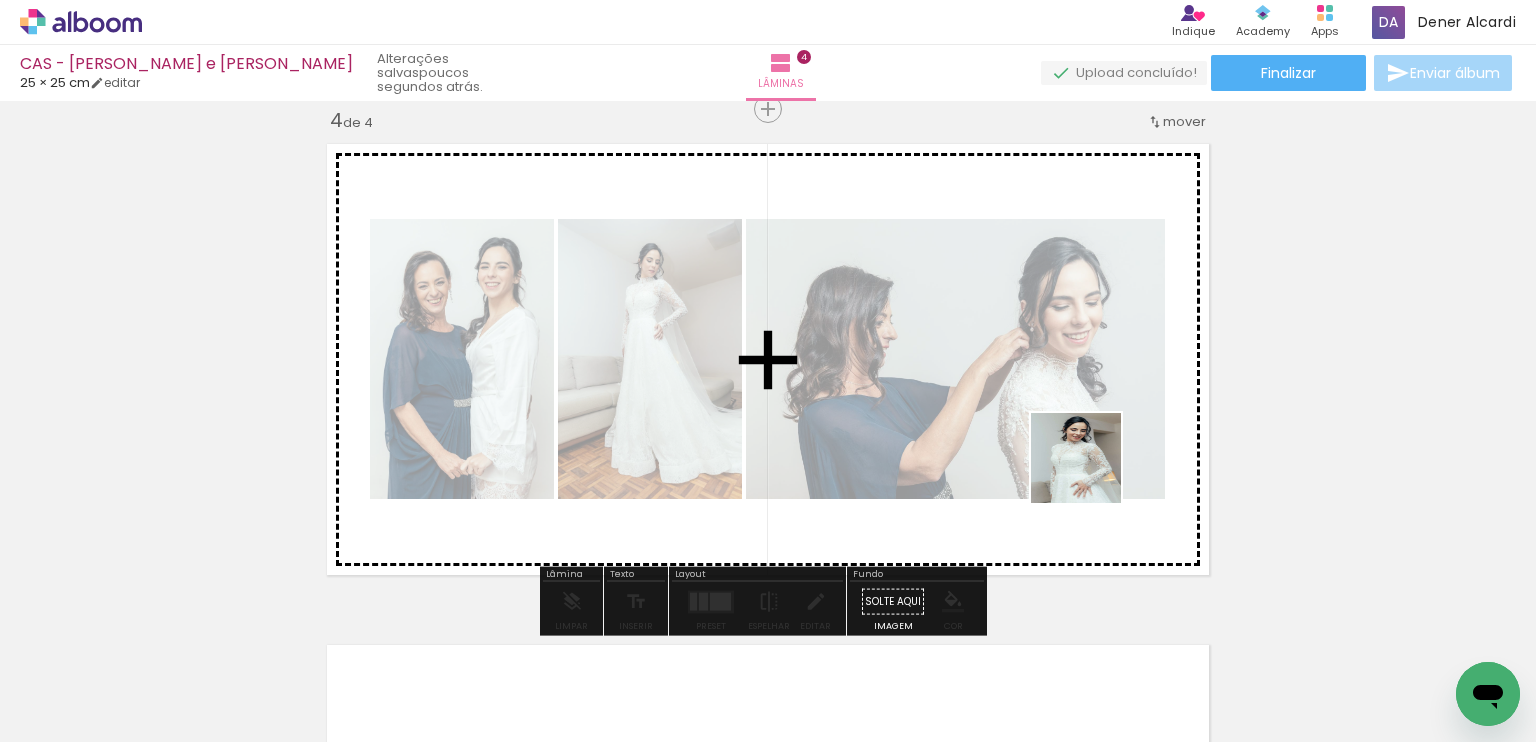 drag, startPoint x: 1356, startPoint y: 686, endPoint x: 1087, endPoint y: 470, distance: 344.9884 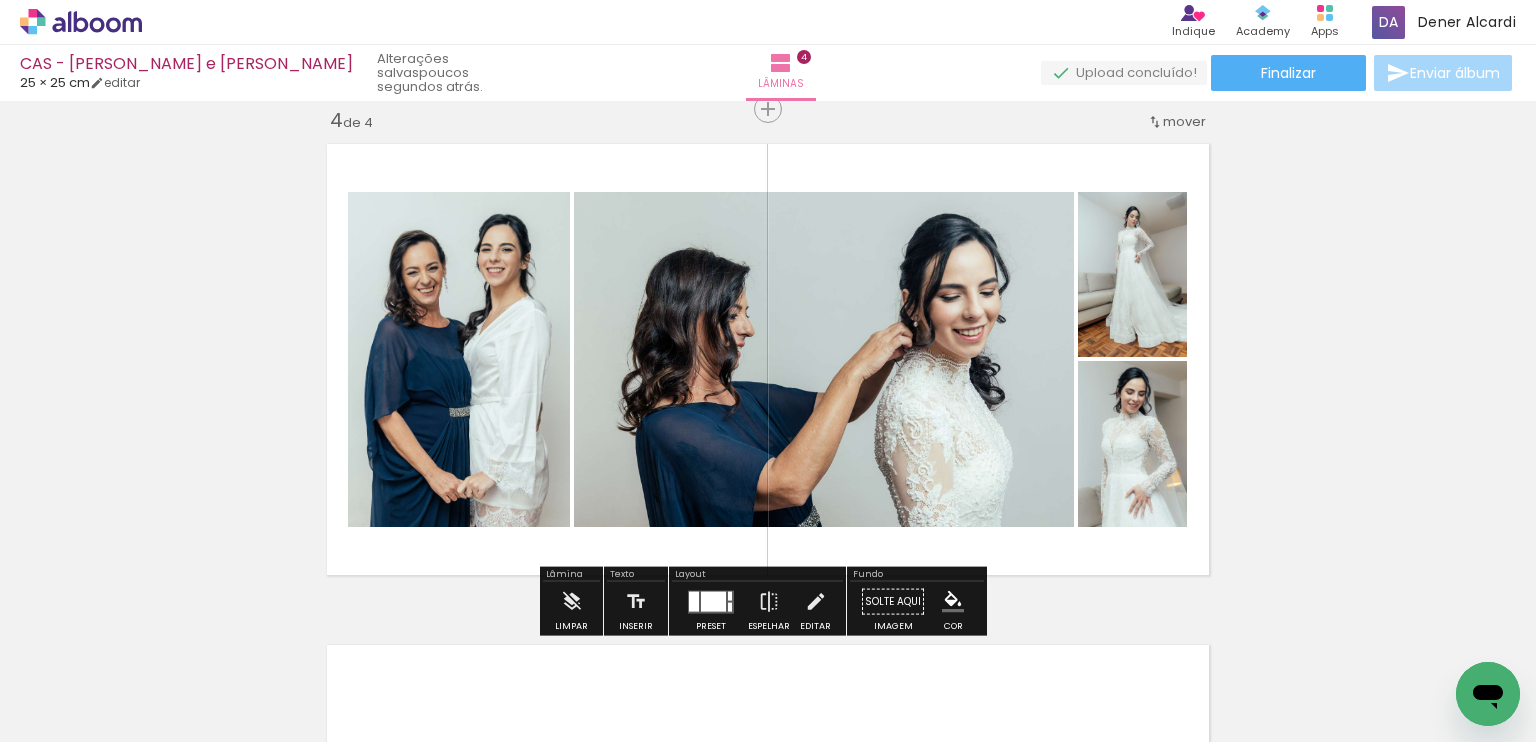 click at bounding box center (713, 601) 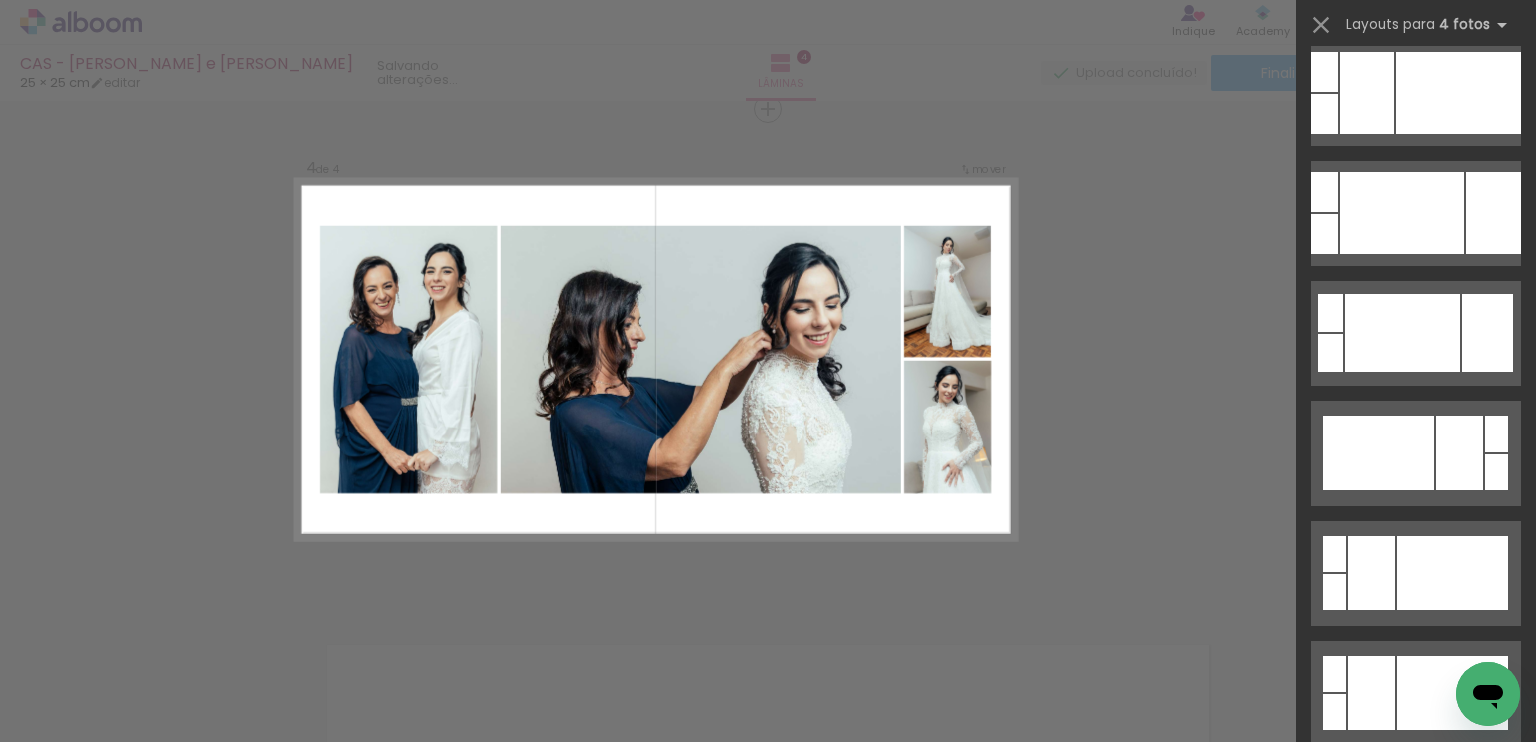 scroll, scrollTop: 0, scrollLeft: 0, axis: both 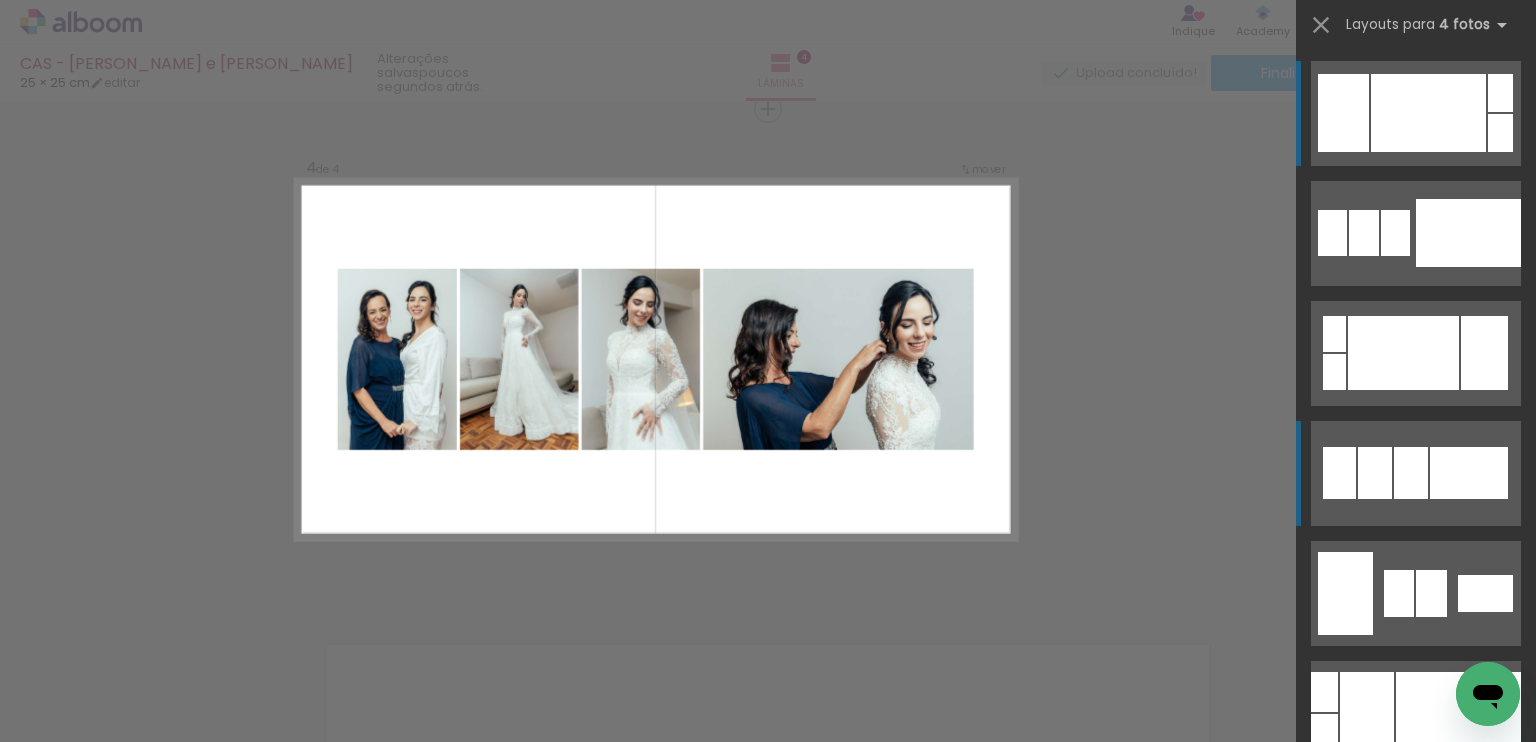 click at bounding box center [1411, 473] 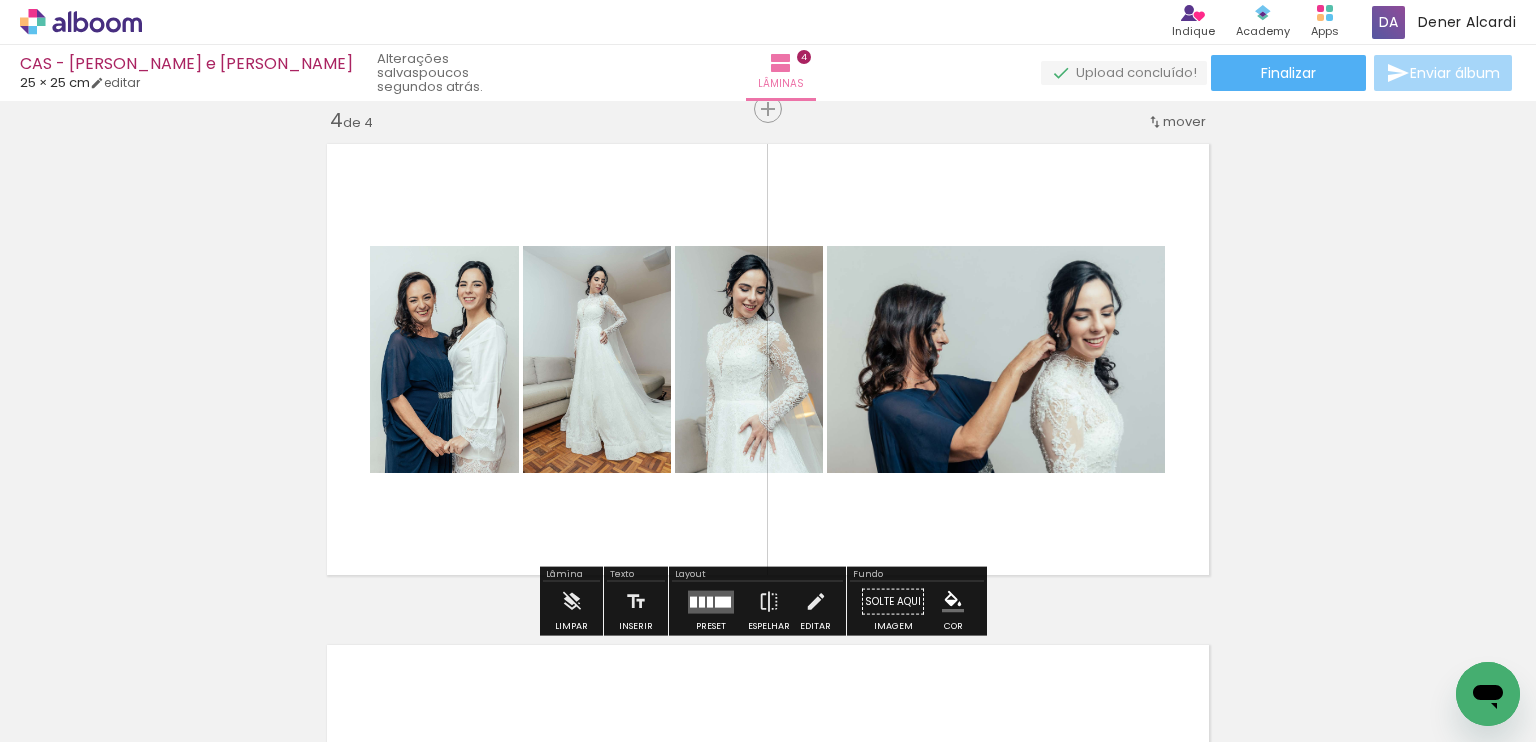 click at bounding box center [710, 601] 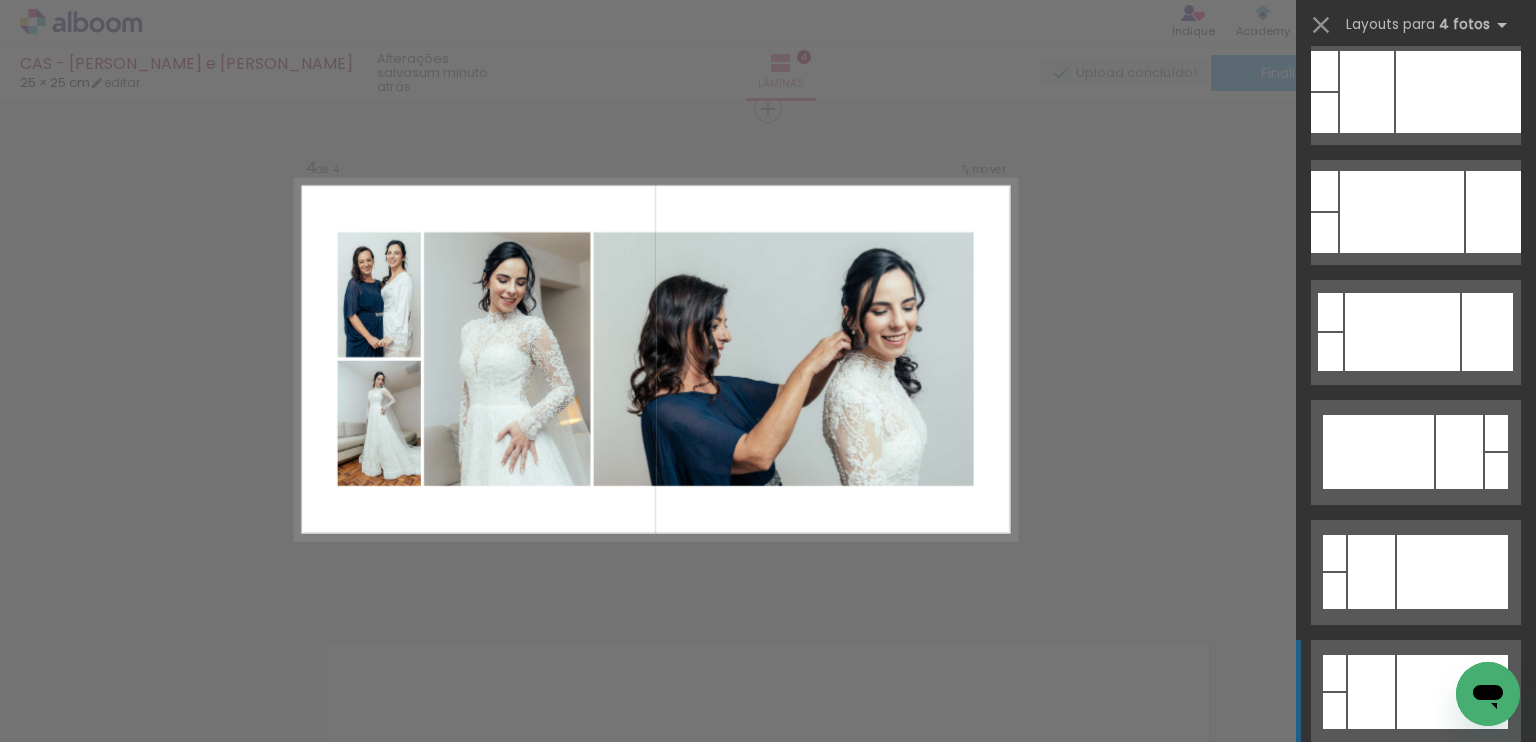 scroll, scrollTop: 760, scrollLeft: 0, axis: vertical 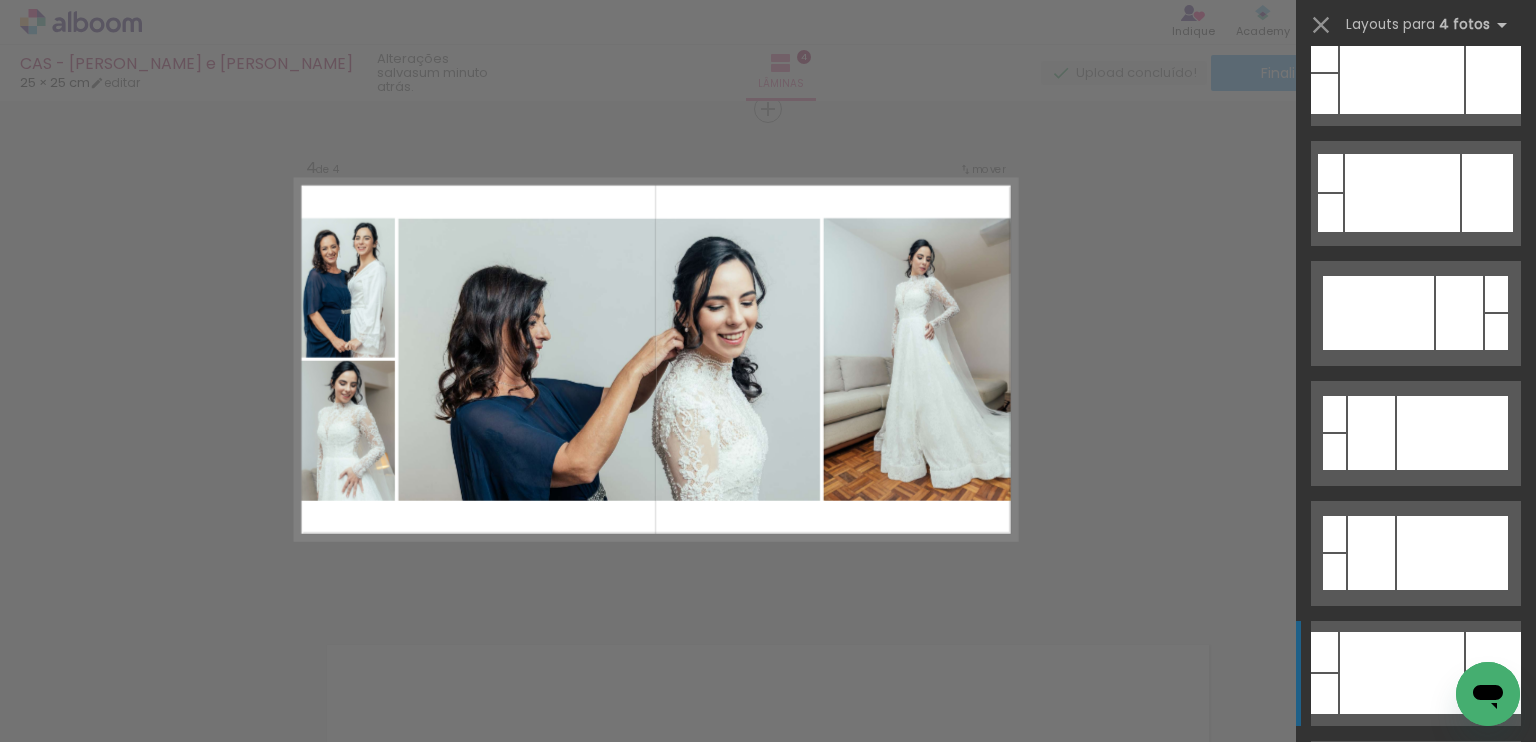 click at bounding box center [1402, 673] 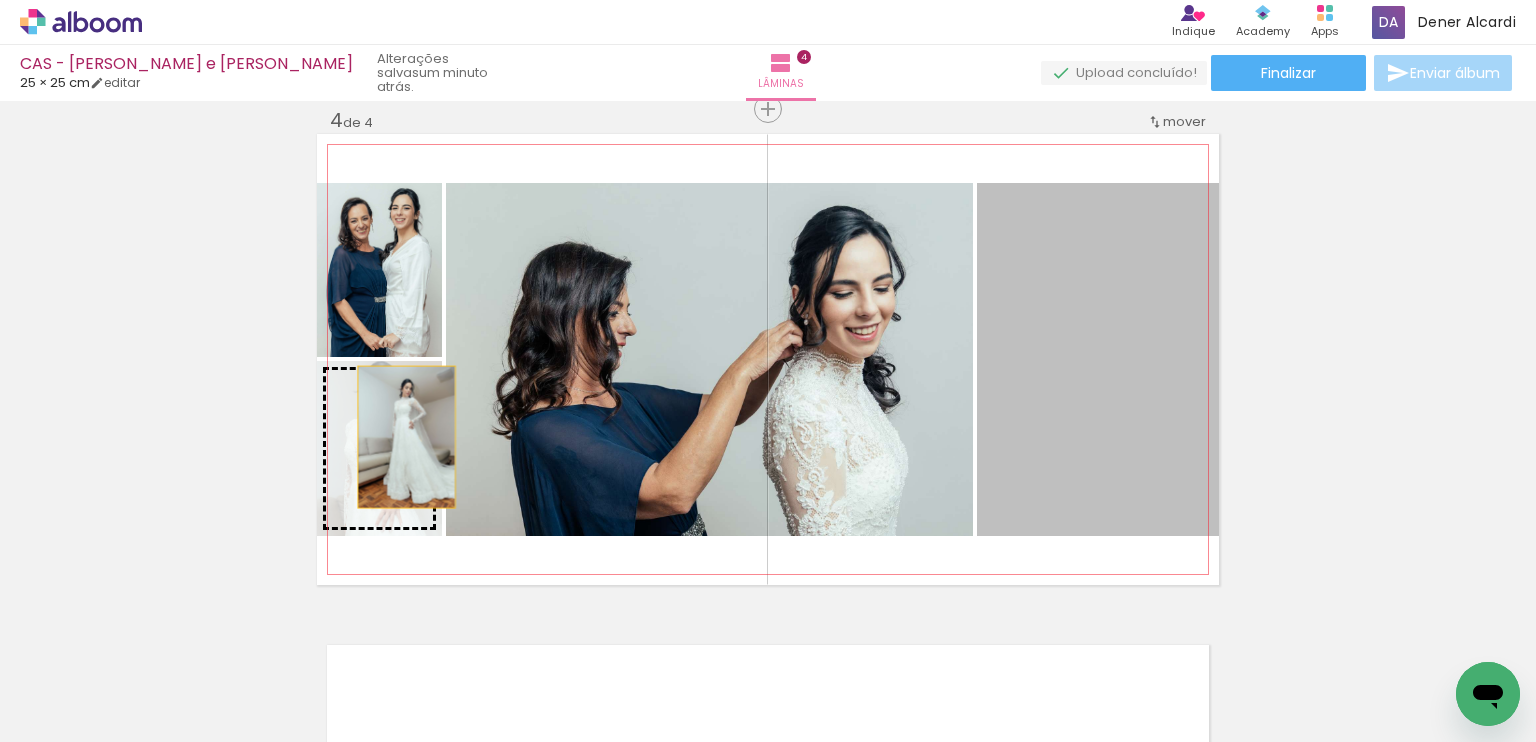 drag, startPoint x: 1117, startPoint y: 363, endPoint x: 399, endPoint y: 437, distance: 721.8033 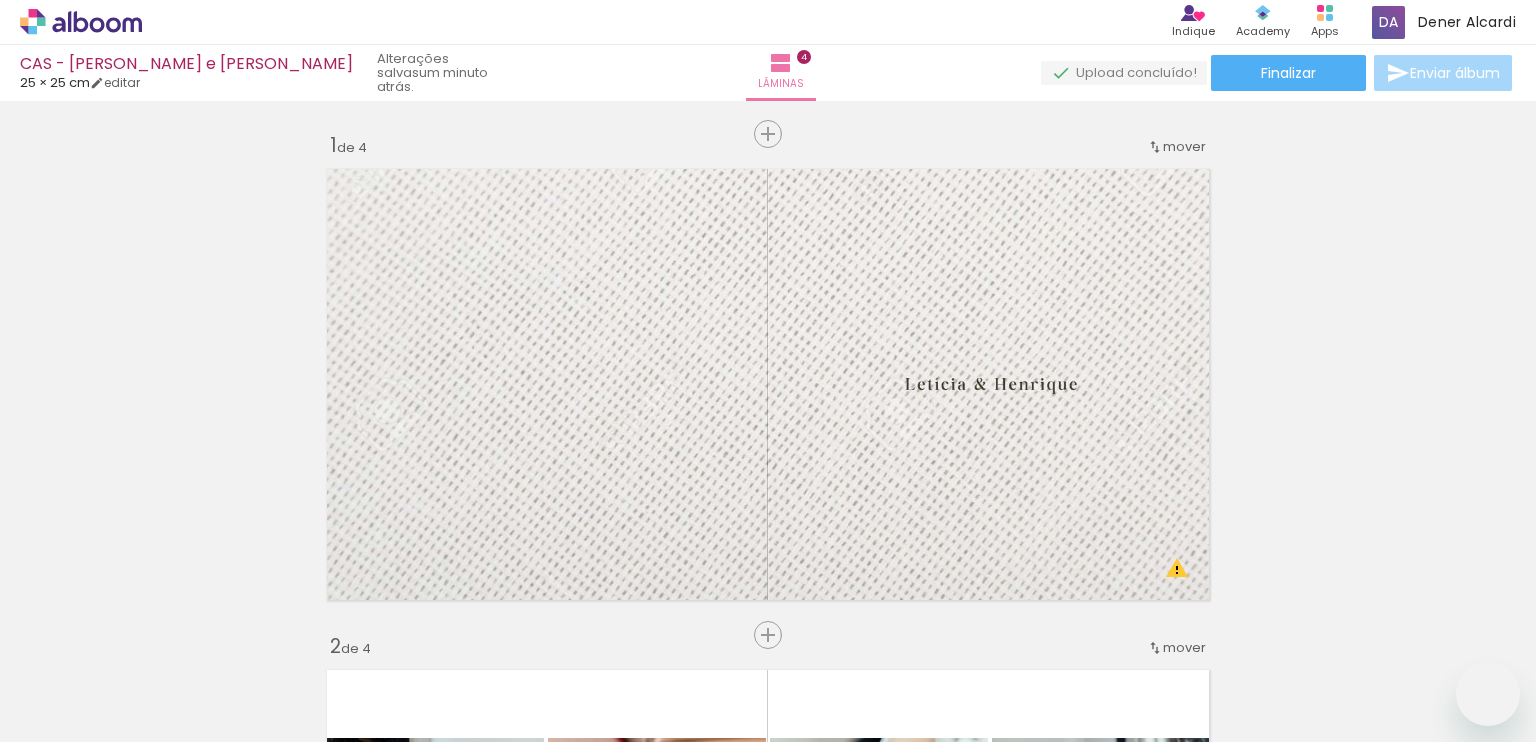 scroll, scrollTop: 0, scrollLeft: 0, axis: both 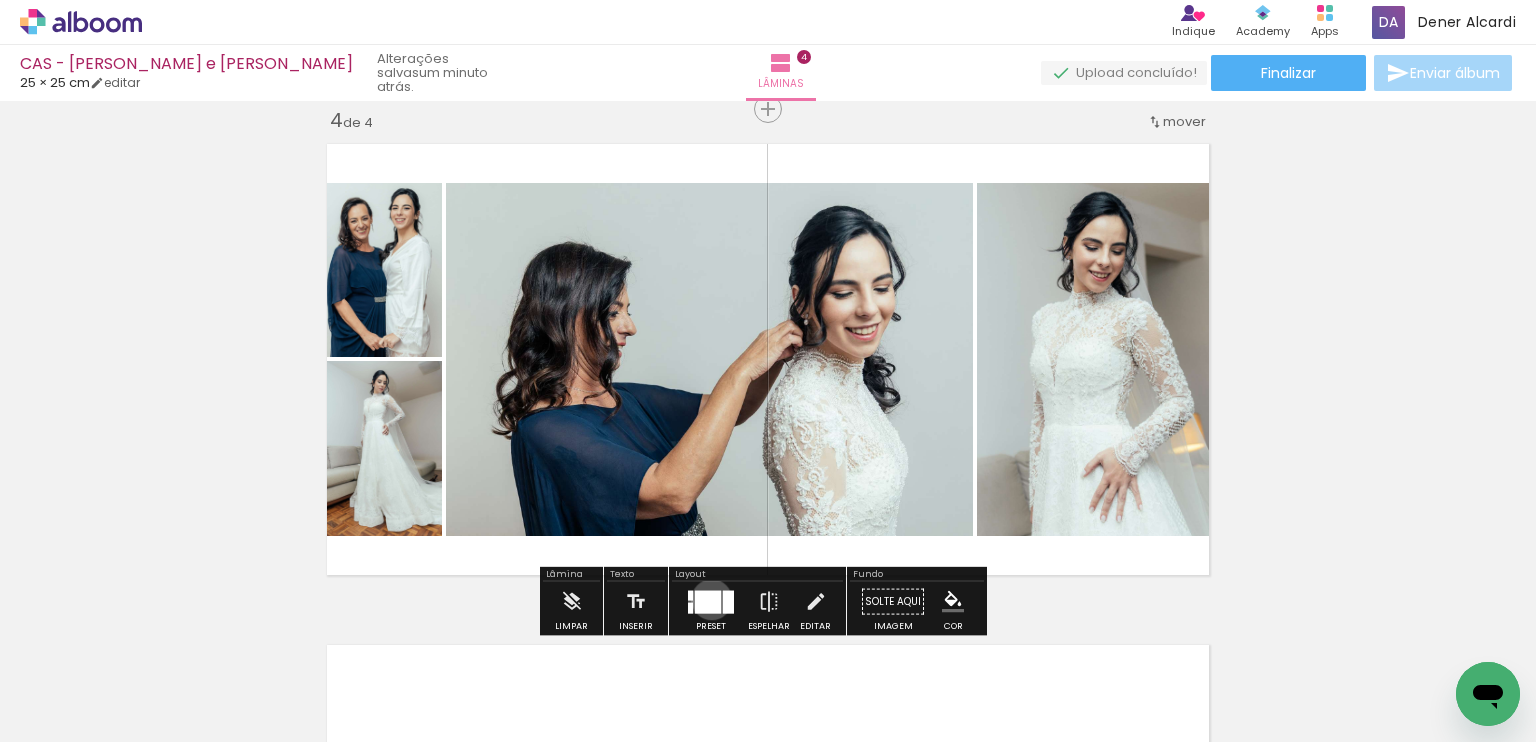 click at bounding box center [708, 601] 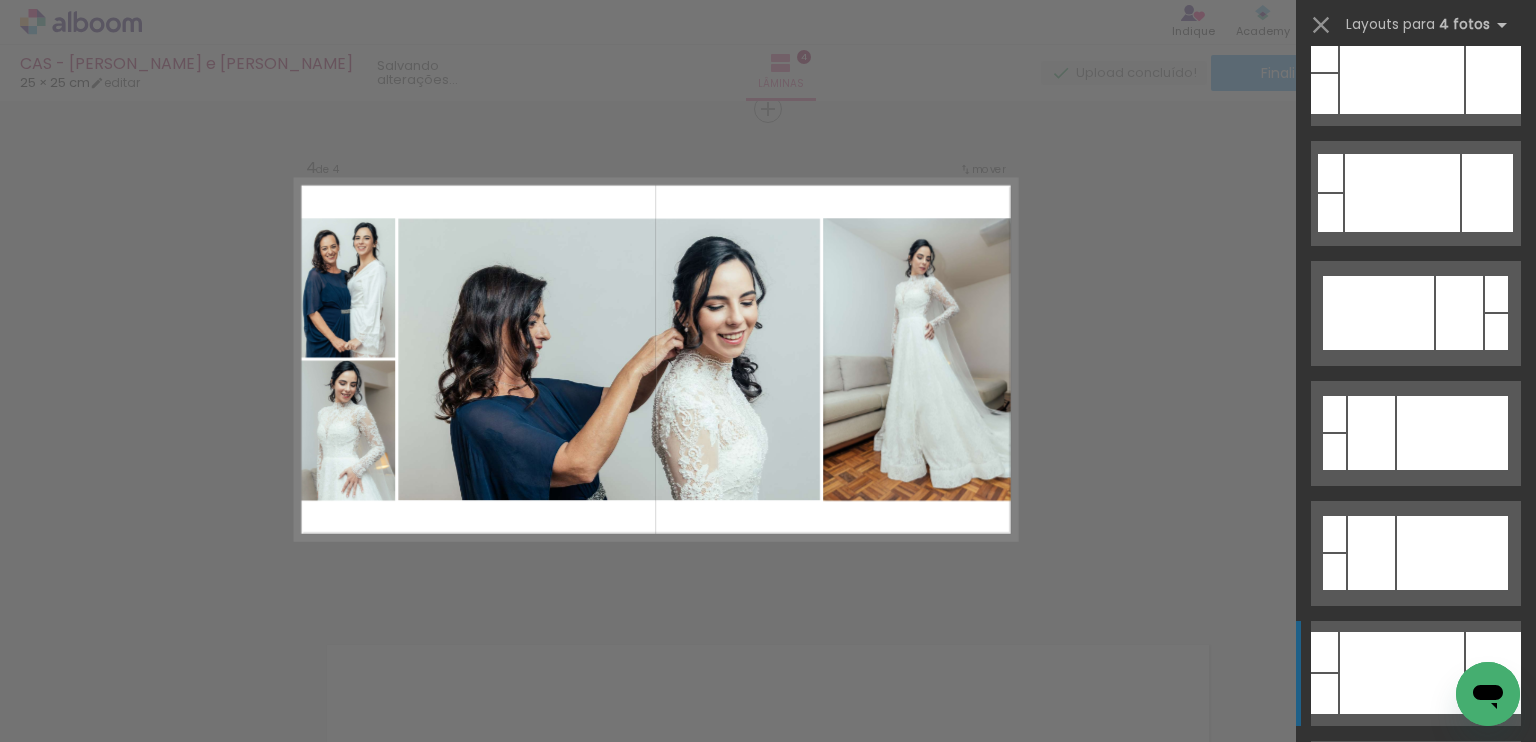 scroll, scrollTop: 1200, scrollLeft: 0, axis: vertical 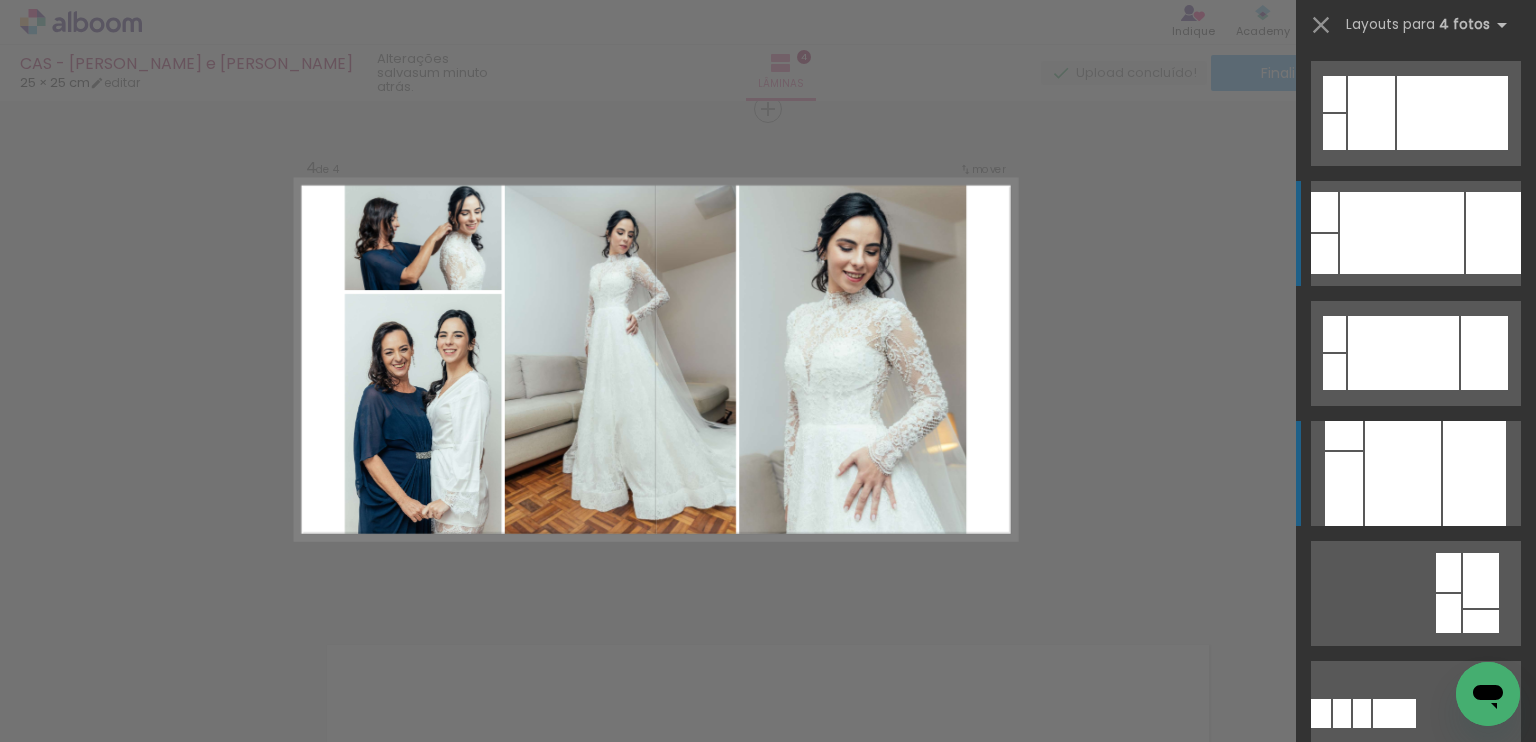 click at bounding box center (1458, -487) 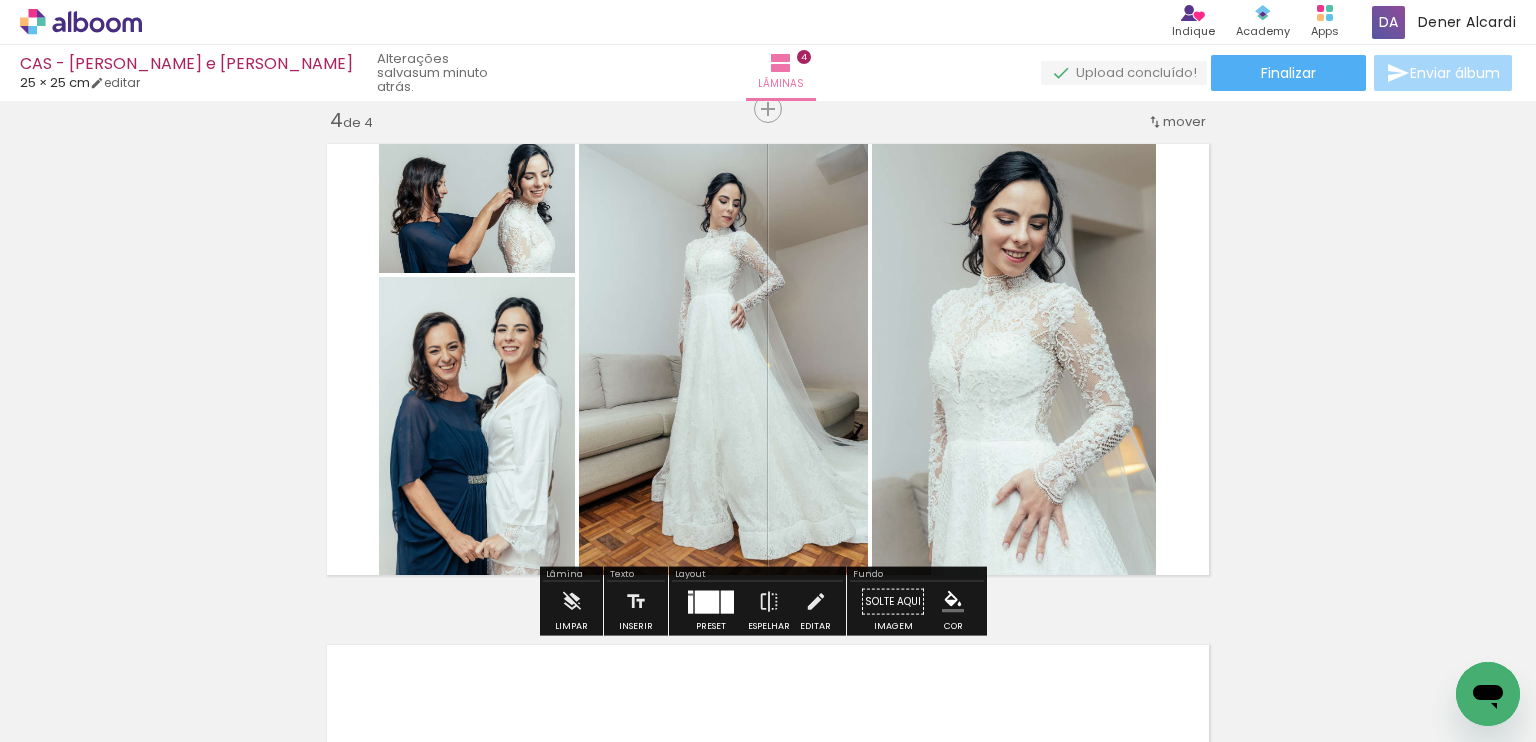 click on "Inserir lâmina 1  de 4  Inserir lâmina 2  de 4  Inserir lâmina 3  de 4  Inserir lâmina 4  de 4 O Designbox precisará aumentar a sua imagem em 295% para exportar para impressão." at bounding box center [768, -167] 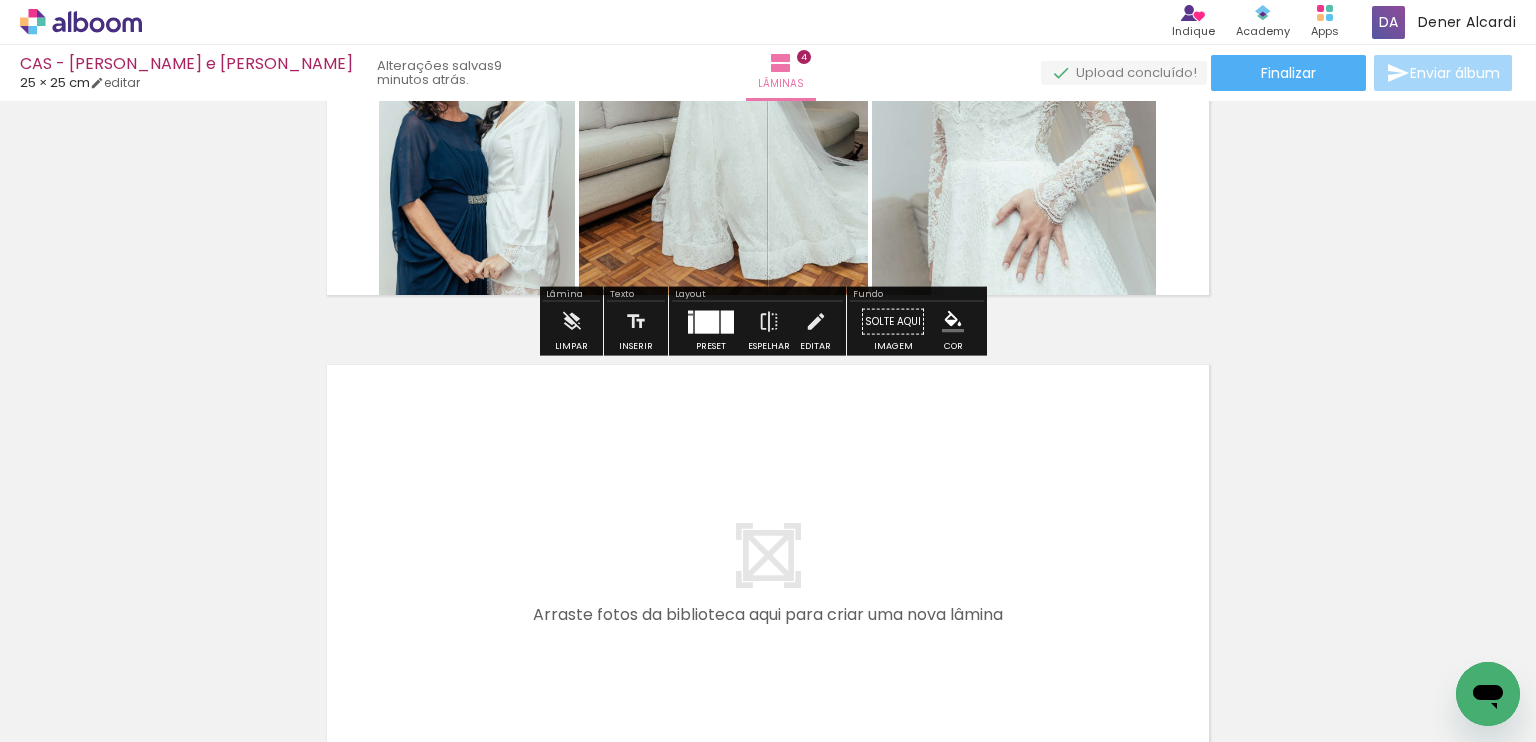 scroll, scrollTop: 2028, scrollLeft: 0, axis: vertical 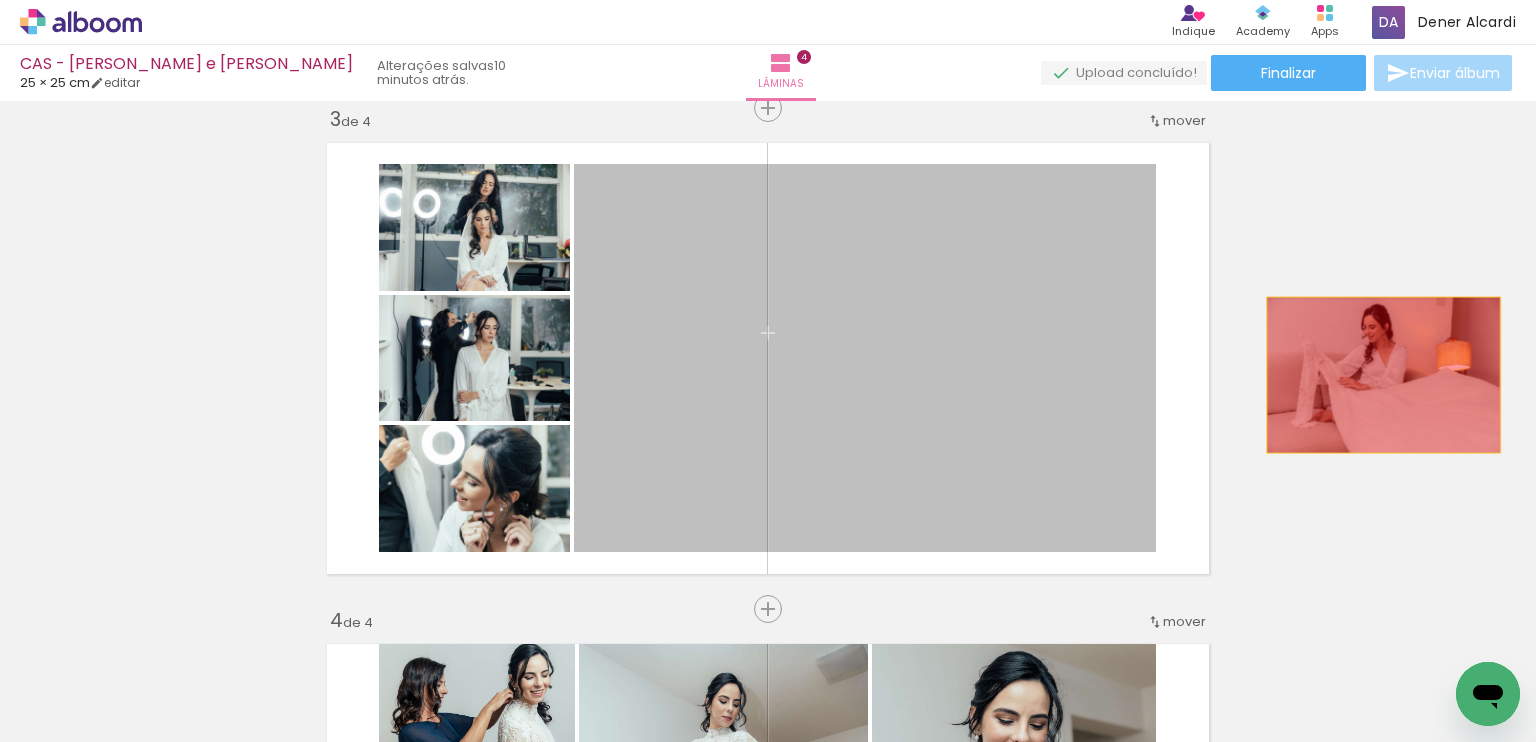 drag, startPoint x: 1059, startPoint y: 378, endPoint x: 1376, endPoint y: 375, distance: 317.0142 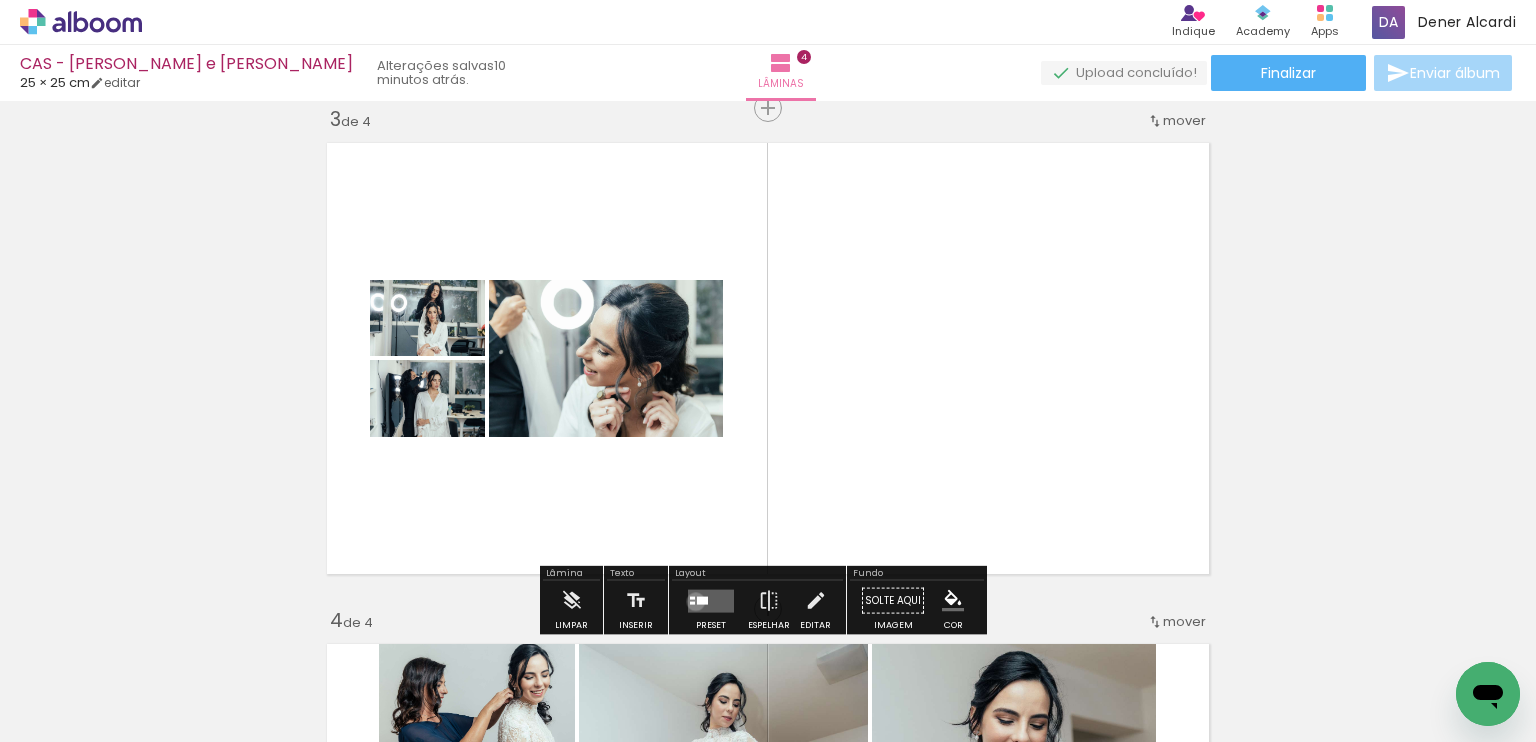 click at bounding box center (711, 600) 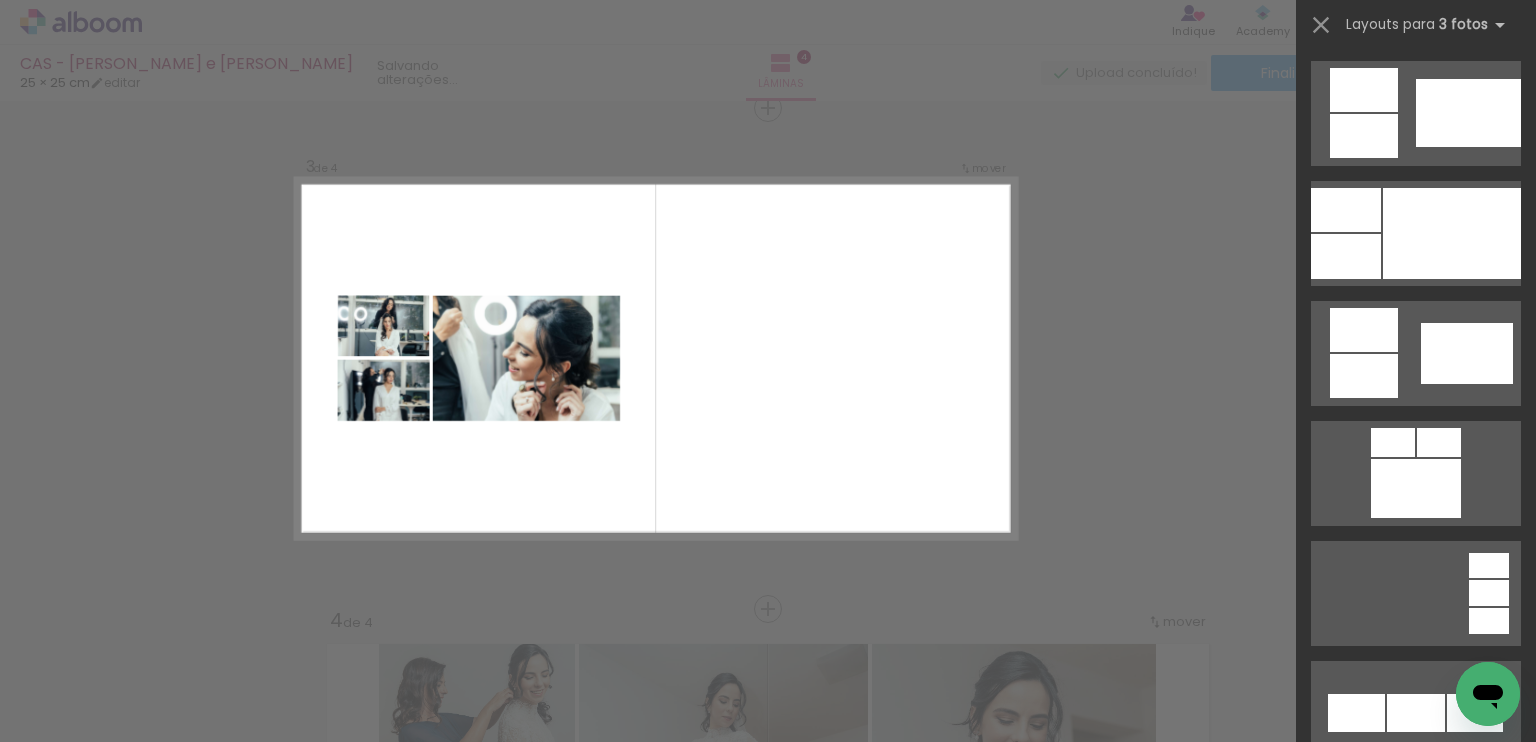 scroll, scrollTop: 0, scrollLeft: 0, axis: both 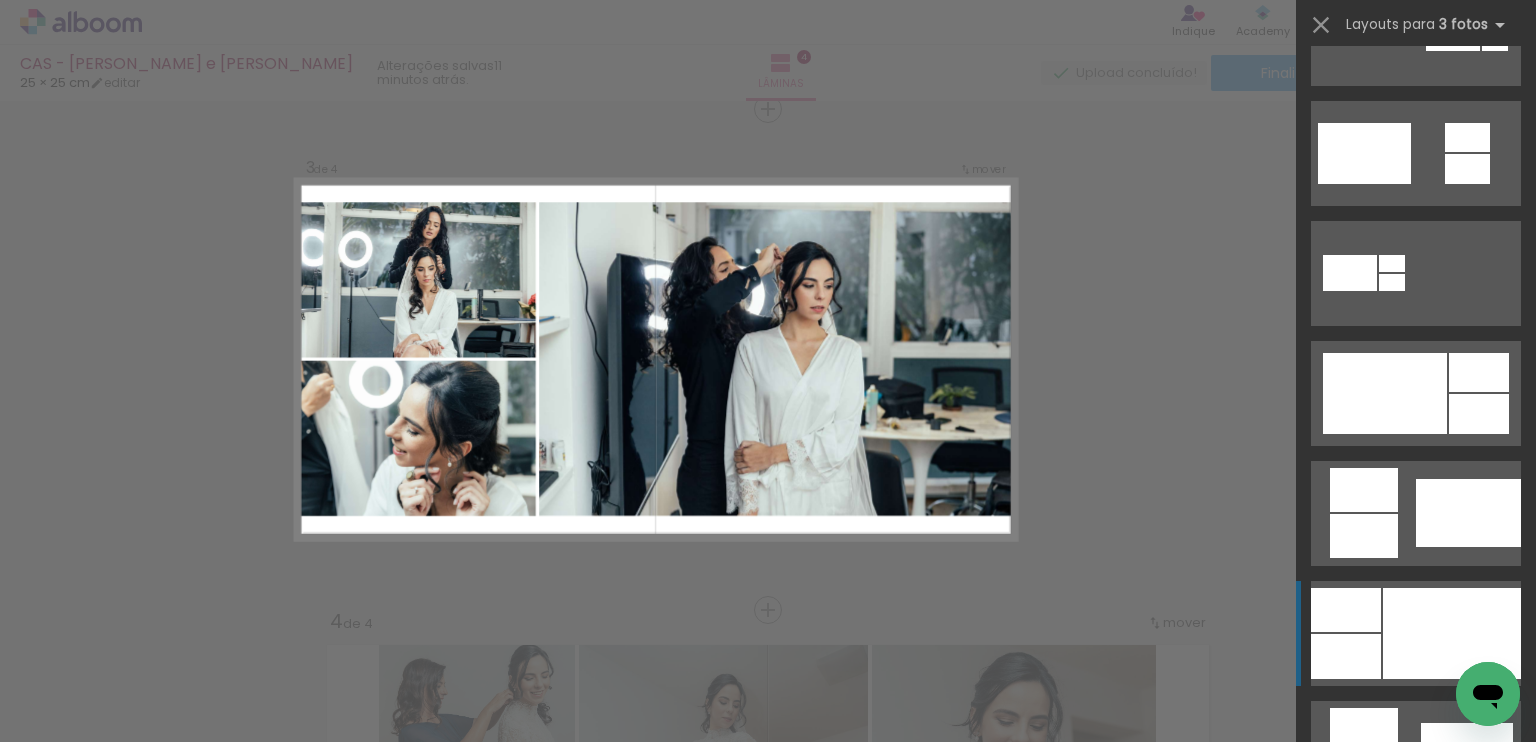 click at bounding box center [1452, 633] 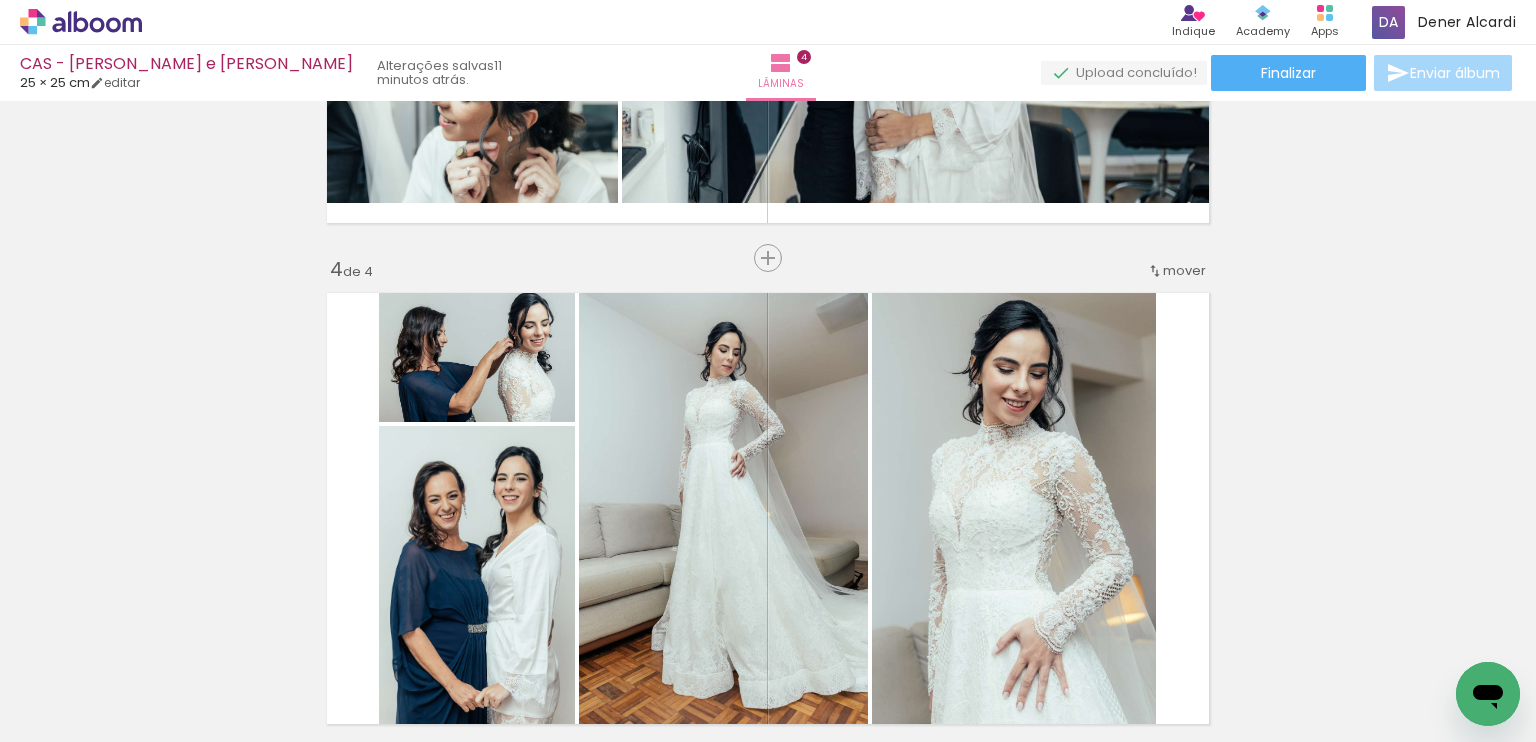 scroll, scrollTop: 1427, scrollLeft: 0, axis: vertical 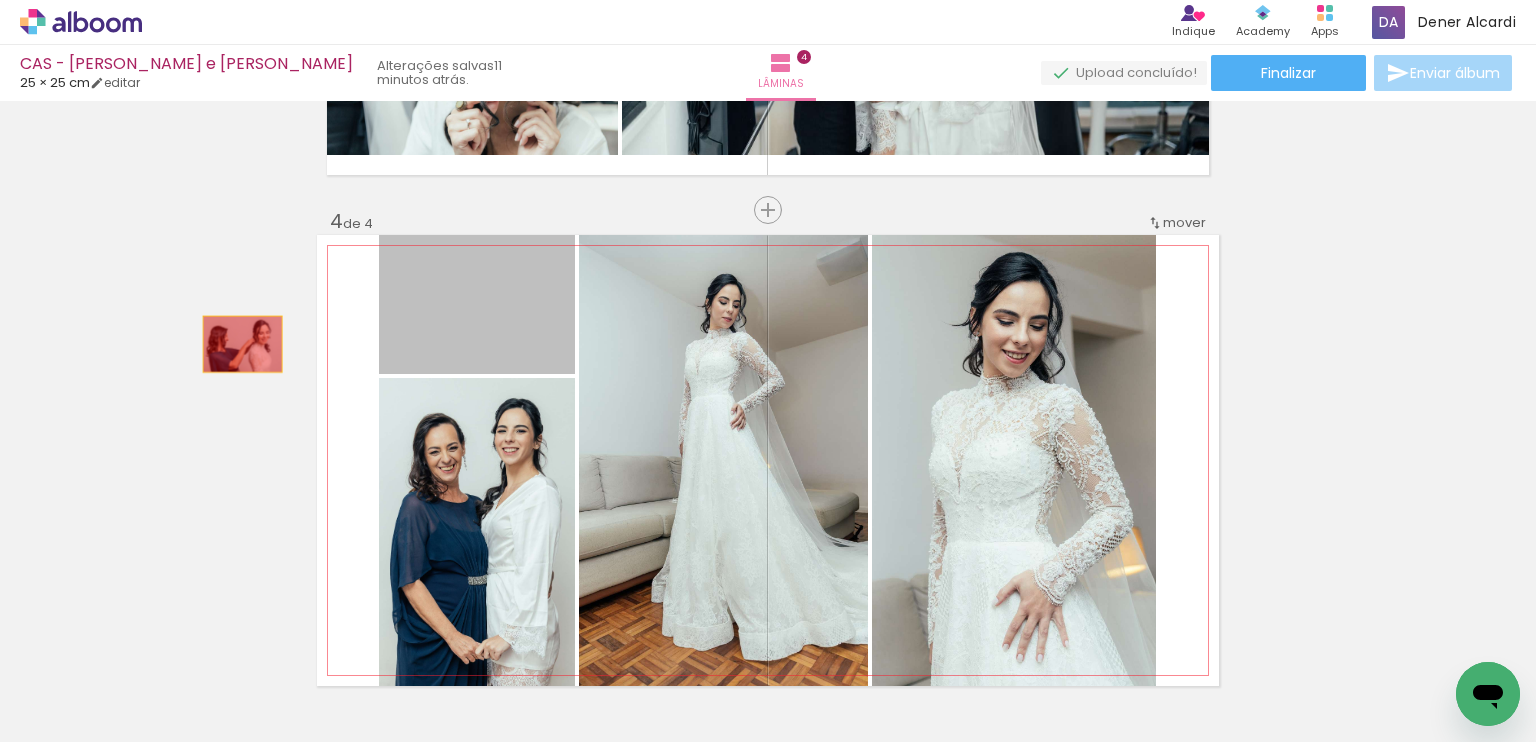 drag, startPoint x: 427, startPoint y: 327, endPoint x: 129, endPoint y: 352, distance: 299.0468 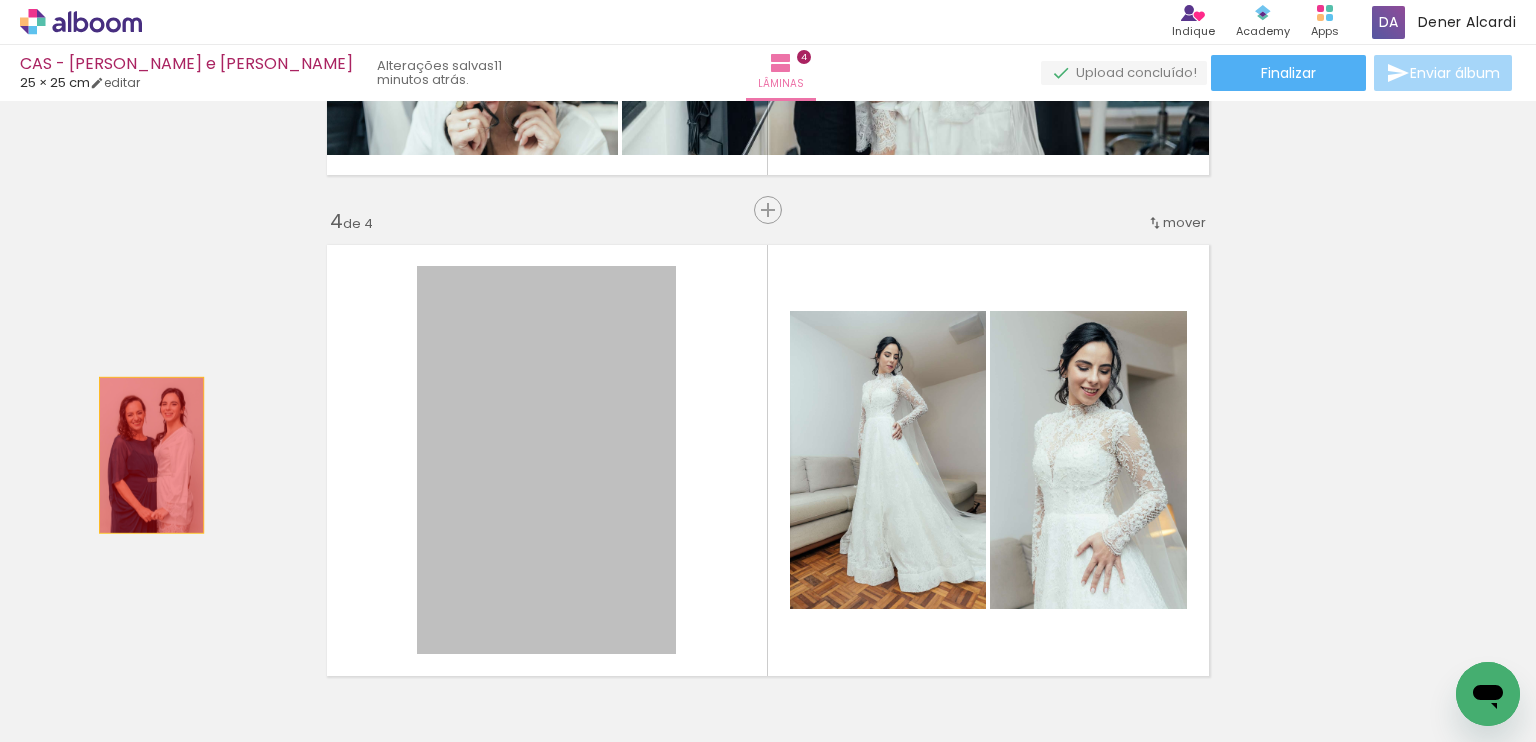 drag, startPoint x: 457, startPoint y: 454, endPoint x: 142, endPoint y: 456, distance: 315.00635 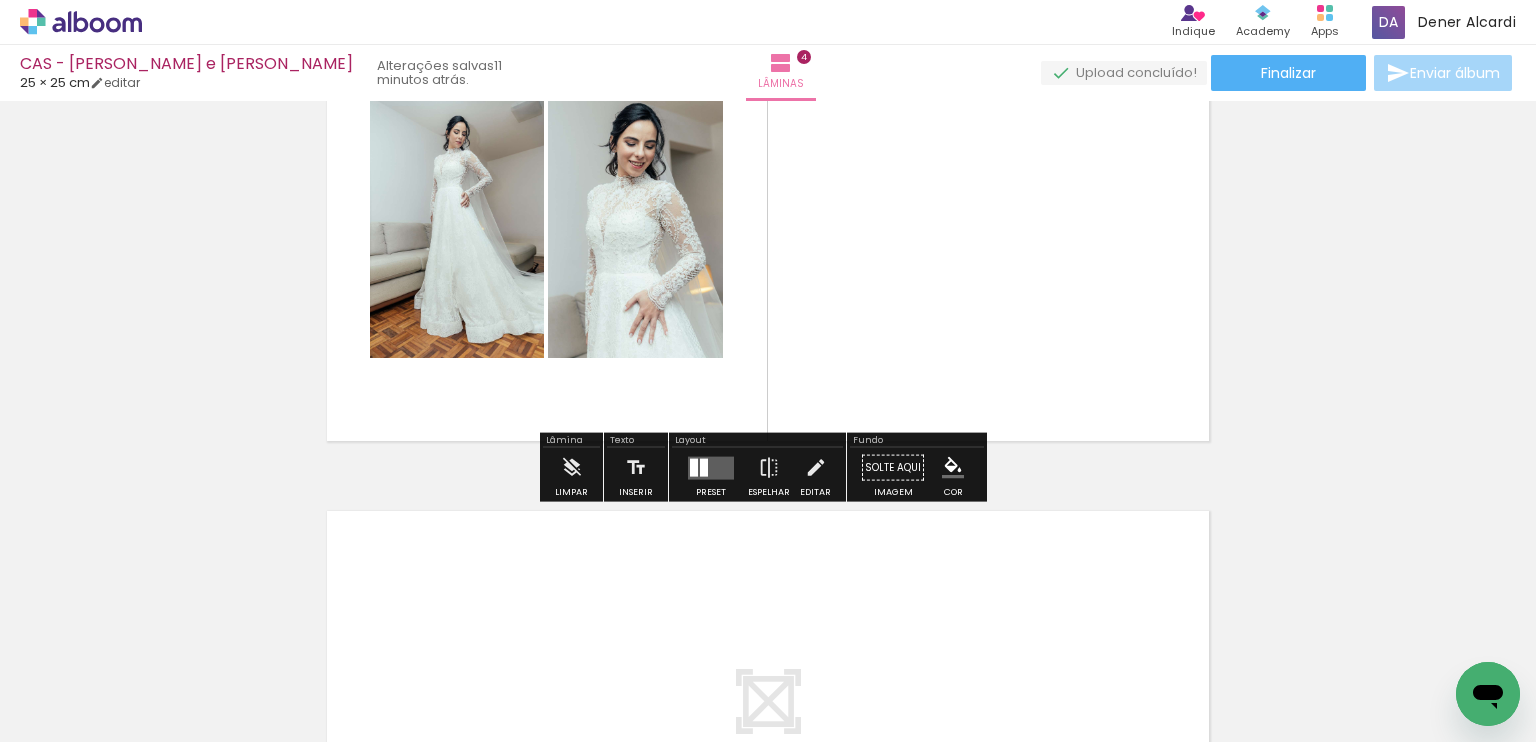 scroll, scrollTop: 1527, scrollLeft: 0, axis: vertical 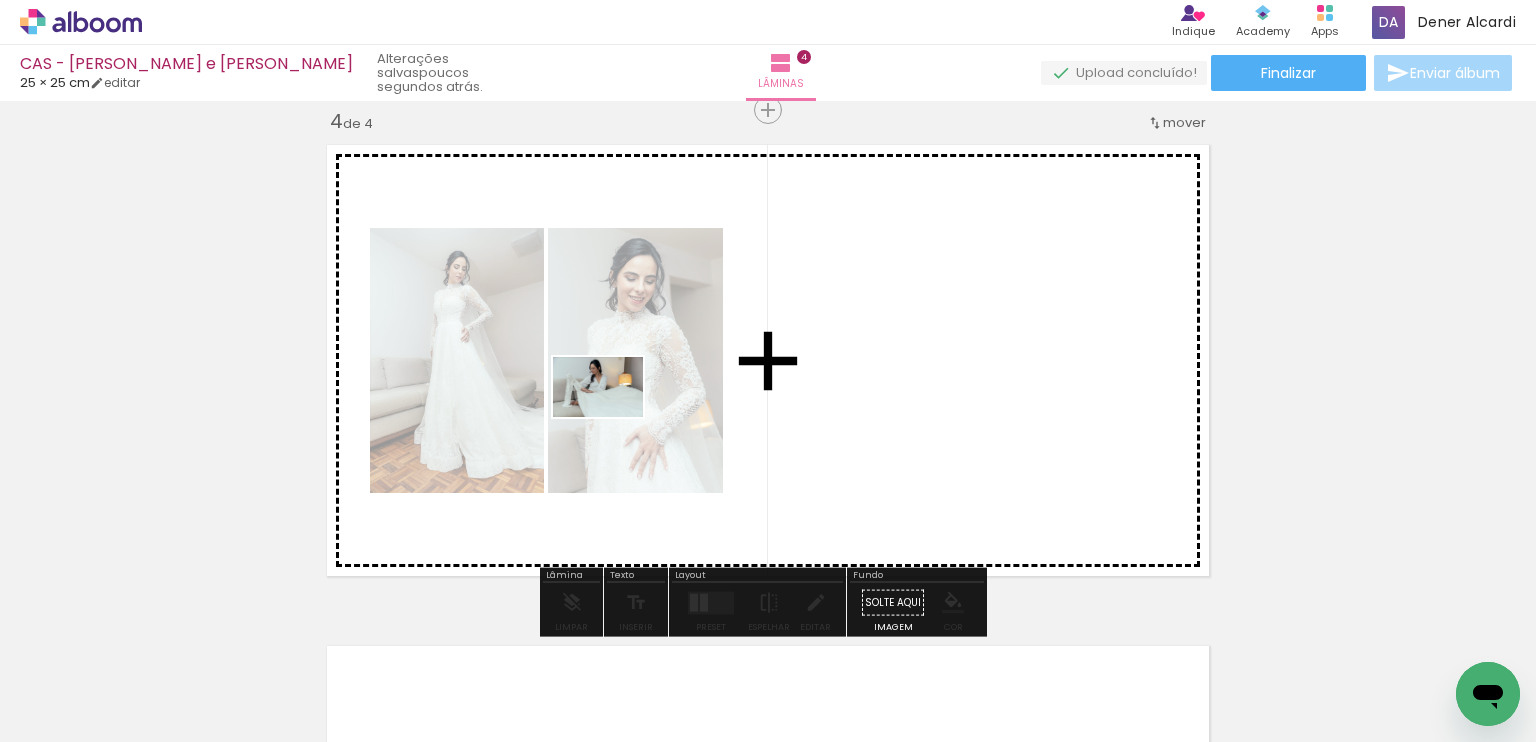 drag, startPoint x: 433, startPoint y: 682, endPoint x: 618, endPoint y: 407, distance: 331.43628 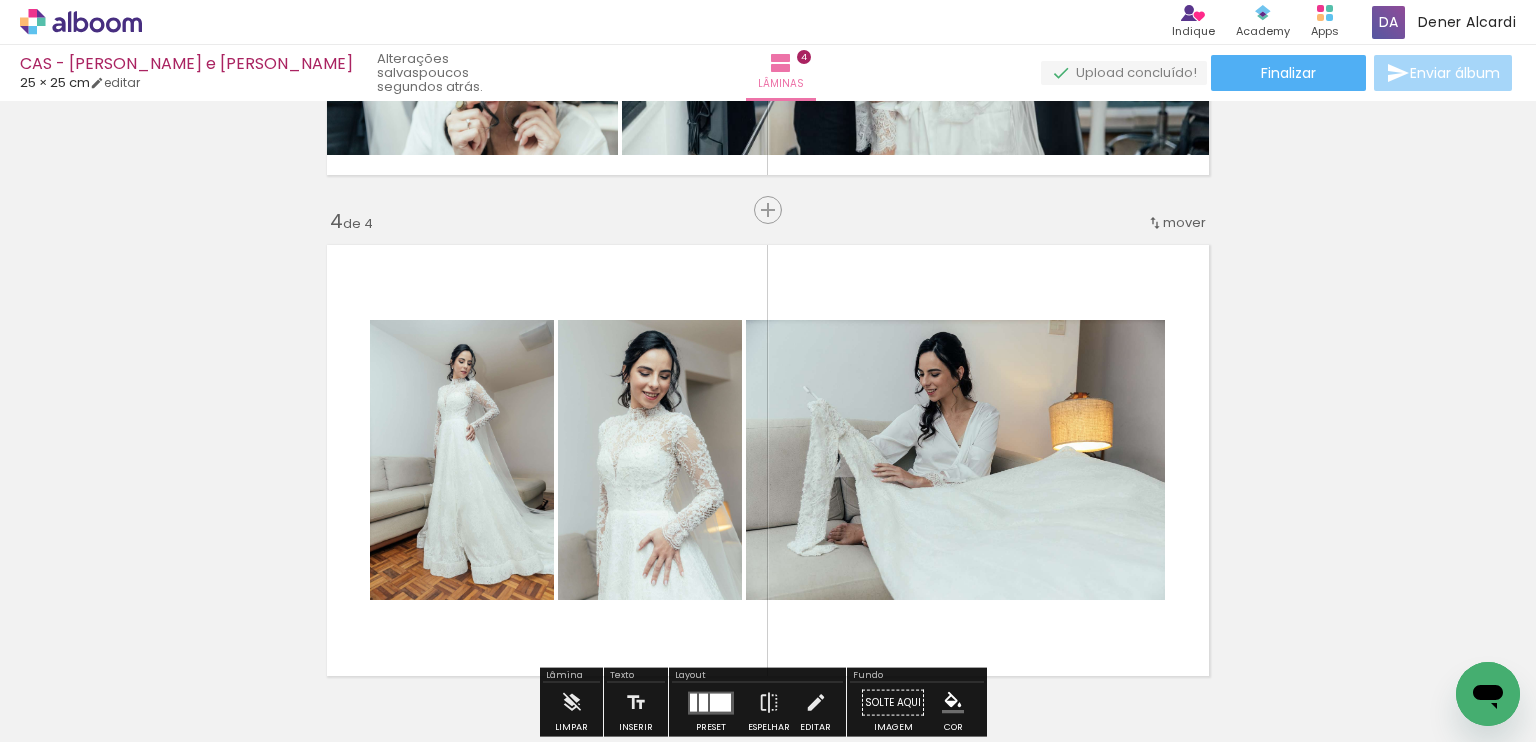 scroll, scrollTop: 1627, scrollLeft: 0, axis: vertical 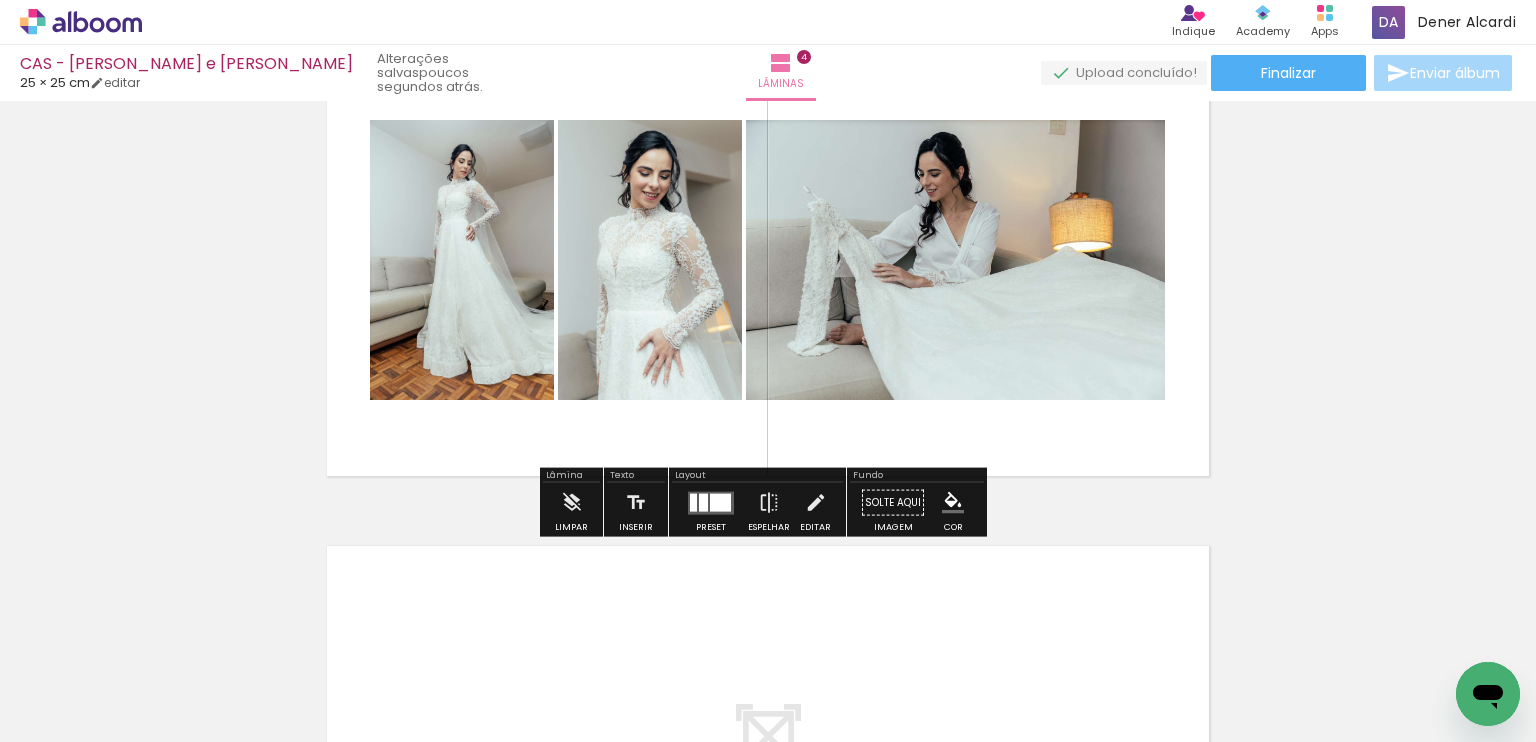 click at bounding box center (720, 502) 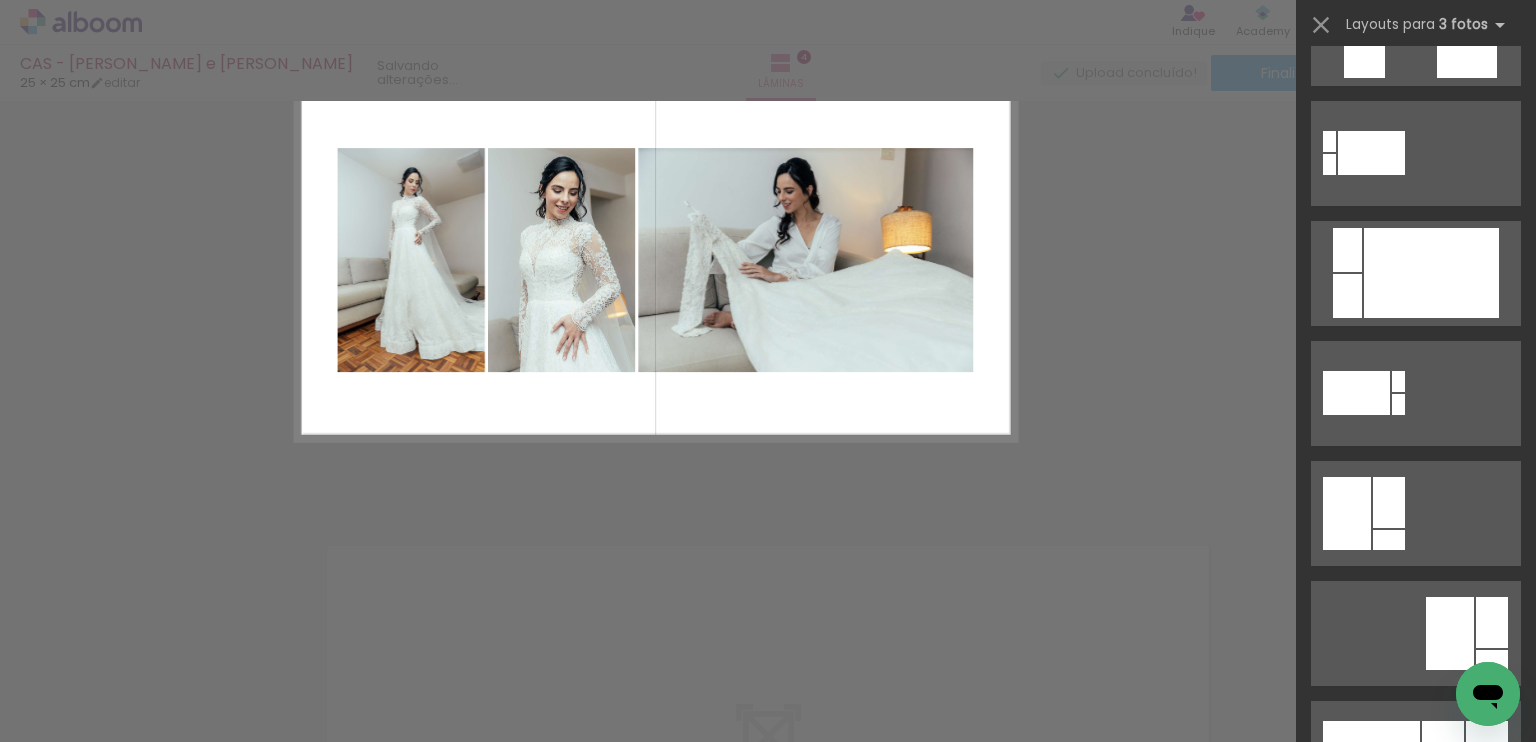 scroll, scrollTop: 0, scrollLeft: 0, axis: both 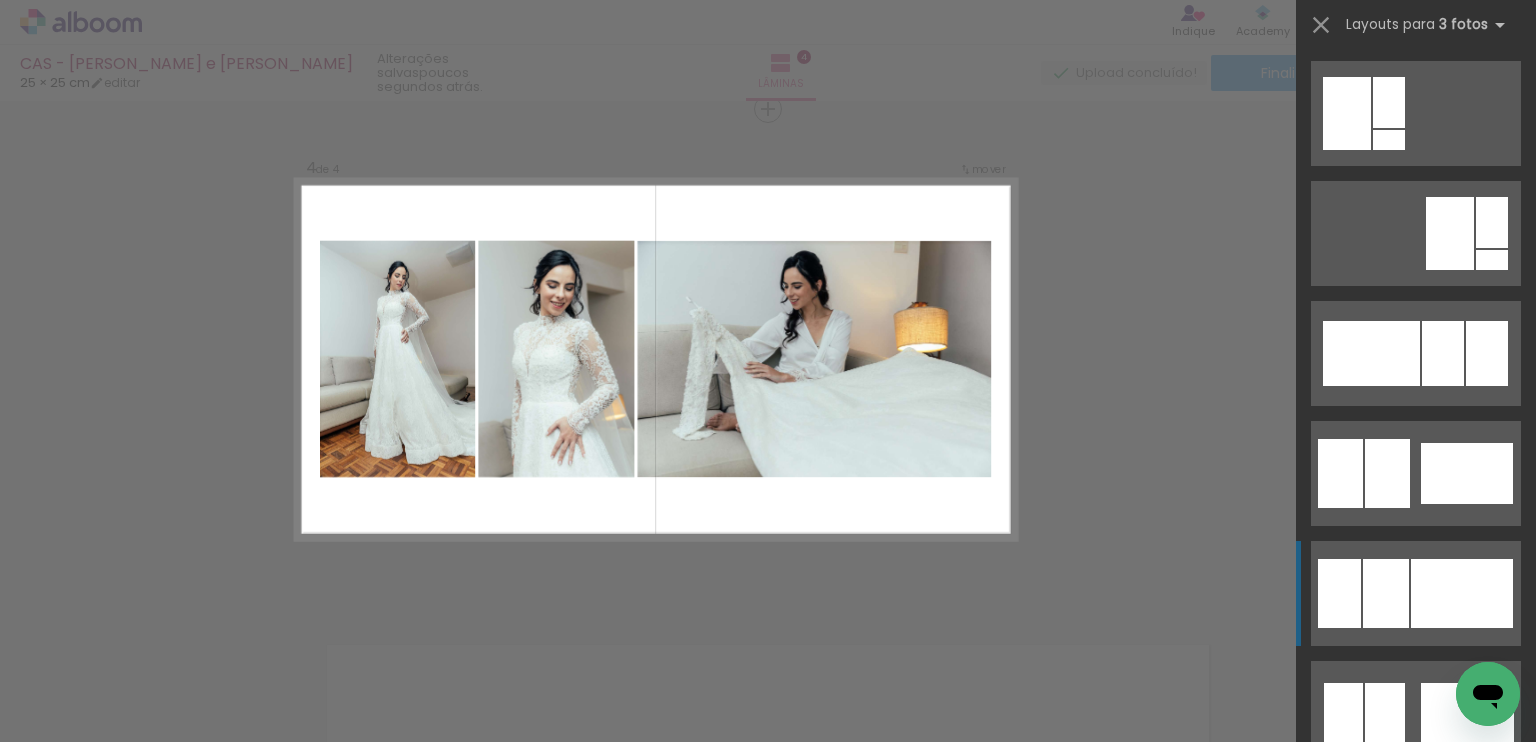 click at bounding box center [1459, -11087] 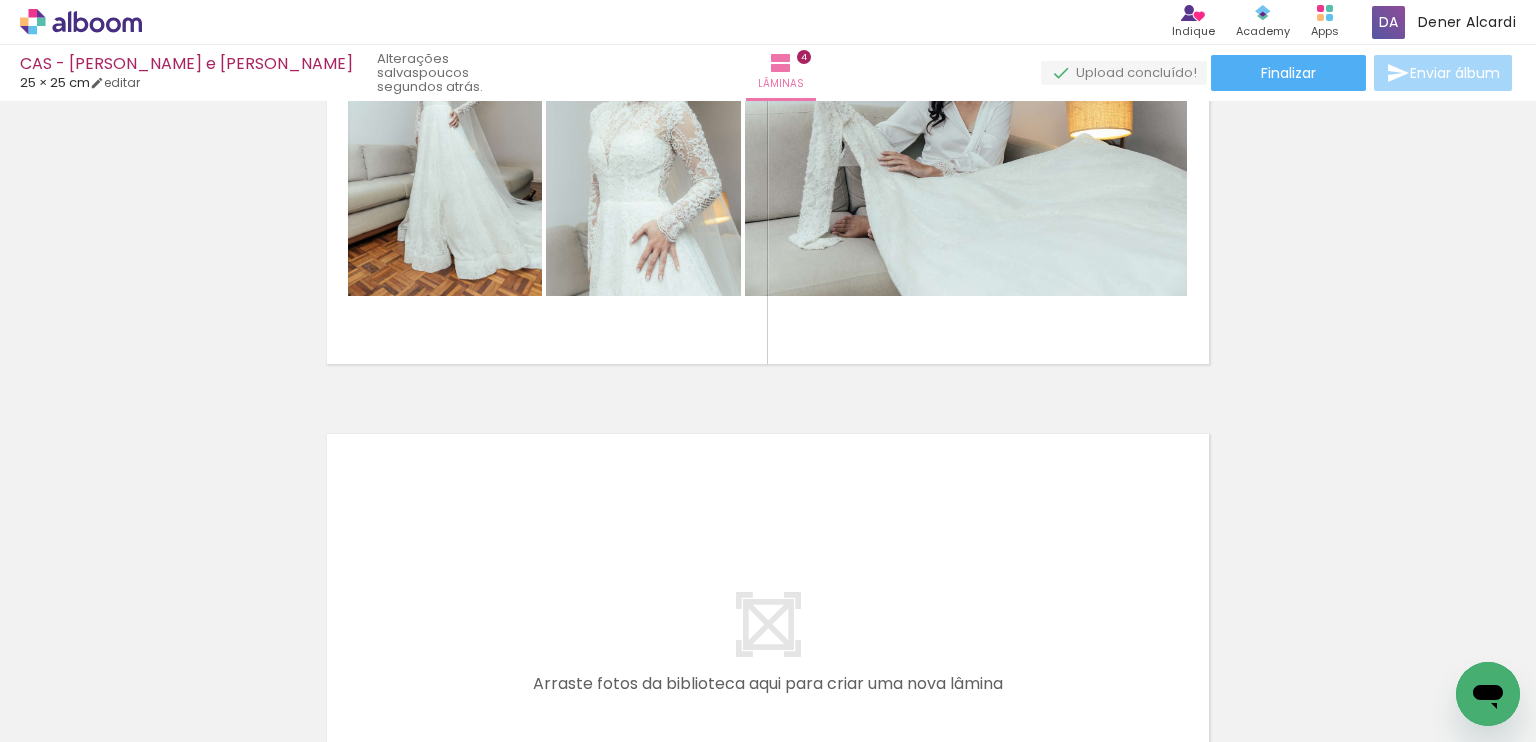 scroll, scrollTop: 1928, scrollLeft: 0, axis: vertical 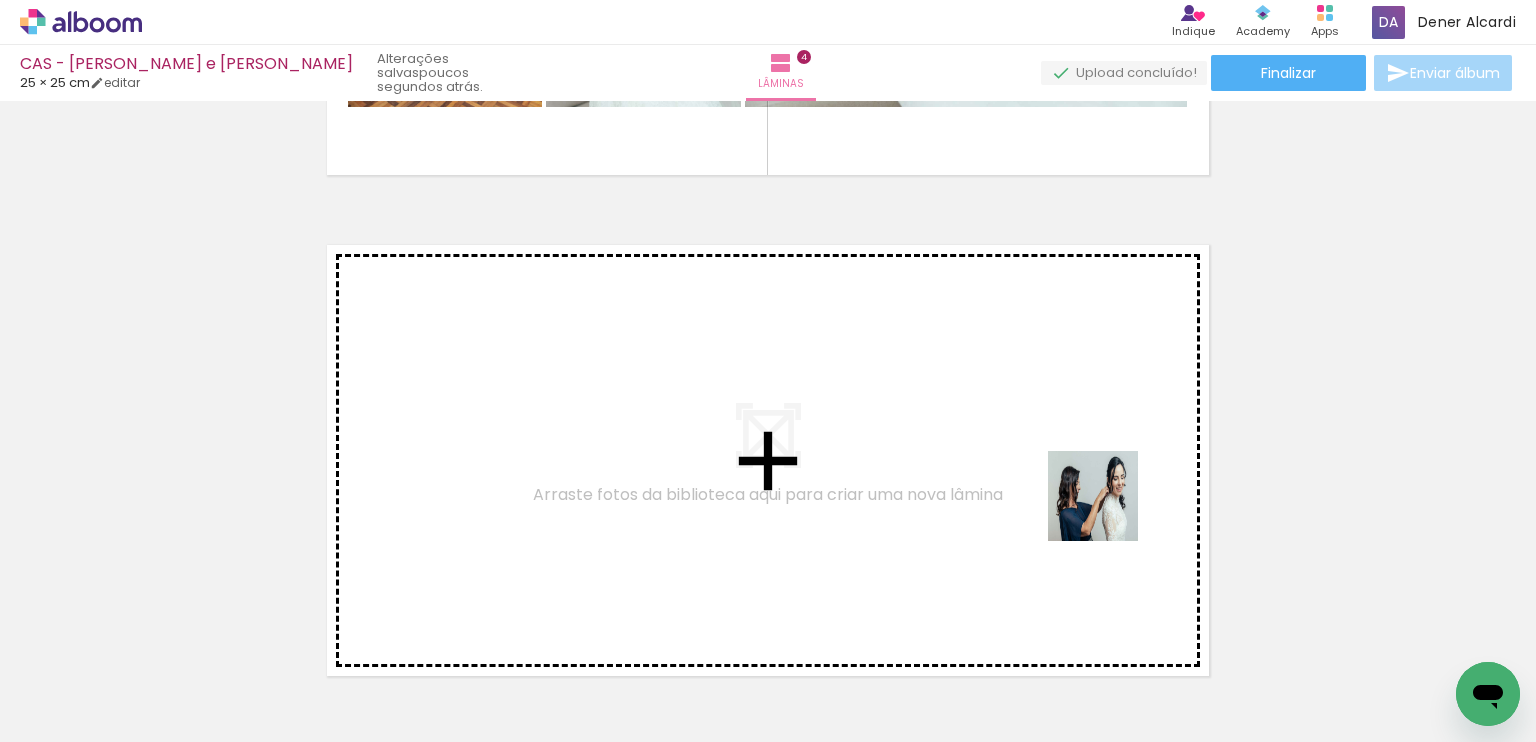 drag, startPoint x: 1145, startPoint y: 677, endPoint x: 1109, endPoint y: 507, distance: 173.76996 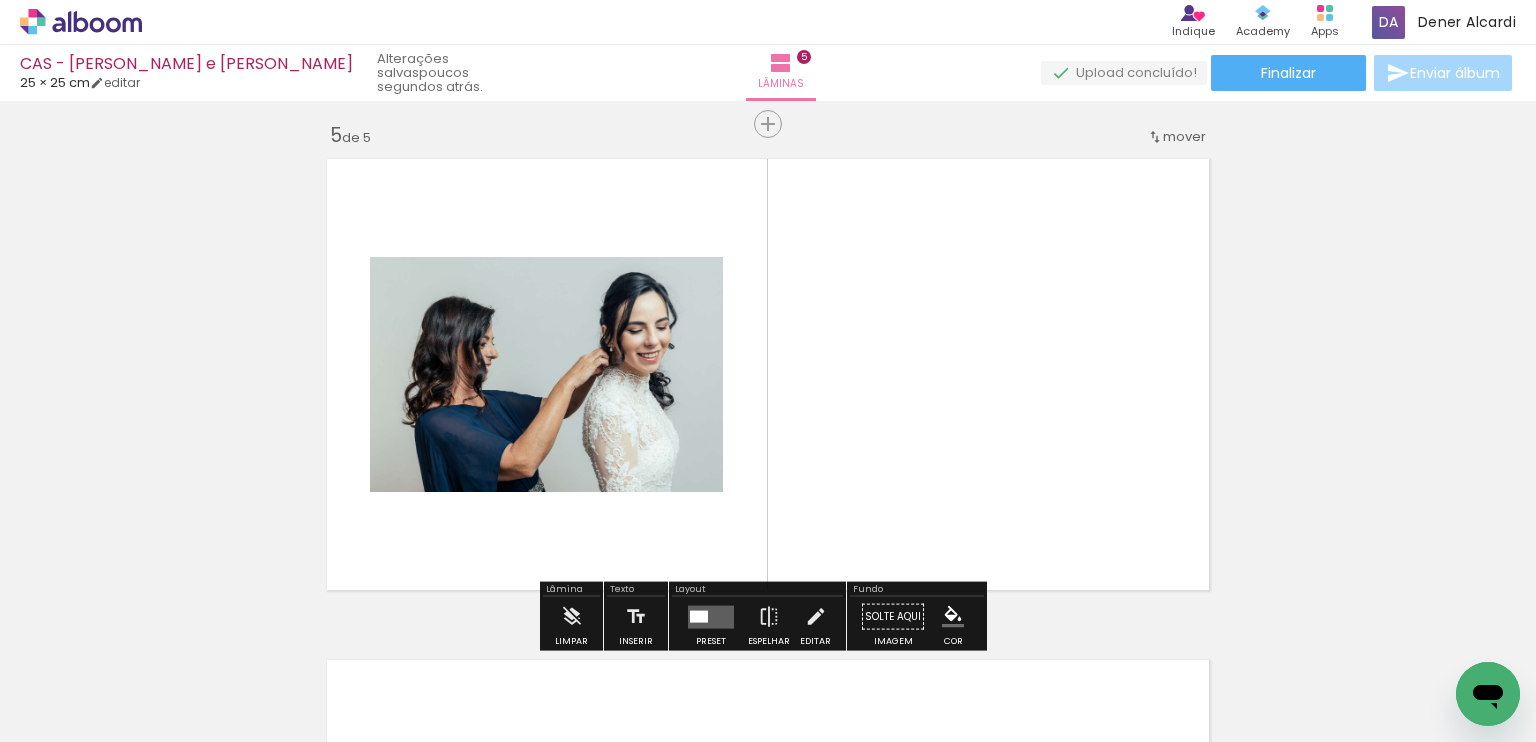 scroll, scrollTop: 2029, scrollLeft: 0, axis: vertical 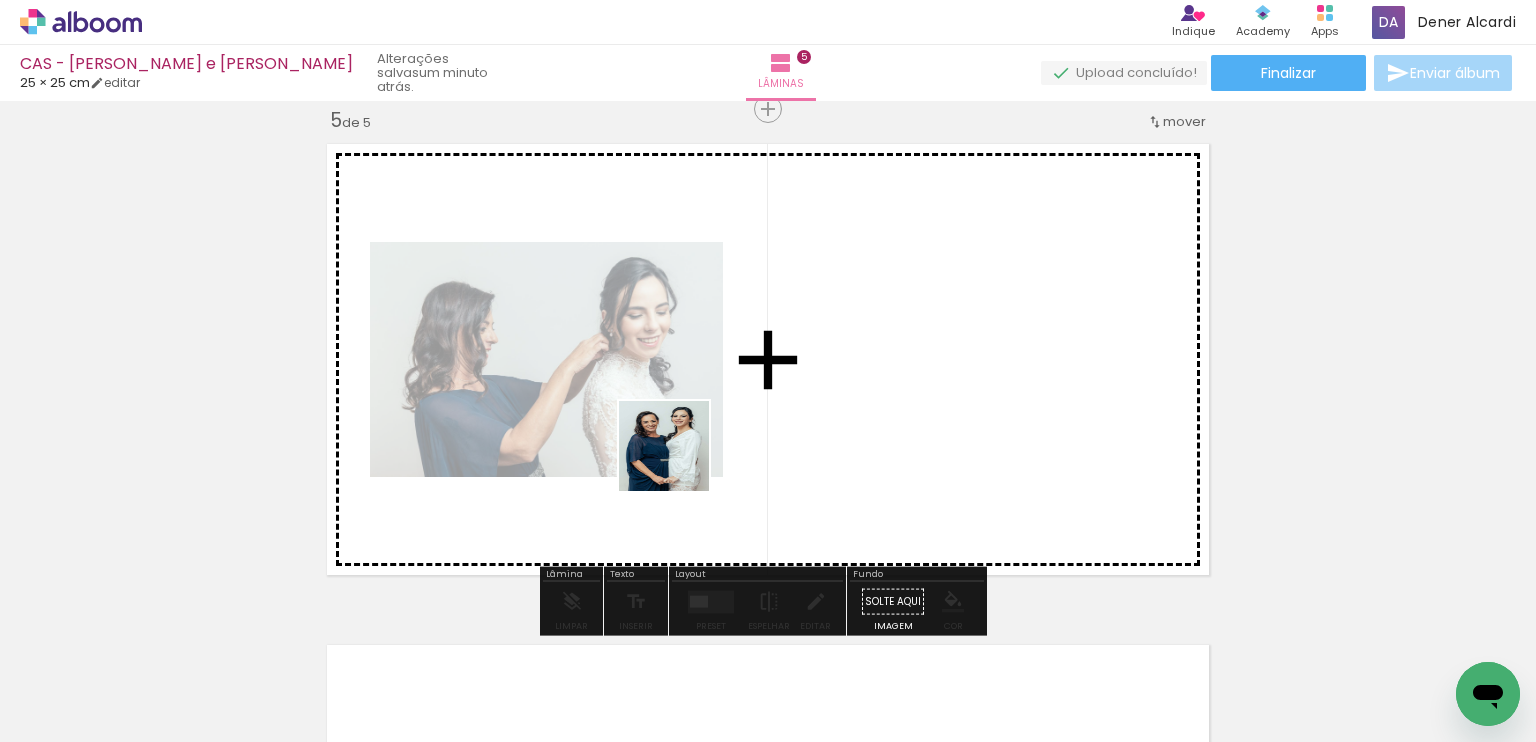 drag, startPoint x: 560, startPoint y: 681, endPoint x: 997, endPoint y: 501, distance: 472.6193 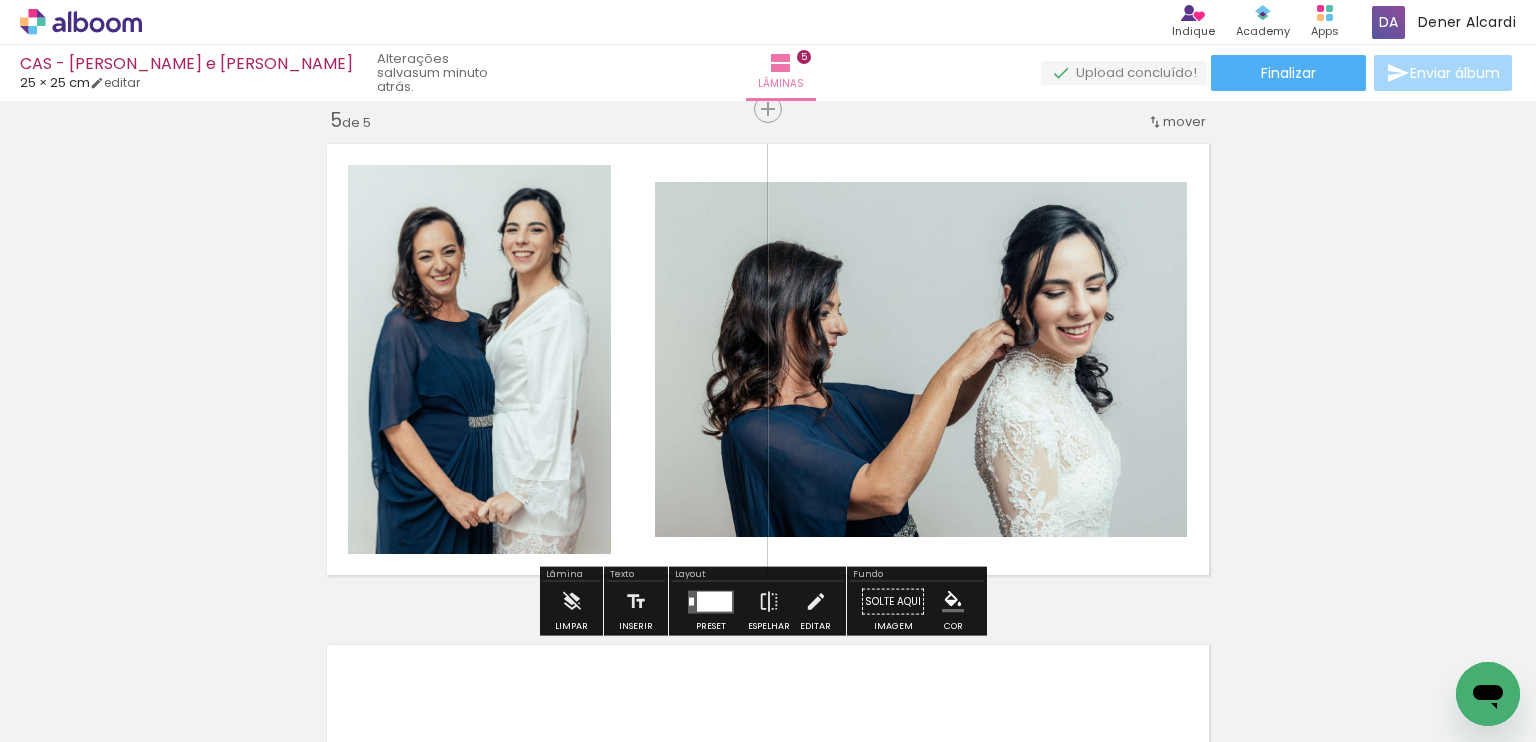 click at bounding box center (714, 601) 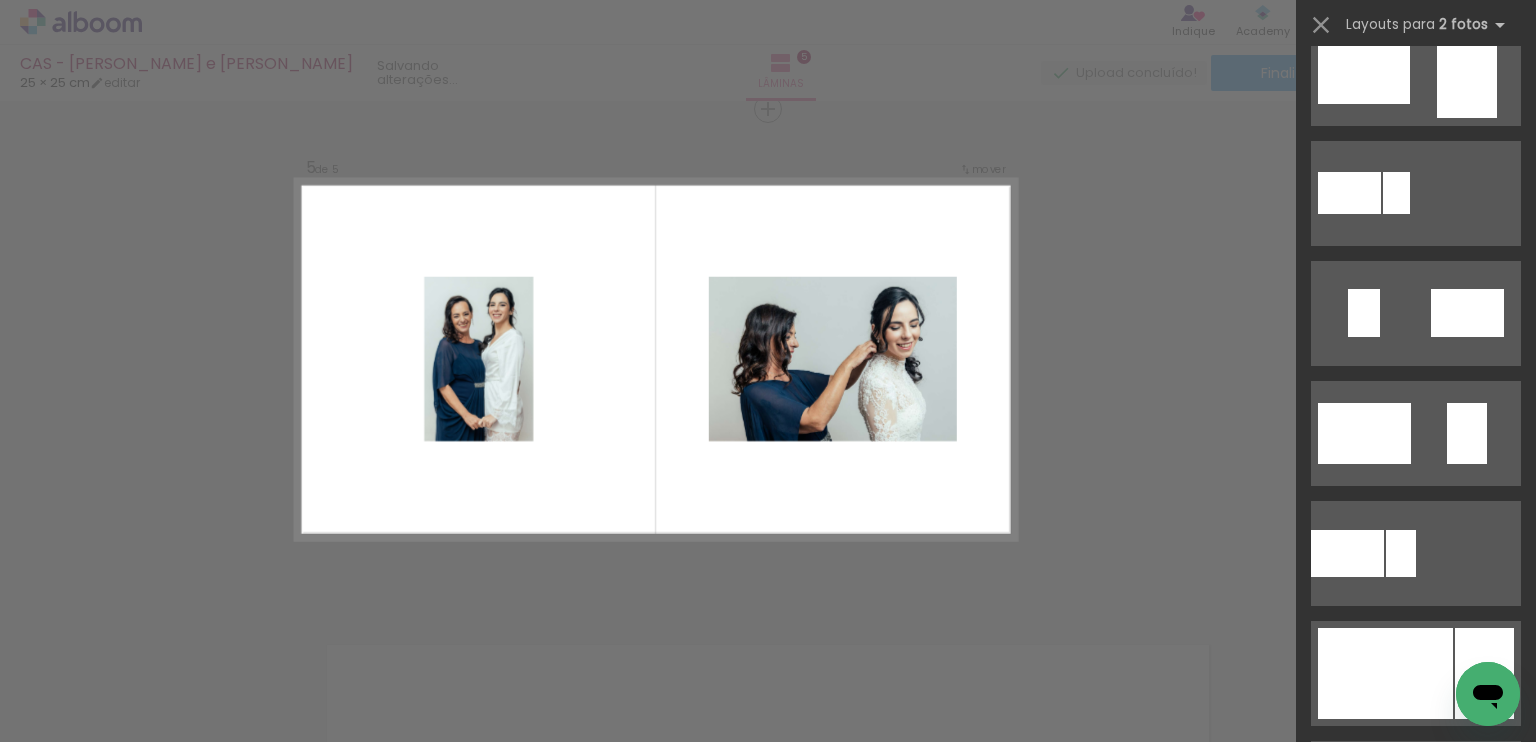 scroll, scrollTop: 700, scrollLeft: 0, axis: vertical 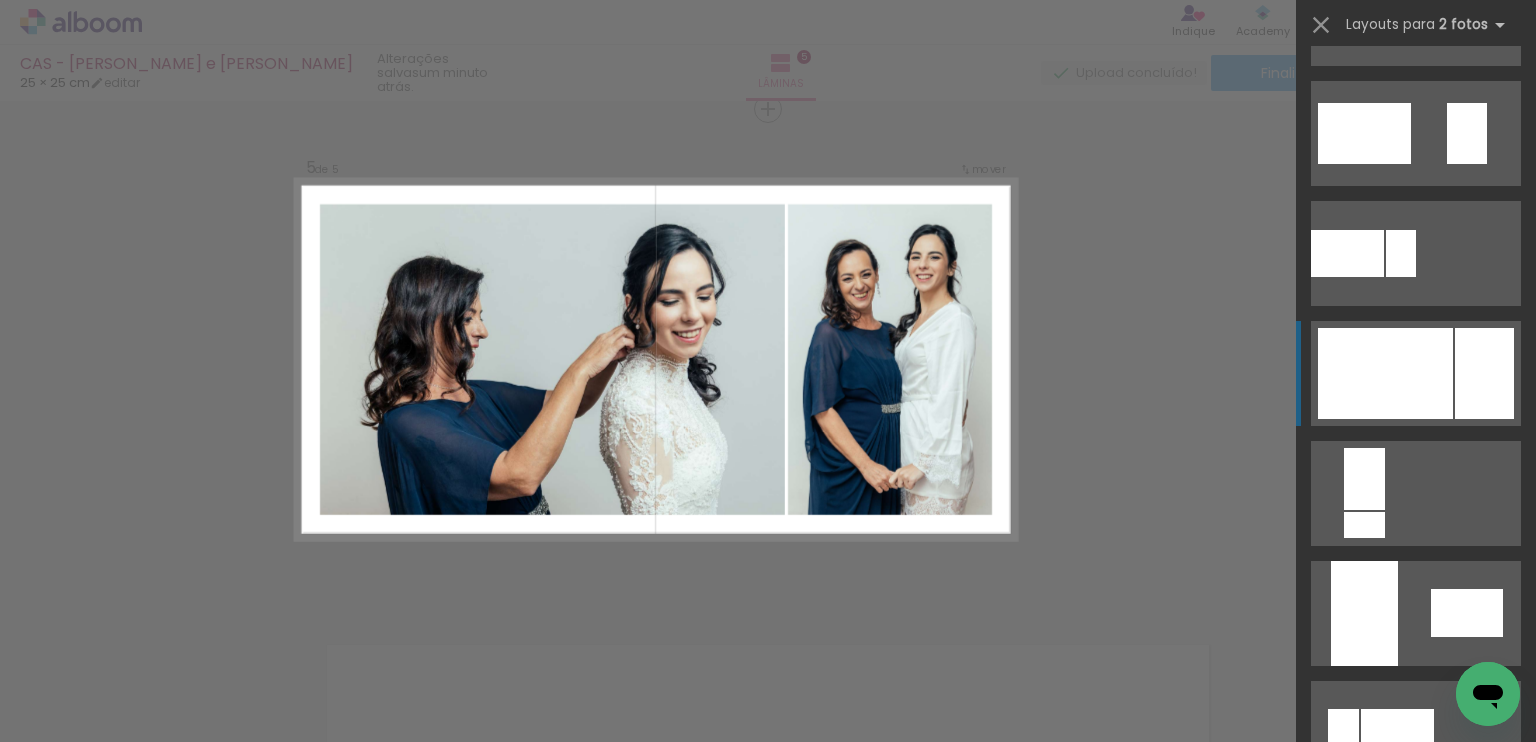 click at bounding box center [1385, 373] 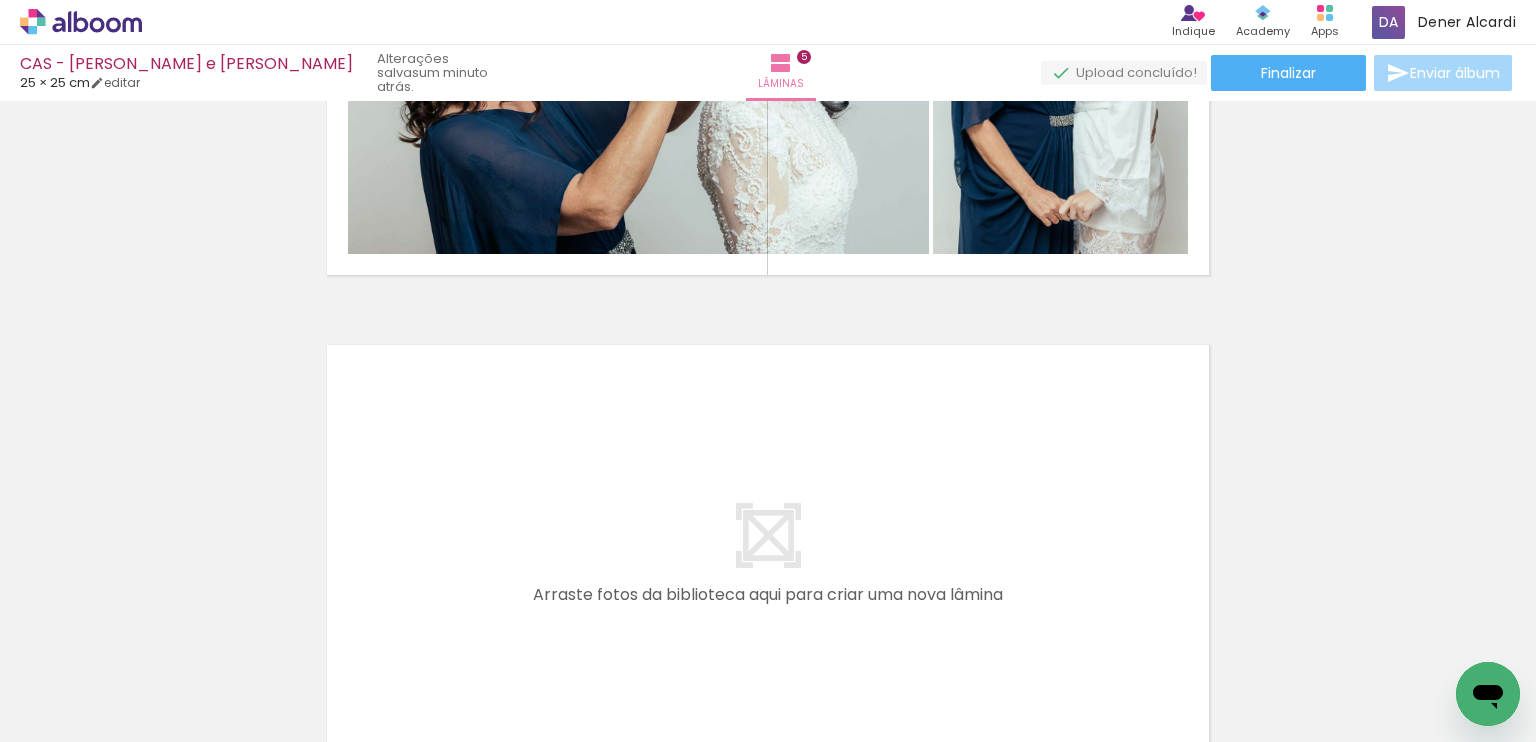 scroll, scrollTop: 2529, scrollLeft: 0, axis: vertical 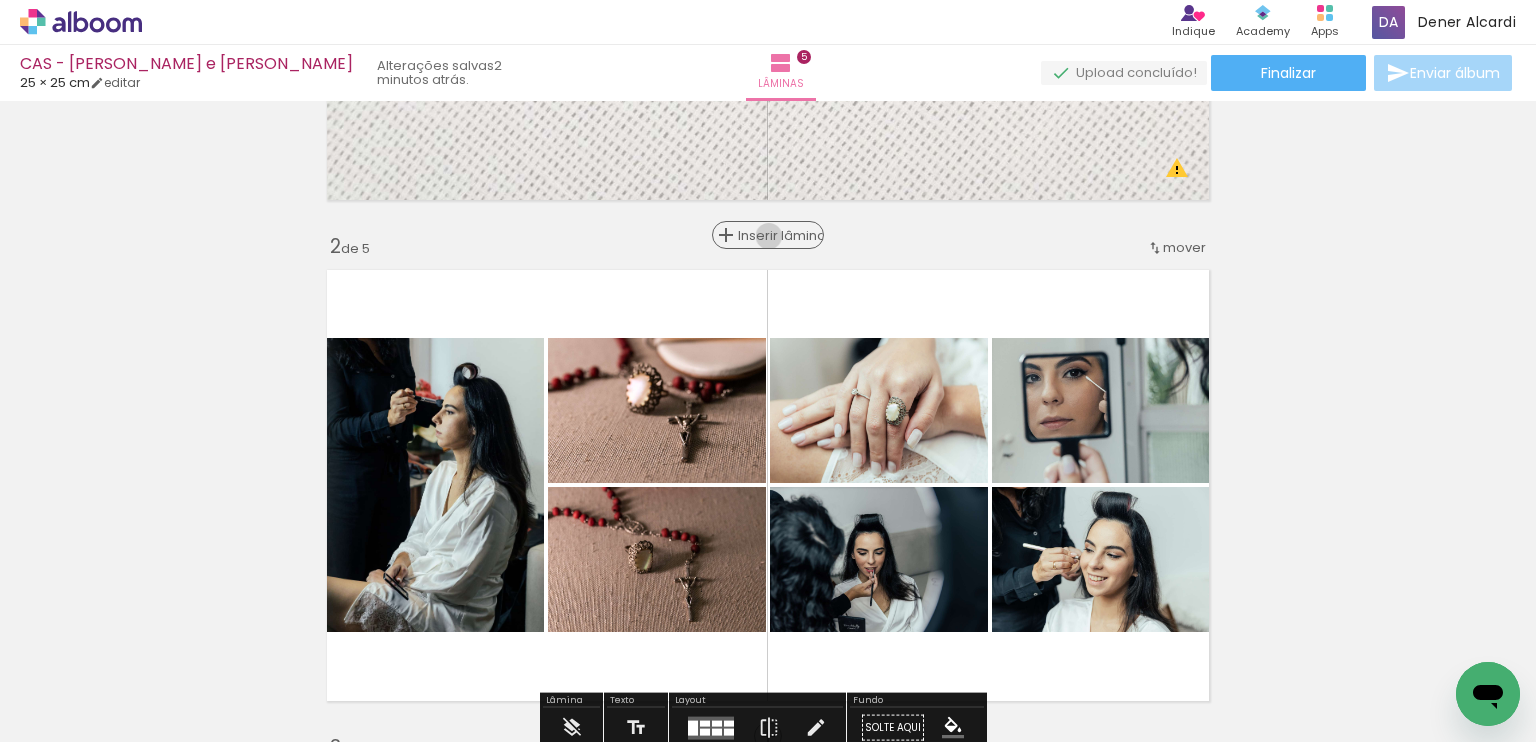 click on "Inserir lâmina" at bounding box center (777, 235) 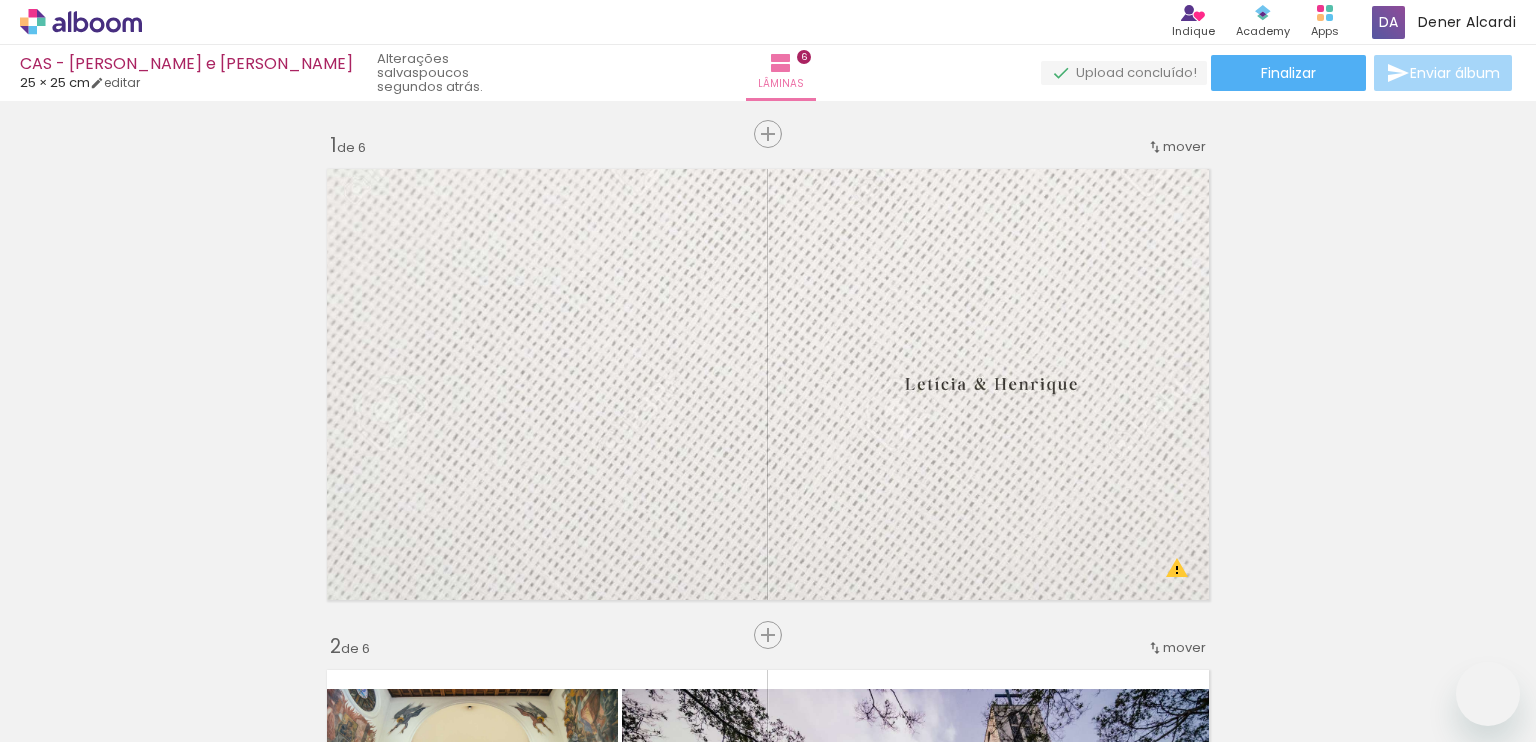 scroll, scrollTop: 0, scrollLeft: 0, axis: both 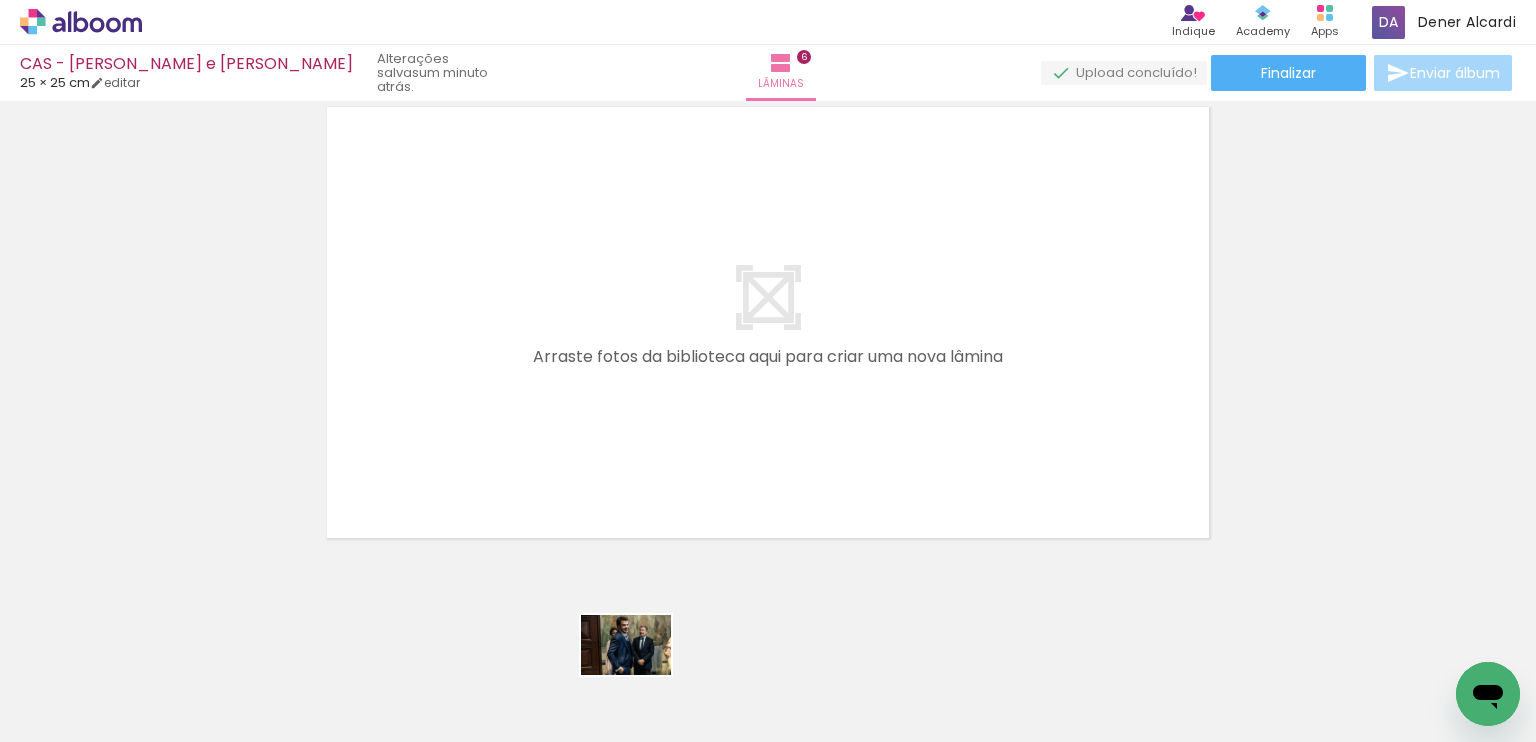 drag, startPoint x: 644, startPoint y: 683, endPoint x: 655, endPoint y: 682, distance: 11.045361 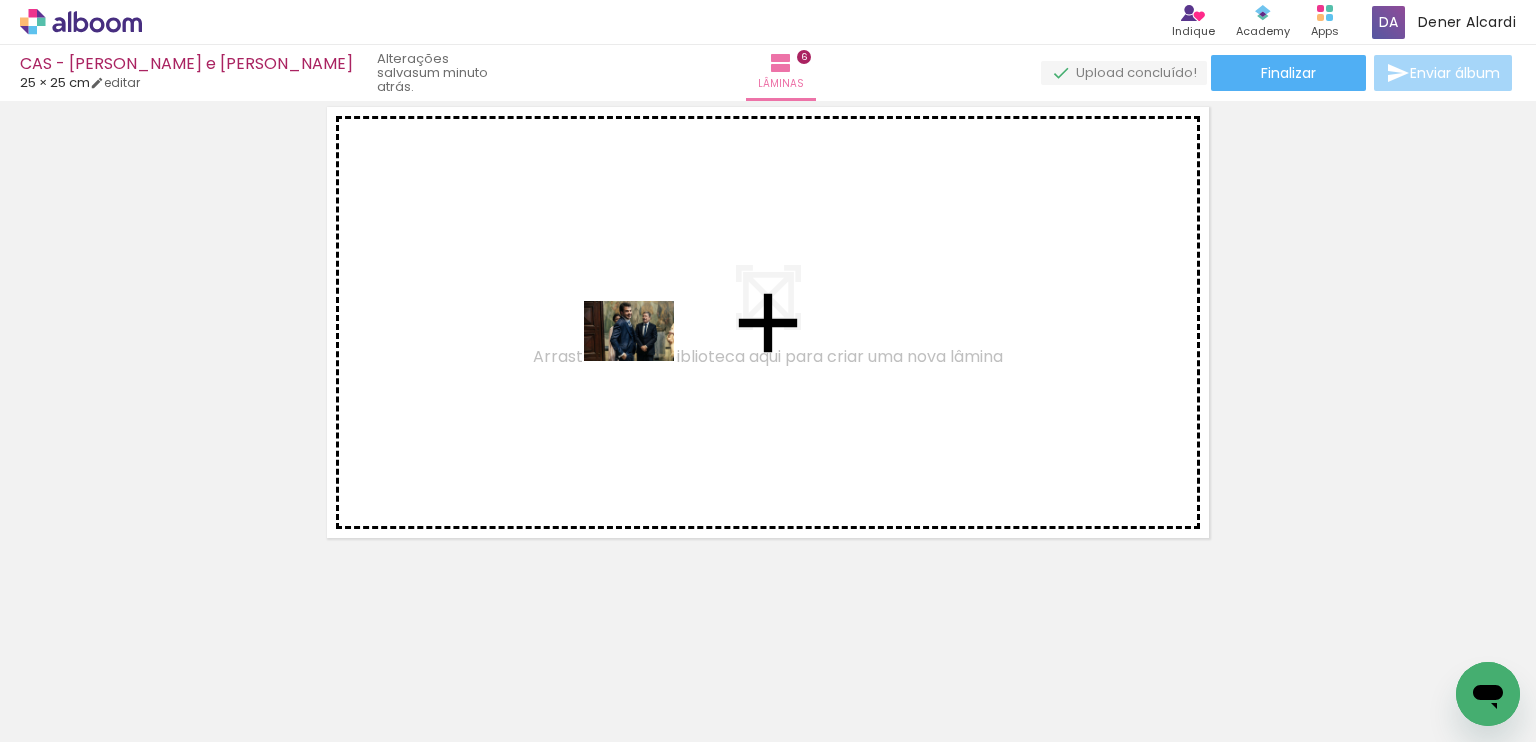 drag, startPoint x: 631, startPoint y: 682, endPoint x: 817, endPoint y: 670, distance: 186.38669 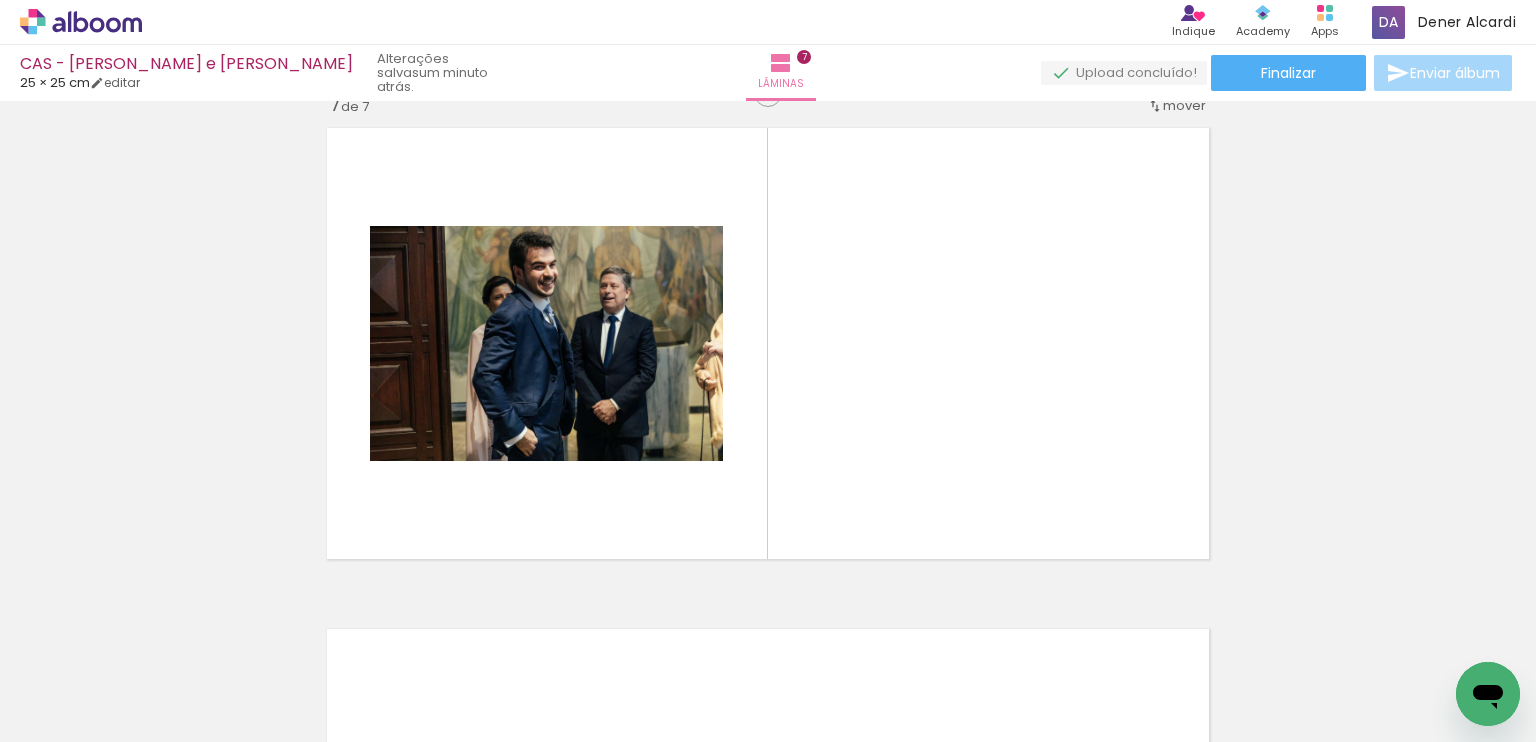 scroll, scrollTop: 3031, scrollLeft: 0, axis: vertical 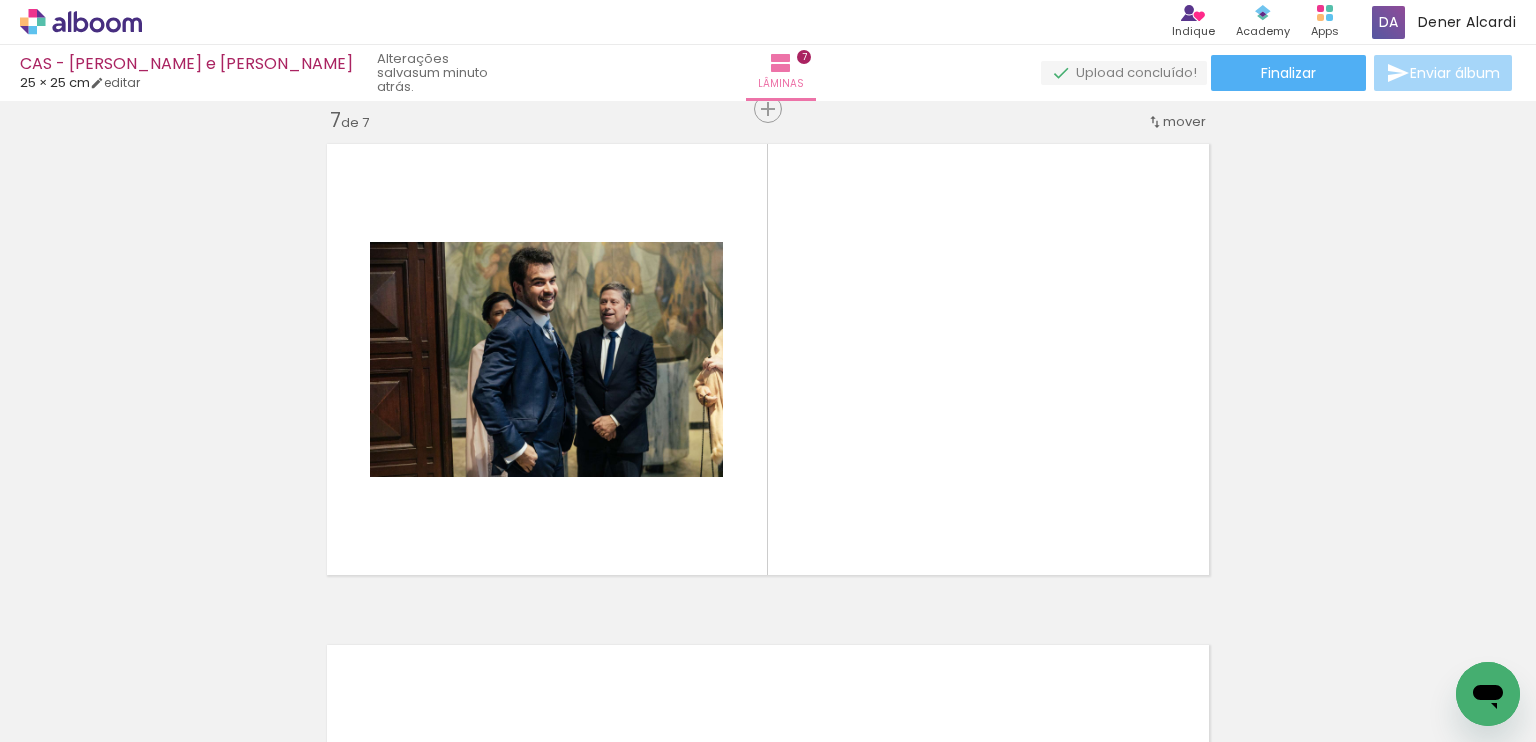 click at bounding box center [-1162, 675] 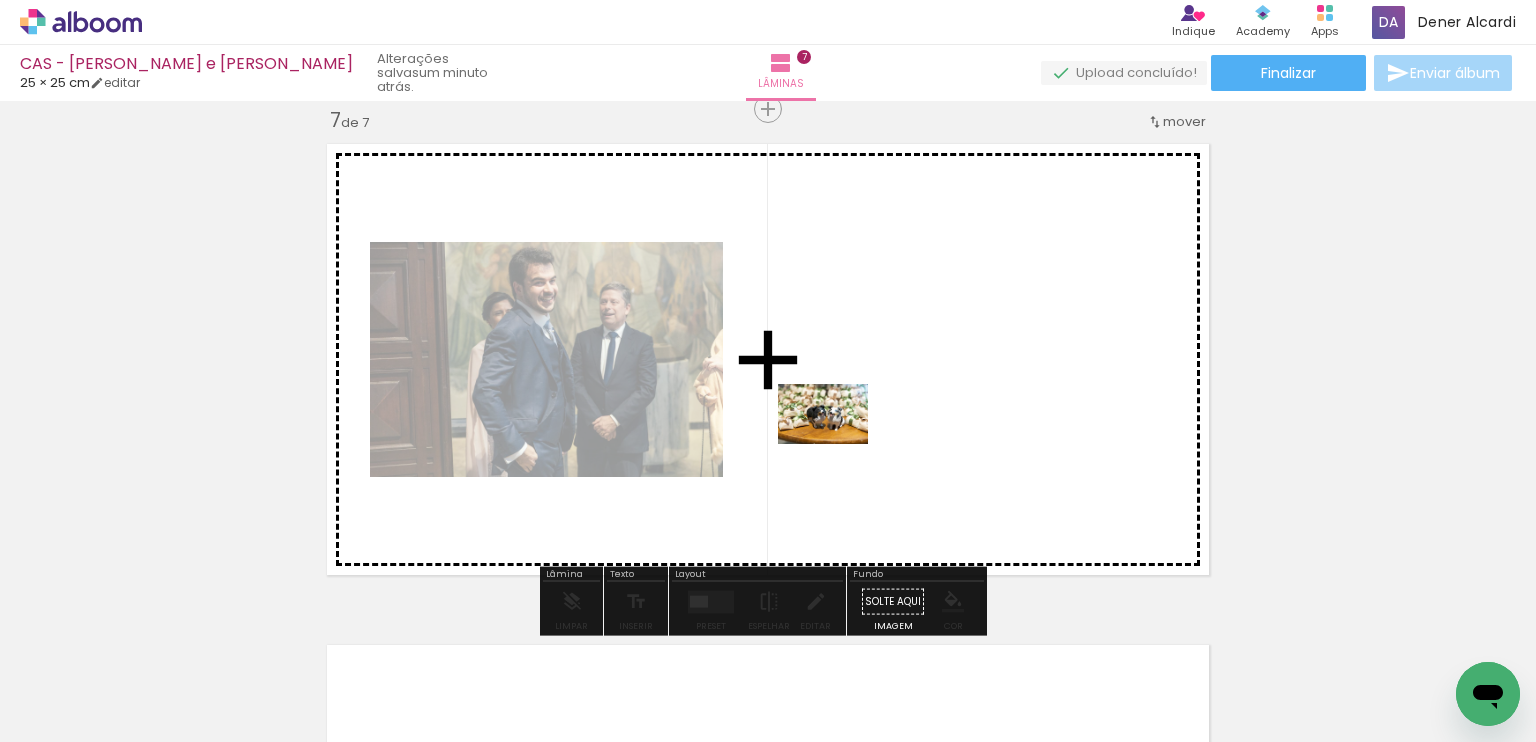 drag, startPoint x: 754, startPoint y: 684, endPoint x: 838, endPoint y: 444, distance: 254.27544 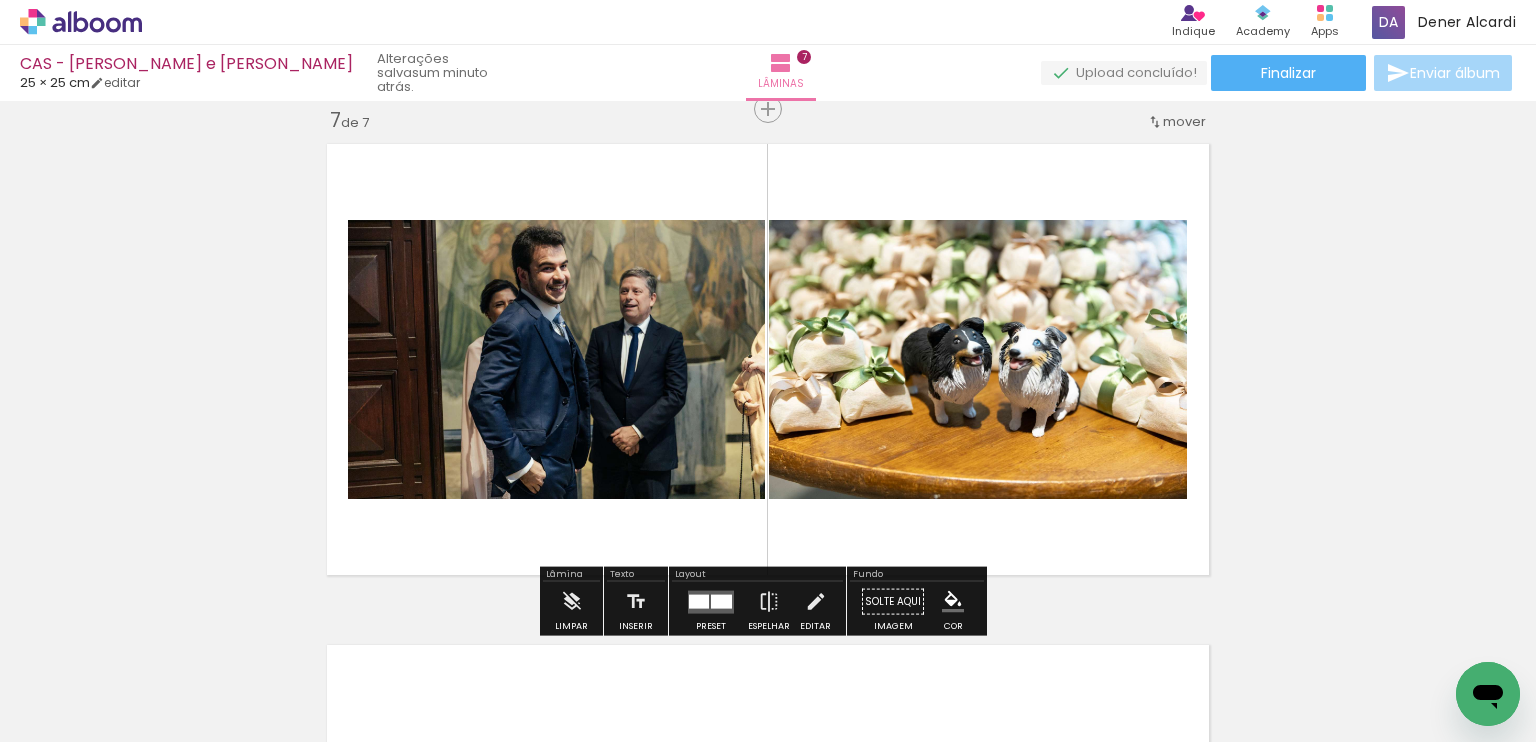 click at bounding box center (-1162, 675) 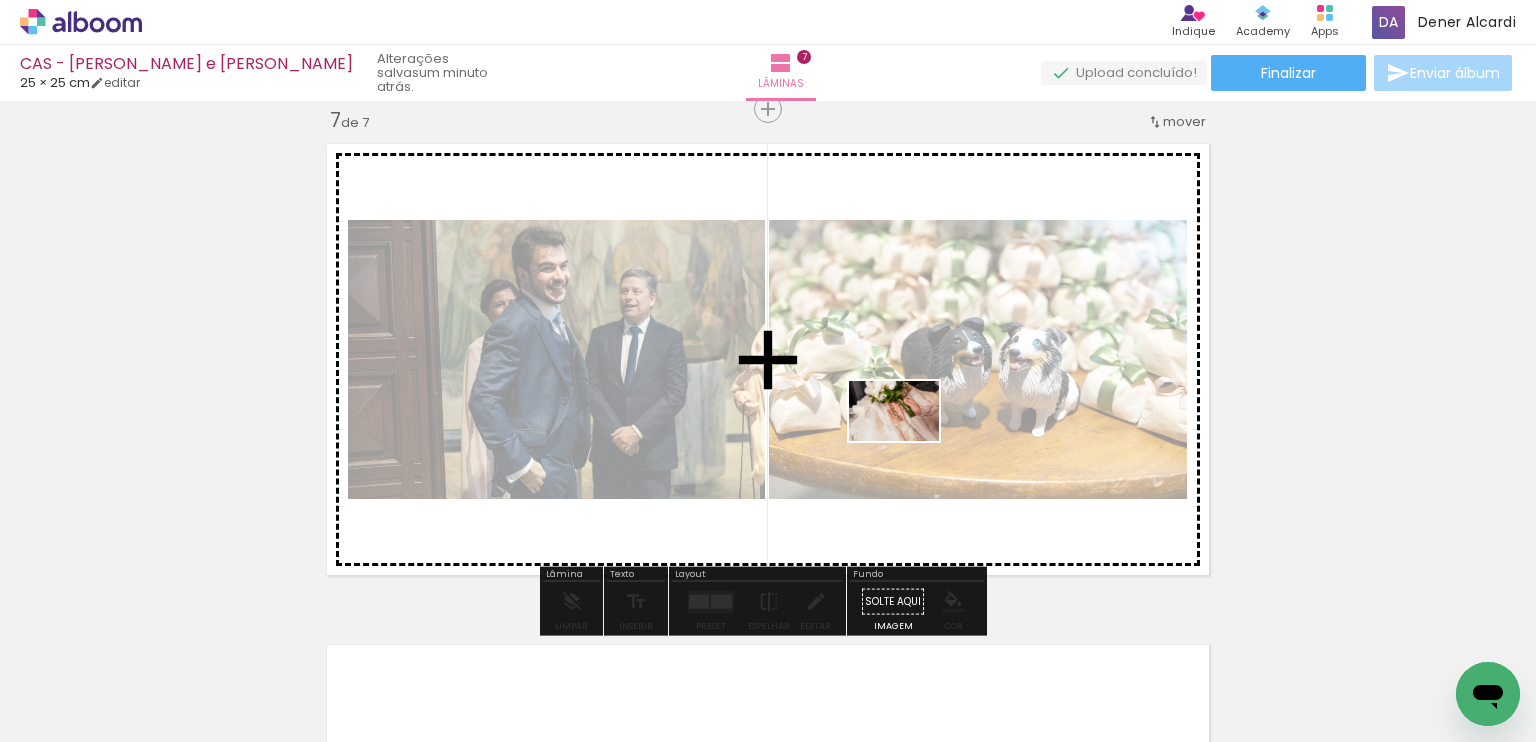 drag, startPoint x: 875, startPoint y: 679, endPoint x: 909, endPoint y: 441, distance: 240.4163 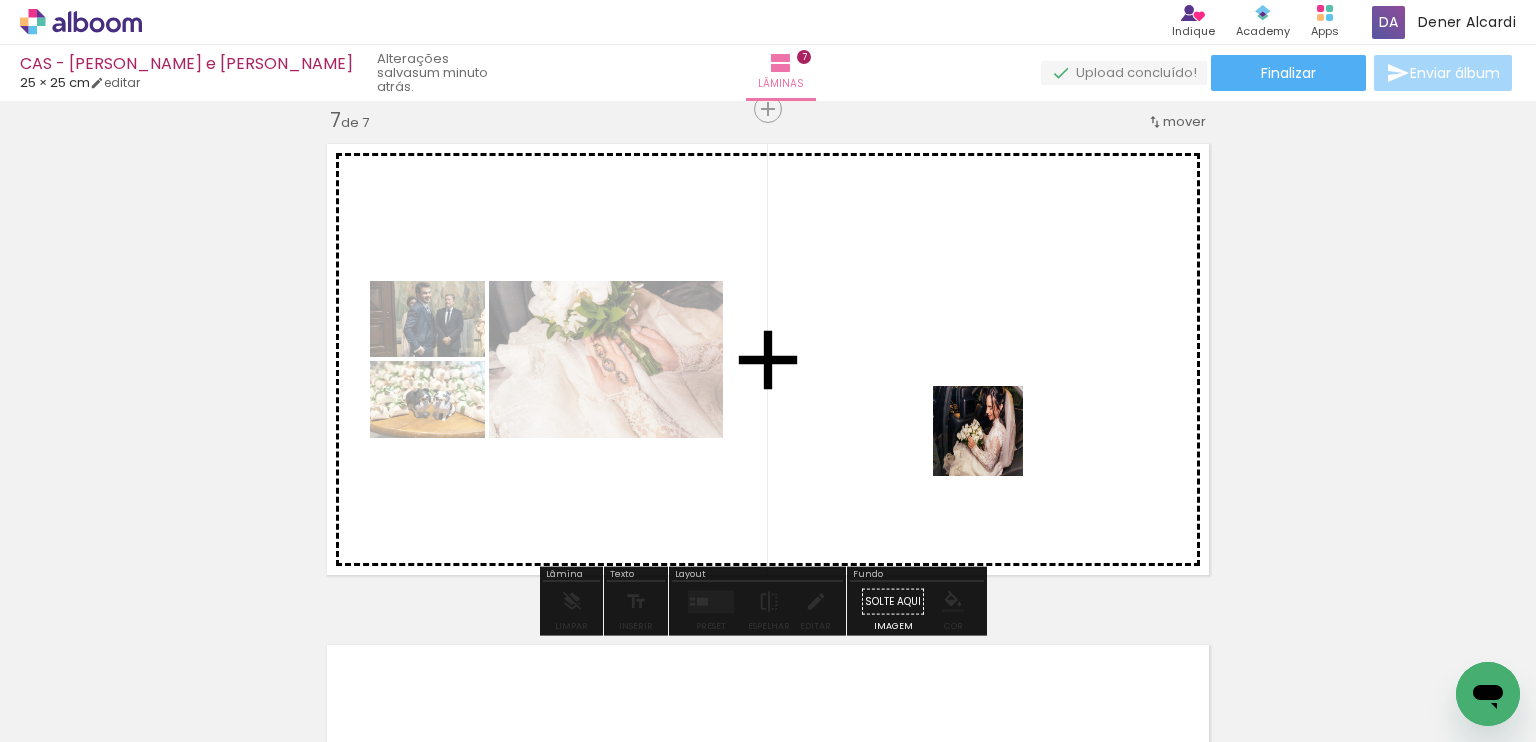 drag, startPoint x: 980, startPoint y: 681, endPoint x: 1084, endPoint y: 641, distance: 111.42711 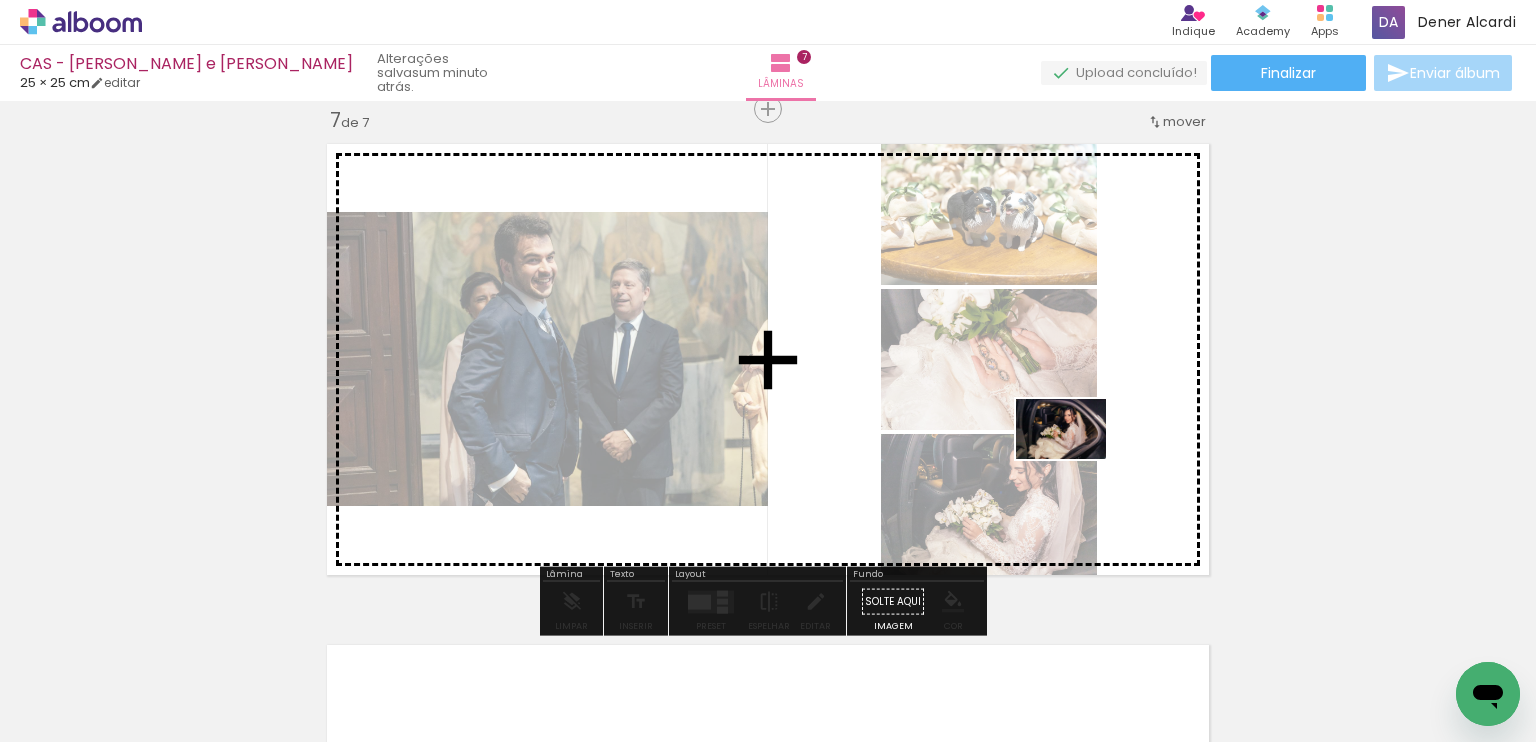 drag, startPoint x: 1080, startPoint y: 683, endPoint x: 1152, endPoint y: 542, distance: 158.31929 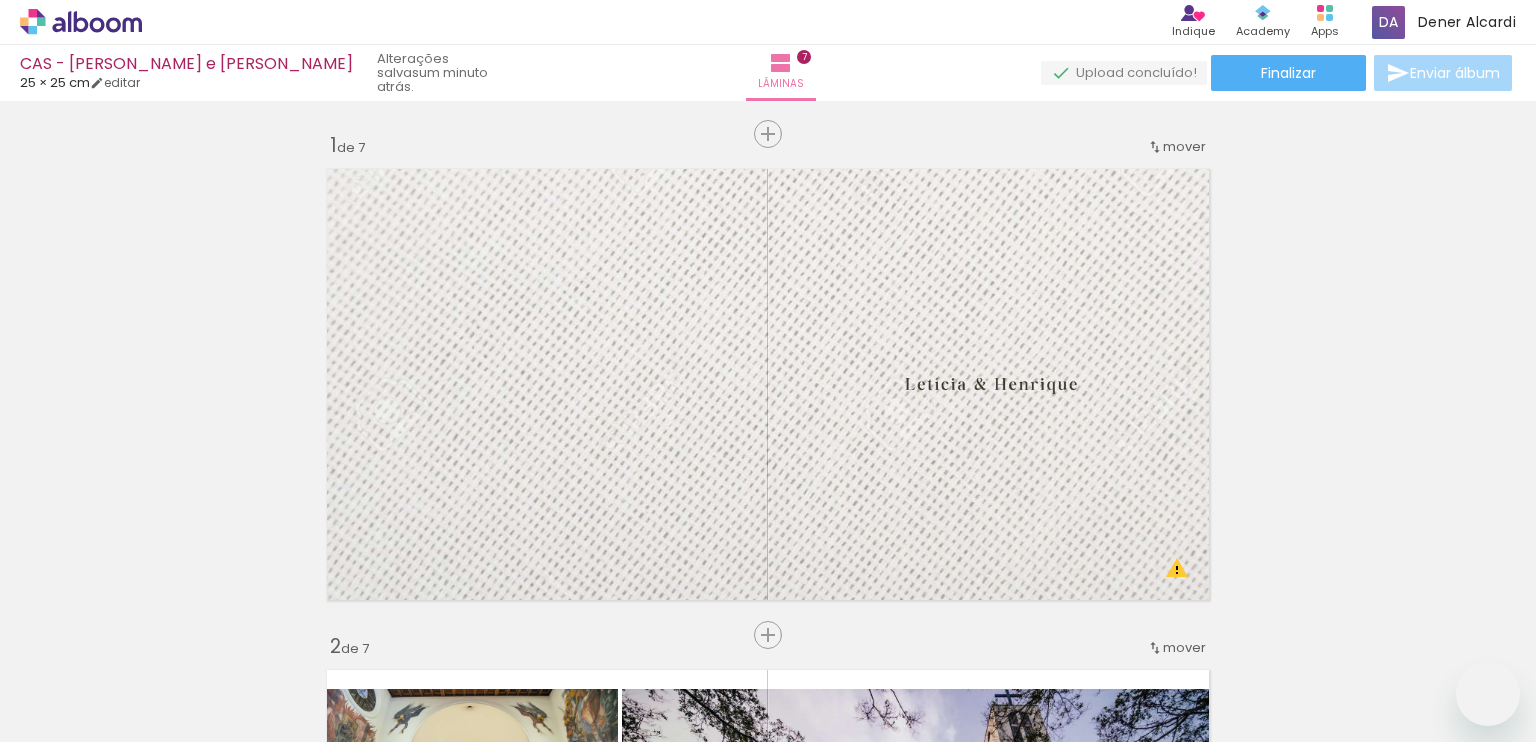 scroll, scrollTop: 0, scrollLeft: 0, axis: both 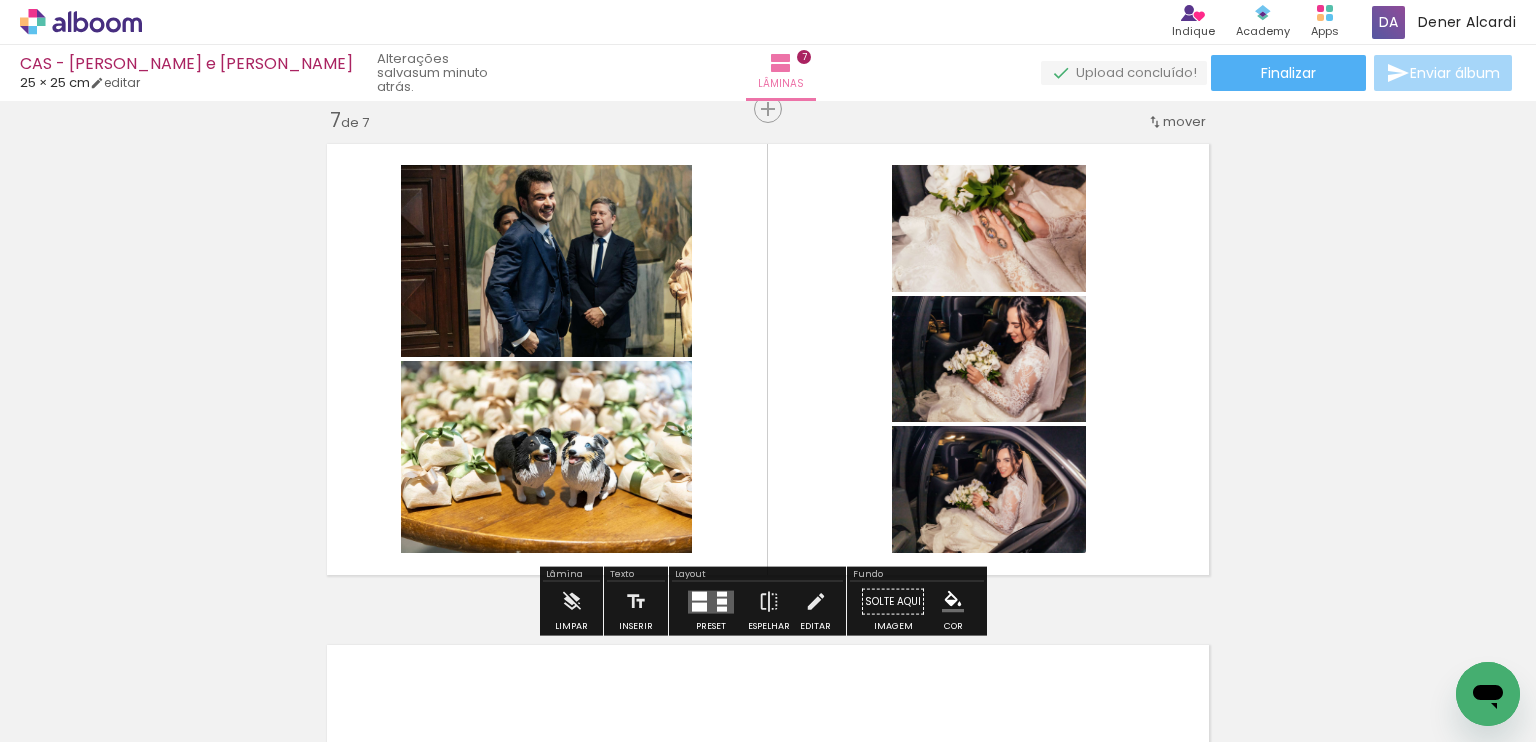 click at bounding box center (699, 606) 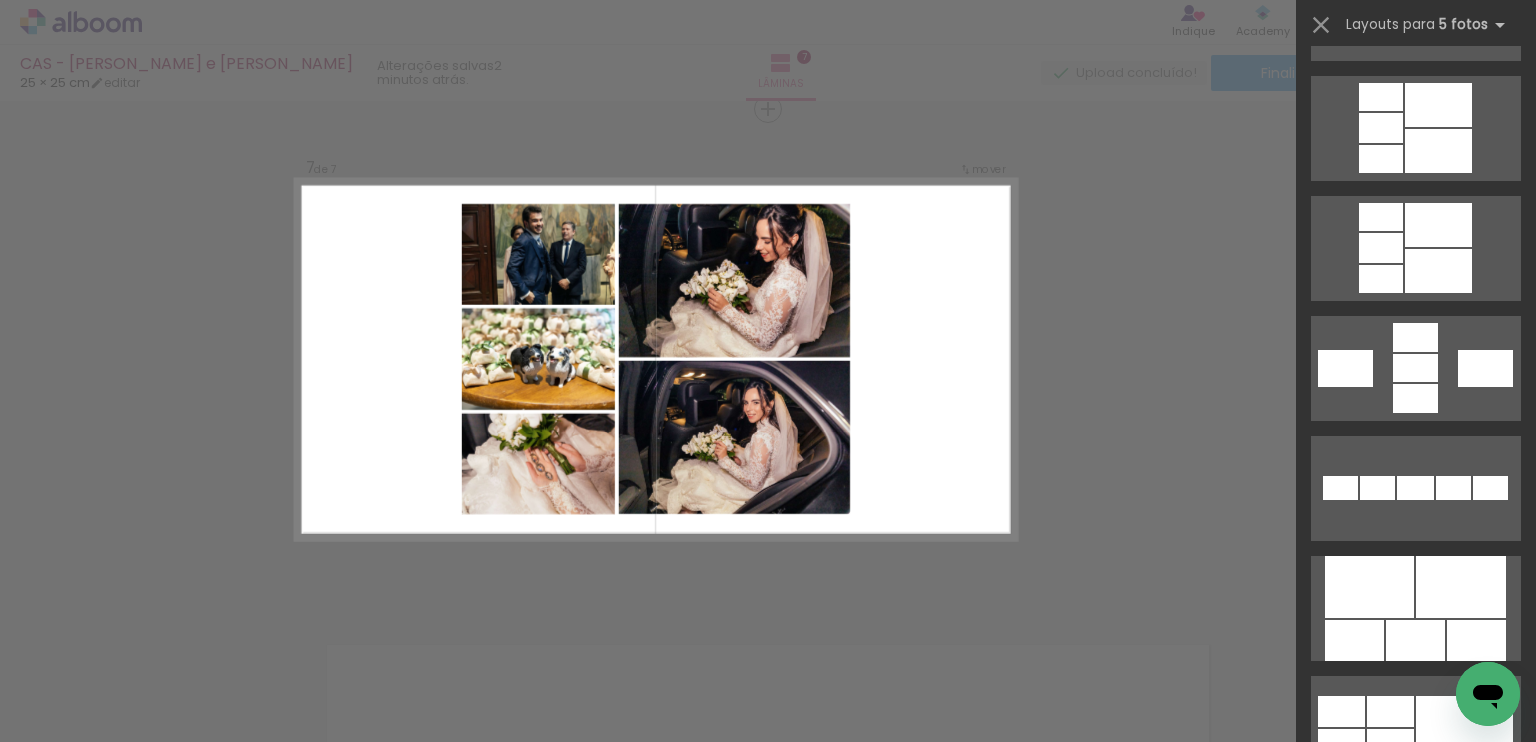 scroll, scrollTop: 900, scrollLeft: 0, axis: vertical 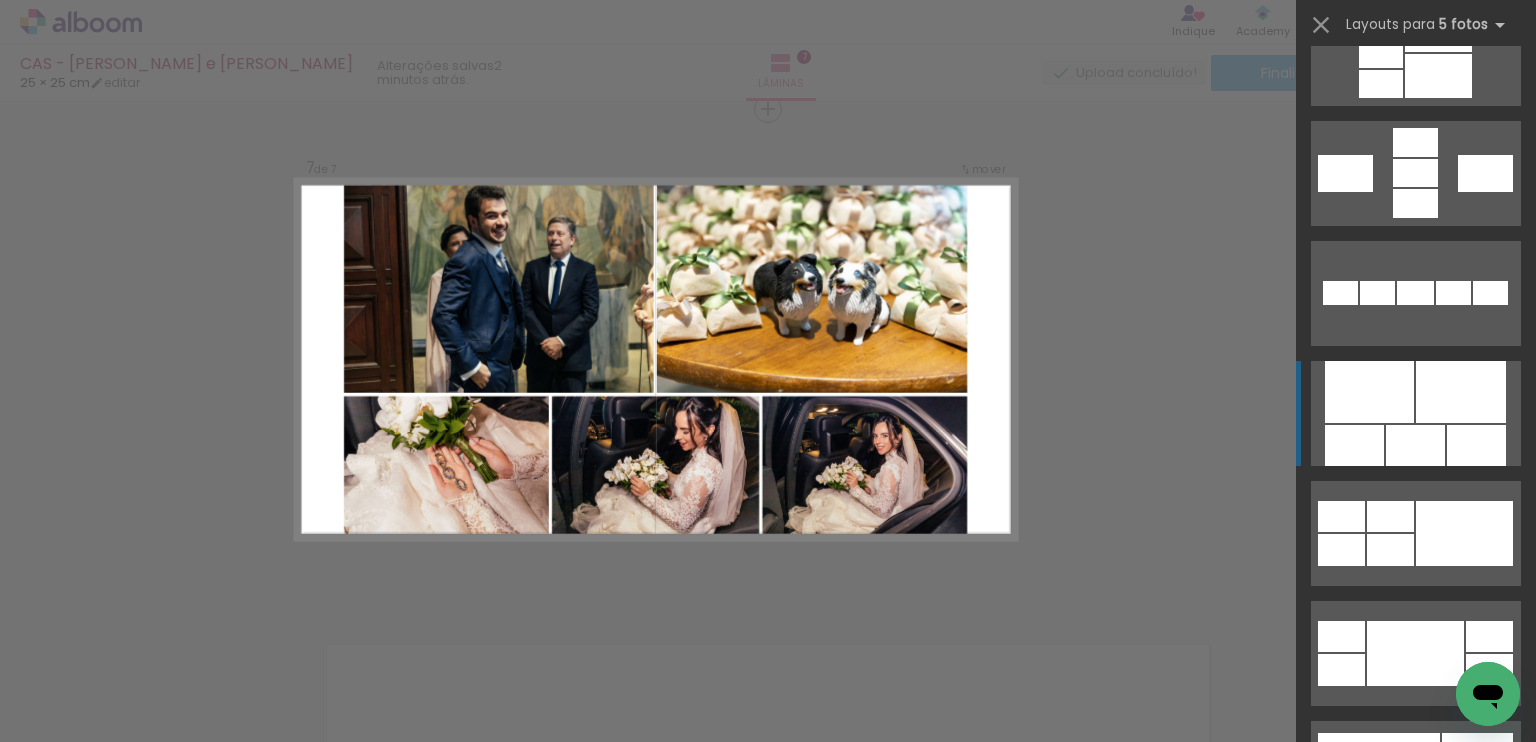 click at bounding box center (1336, -281) 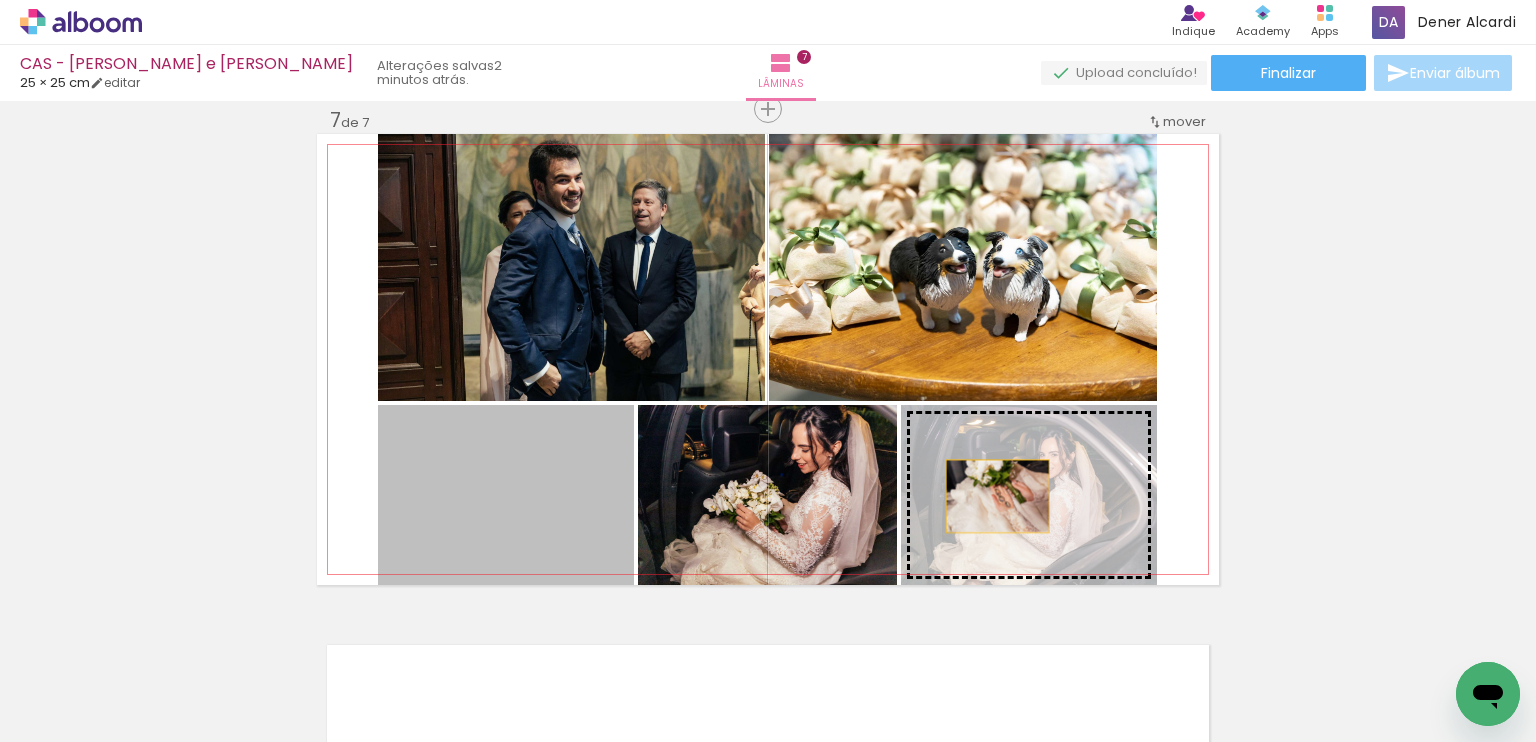 drag, startPoint x: 578, startPoint y: 496, endPoint x: 990, endPoint y: 496, distance: 412 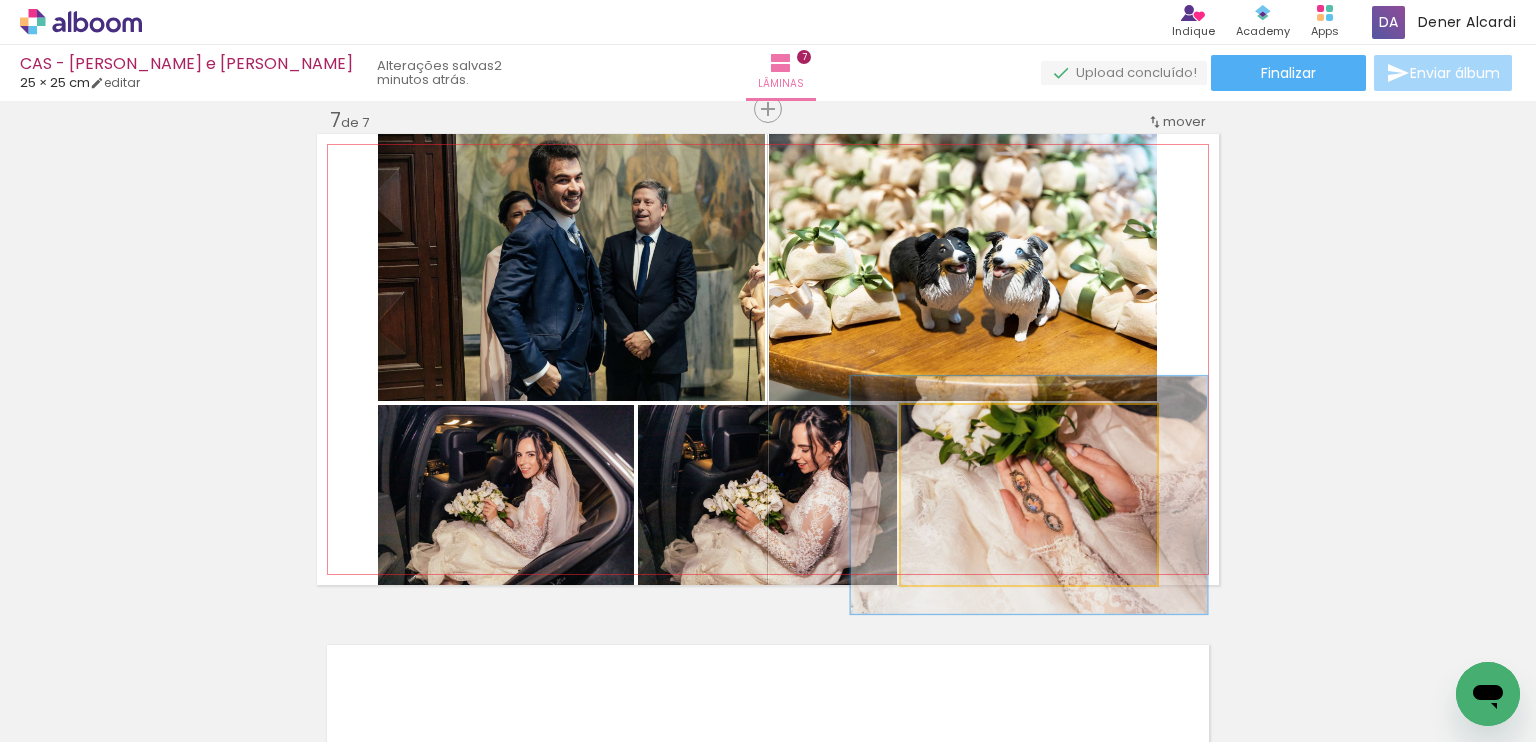 drag, startPoint x: 934, startPoint y: 425, endPoint x: 956, endPoint y: 427, distance: 22.090721 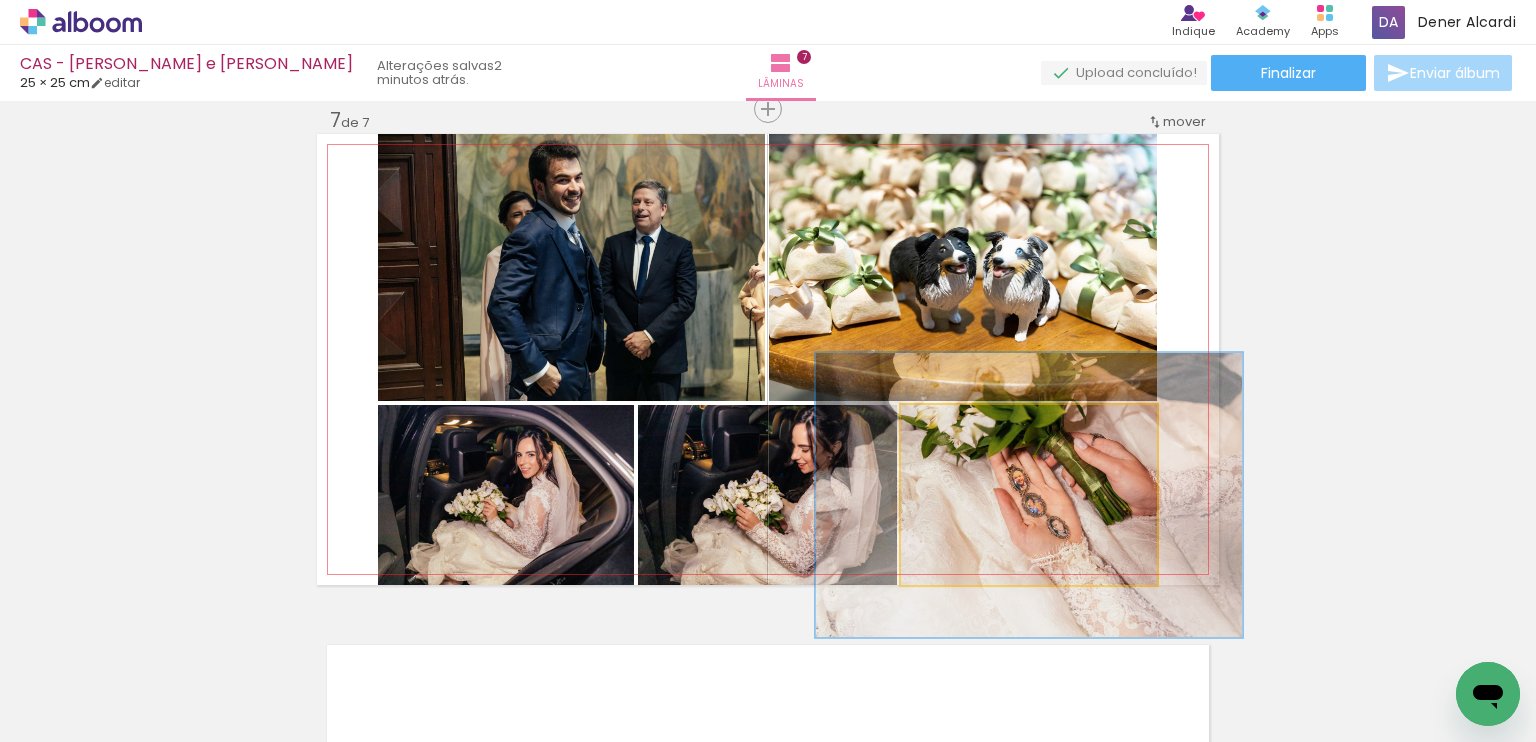 drag, startPoint x: 956, startPoint y: 427, endPoint x: 976, endPoint y: 427, distance: 20 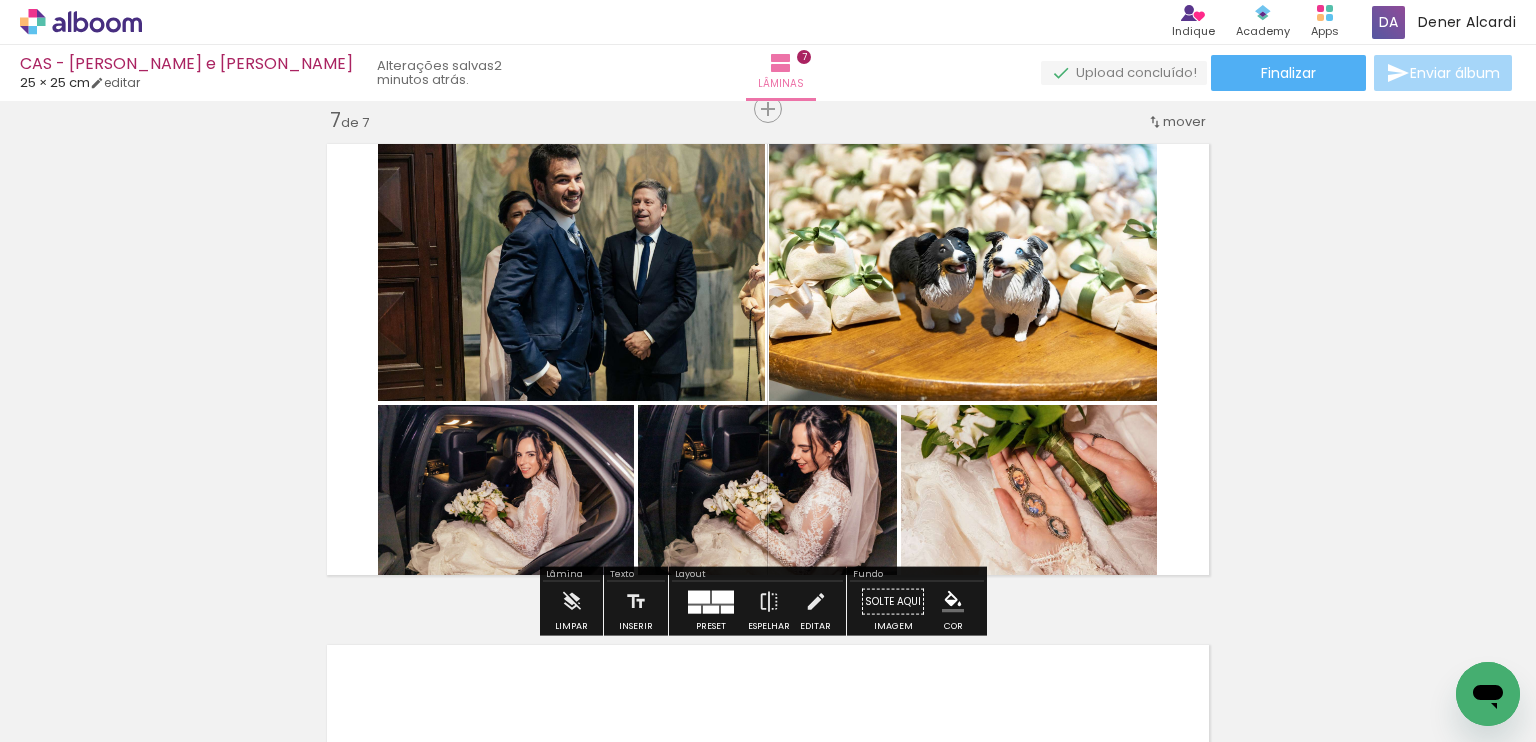 click on "Inserir lâmina 1  de 7  Inserir lâmina 2  de 7  Inserir lâmina 3  de 7  Inserir lâmina 4  de 7  Inserir lâmina 5  de 7  Inserir lâmina 6  de 7  Inserir lâmina 7  de 7 O Designbox precisará aumentar a sua imagem em 295% para exportar para impressão." at bounding box center [768, -919] 